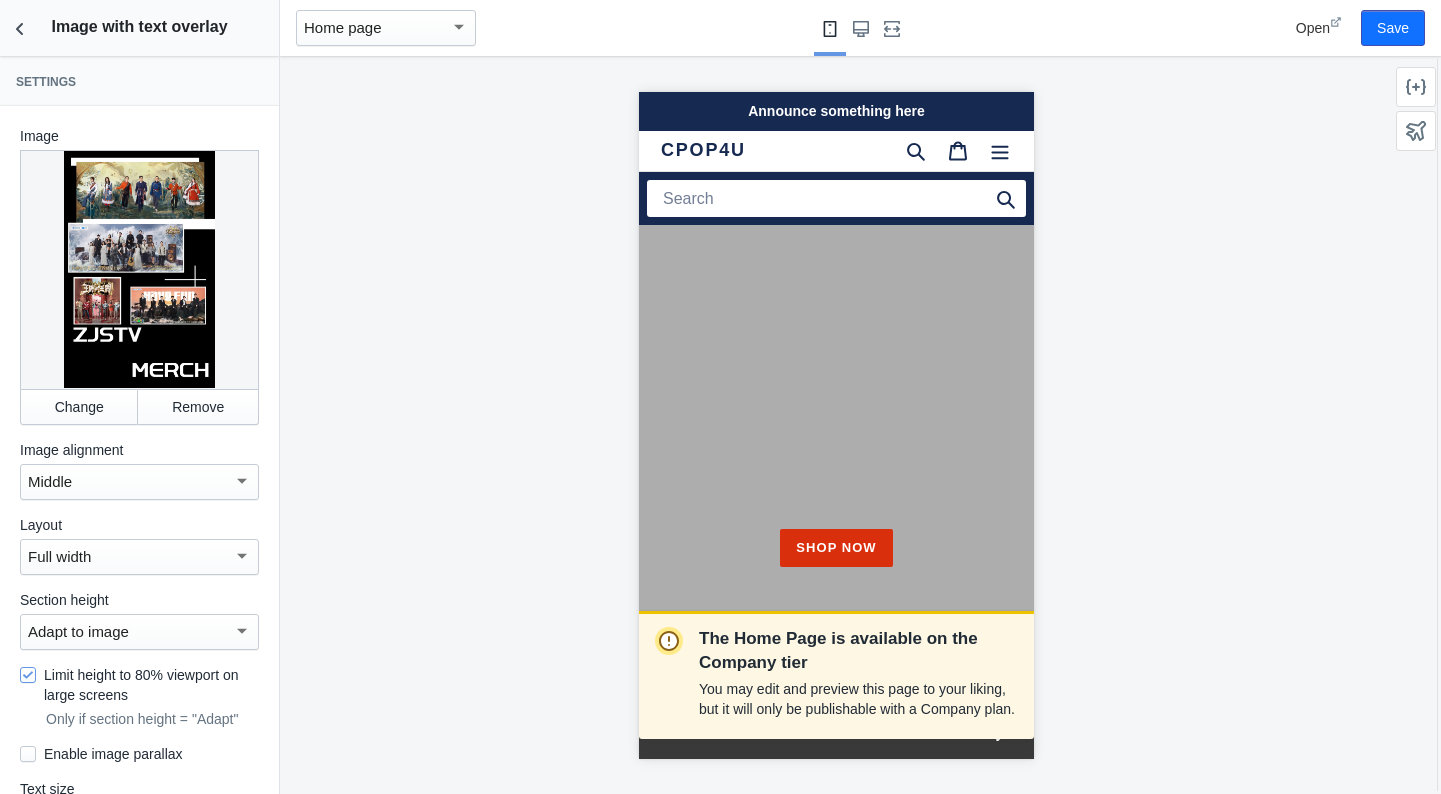 scroll, scrollTop: 697, scrollLeft: 0, axis: vertical 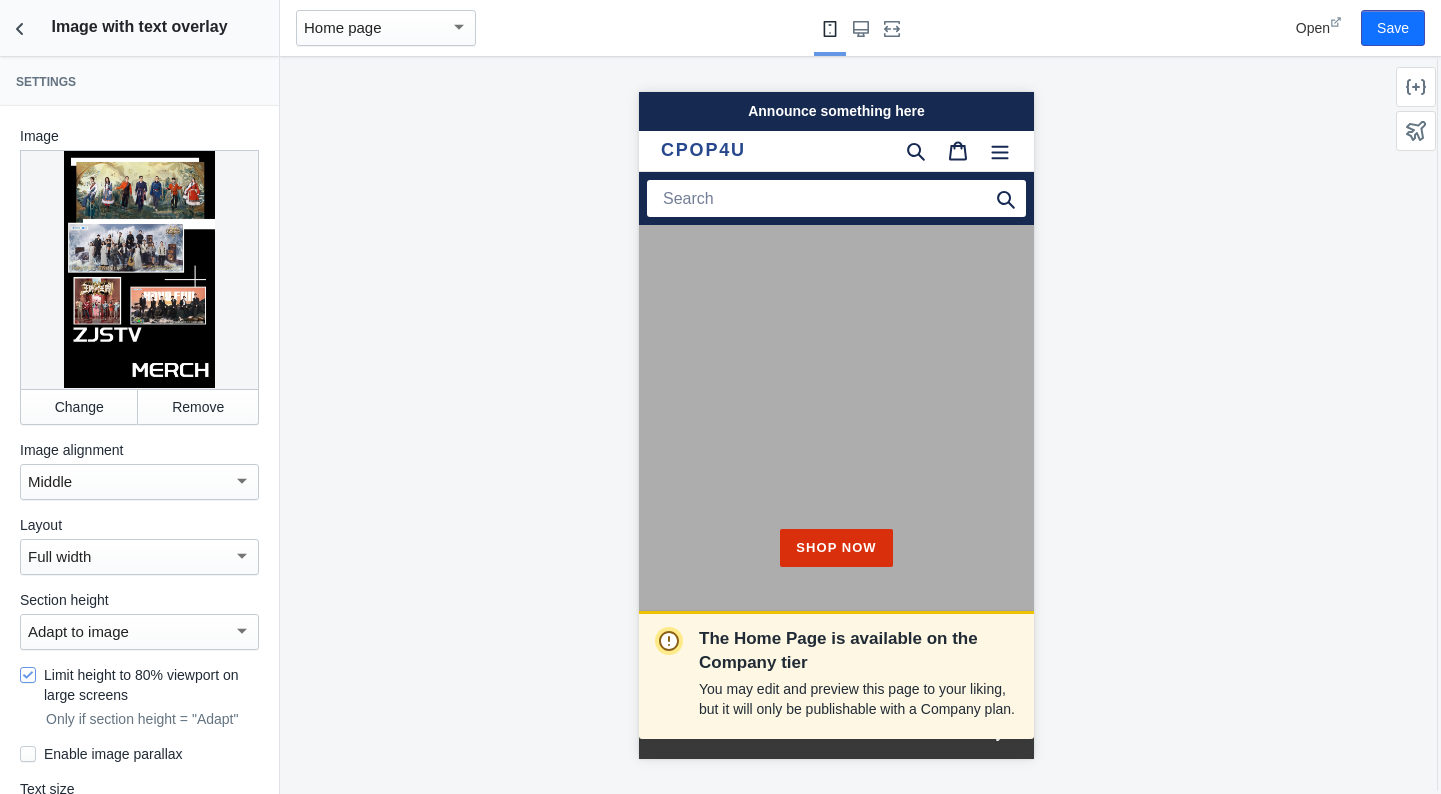 click on "CPOP4U" at bounding box center (778, 150) 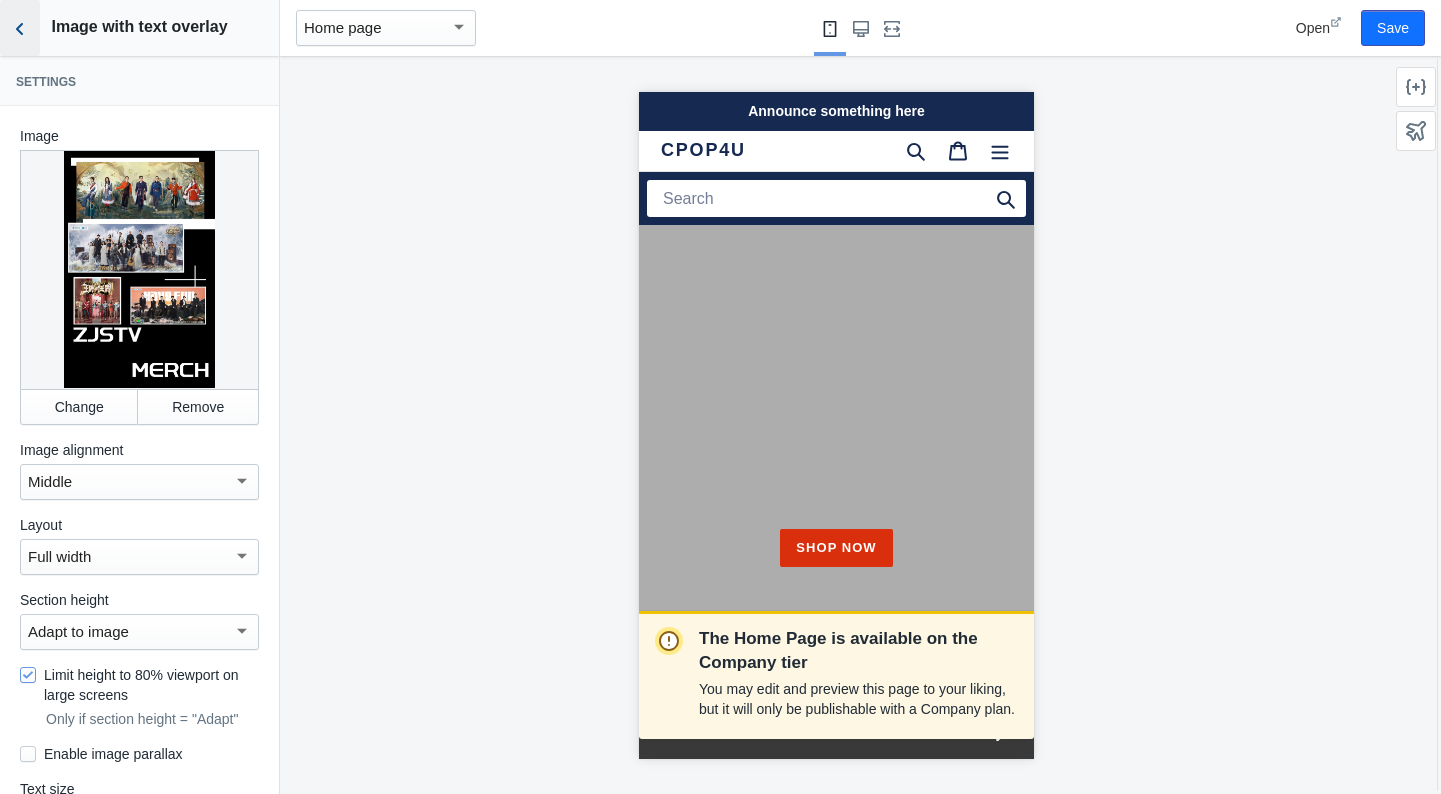 click 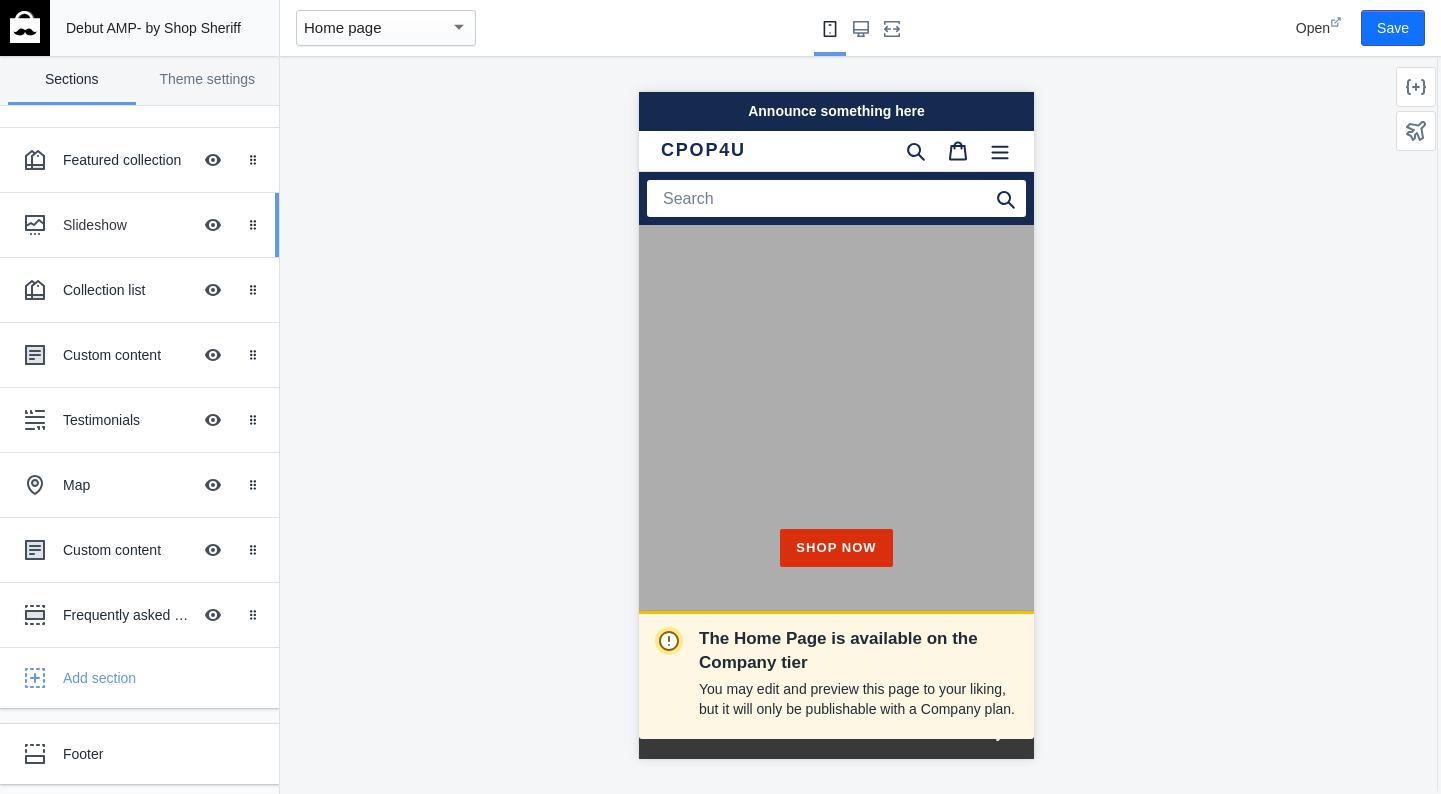 scroll, scrollTop: 0, scrollLeft: 0, axis: both 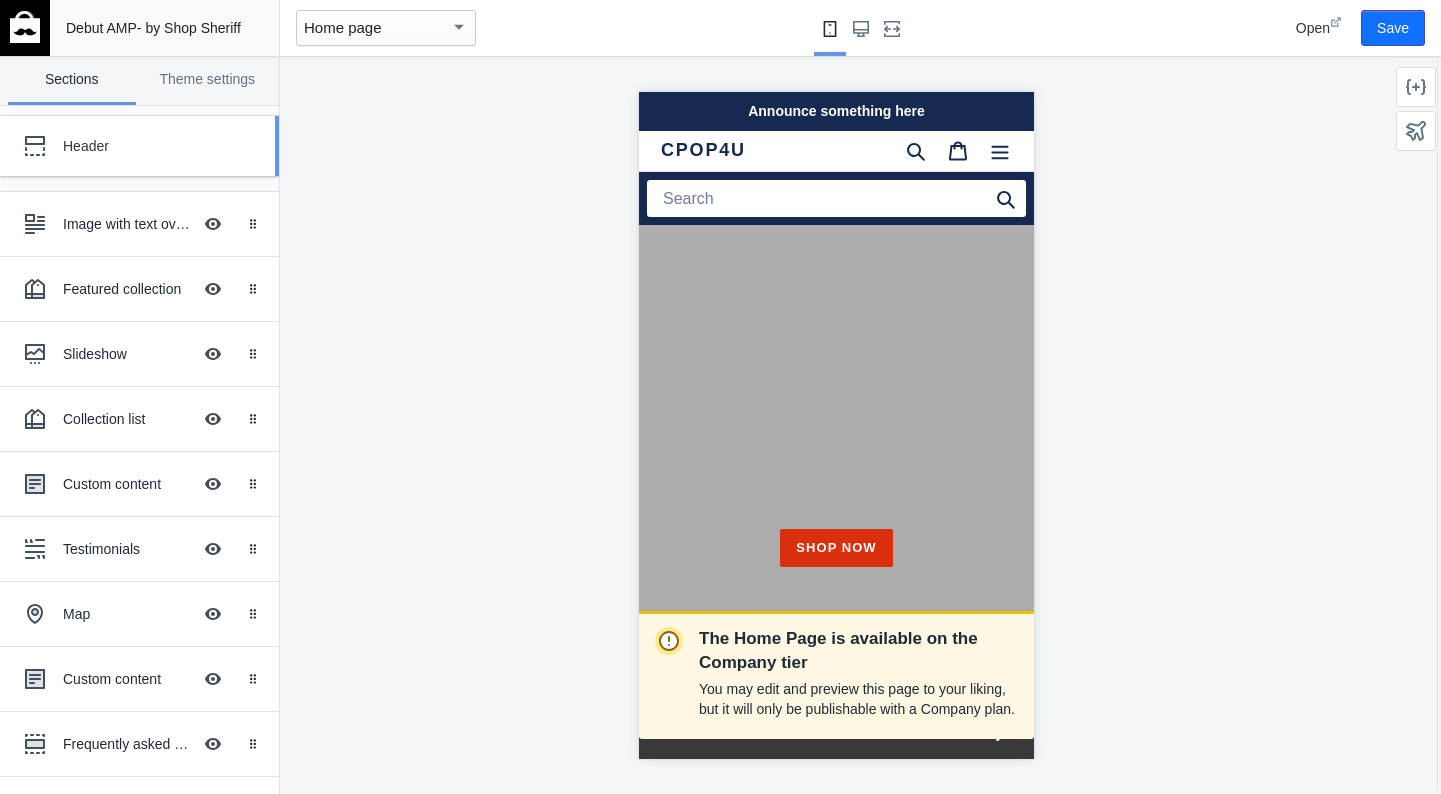 click on "Header" at bounding box center [149, 146] 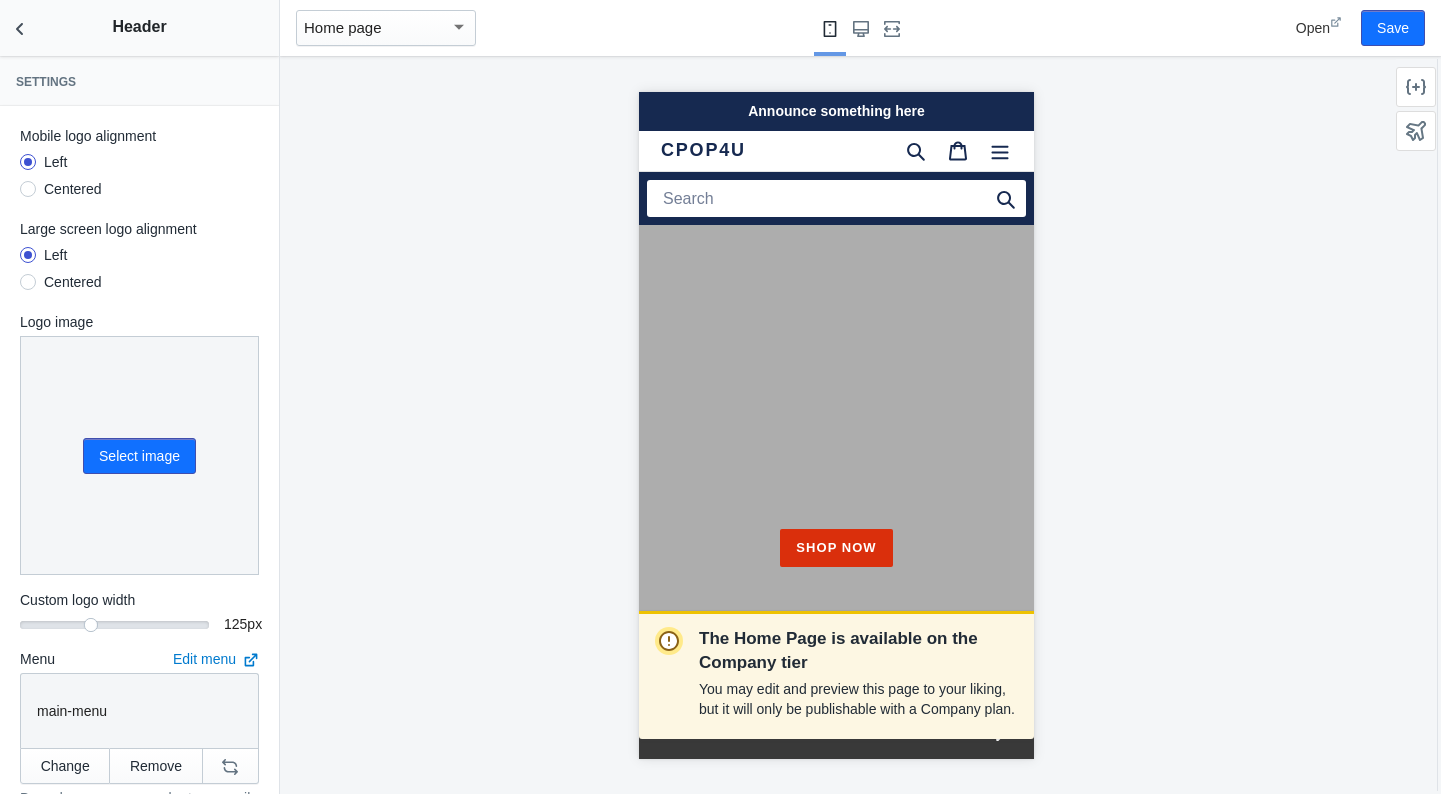 click on "Debut AMP   - by Shop Sheriff  Save  Sections Theme settings  Header   Image with text overlay  Hide Image with text overlay Drag to reorder  Featured collection  Hide Image with text overlay Drag to reorder  Slideshow  Hide Image with text overlay Drag to reorder  Collection list  Hide Image with text overlay Drag to reorder  Custom content  Hide Image with text overlay Drag to reorder  Testimonials  Hide Image with text overlay Drag to reorder  Map  Hide Image with text overlay Drag to reorder  Custom content  Hide Image with text overlay Drag to reorder  Frequently asked questions  Hide Image with text overlay Drag to reorder Add section  Footer   Colors   Typography   Breadcrumbs   Social media   Link to full site   Cookie box   Other settings   Product reviews   Hobbyist
Smart search   Company
Newsletter popup   Company
Trust badges   Company
Product tabs   Company
Product swatches   Company
Size chart   Company
Inventory quantity   Company
Header   Settings   Mobile logo alignment    [NUMBER]" 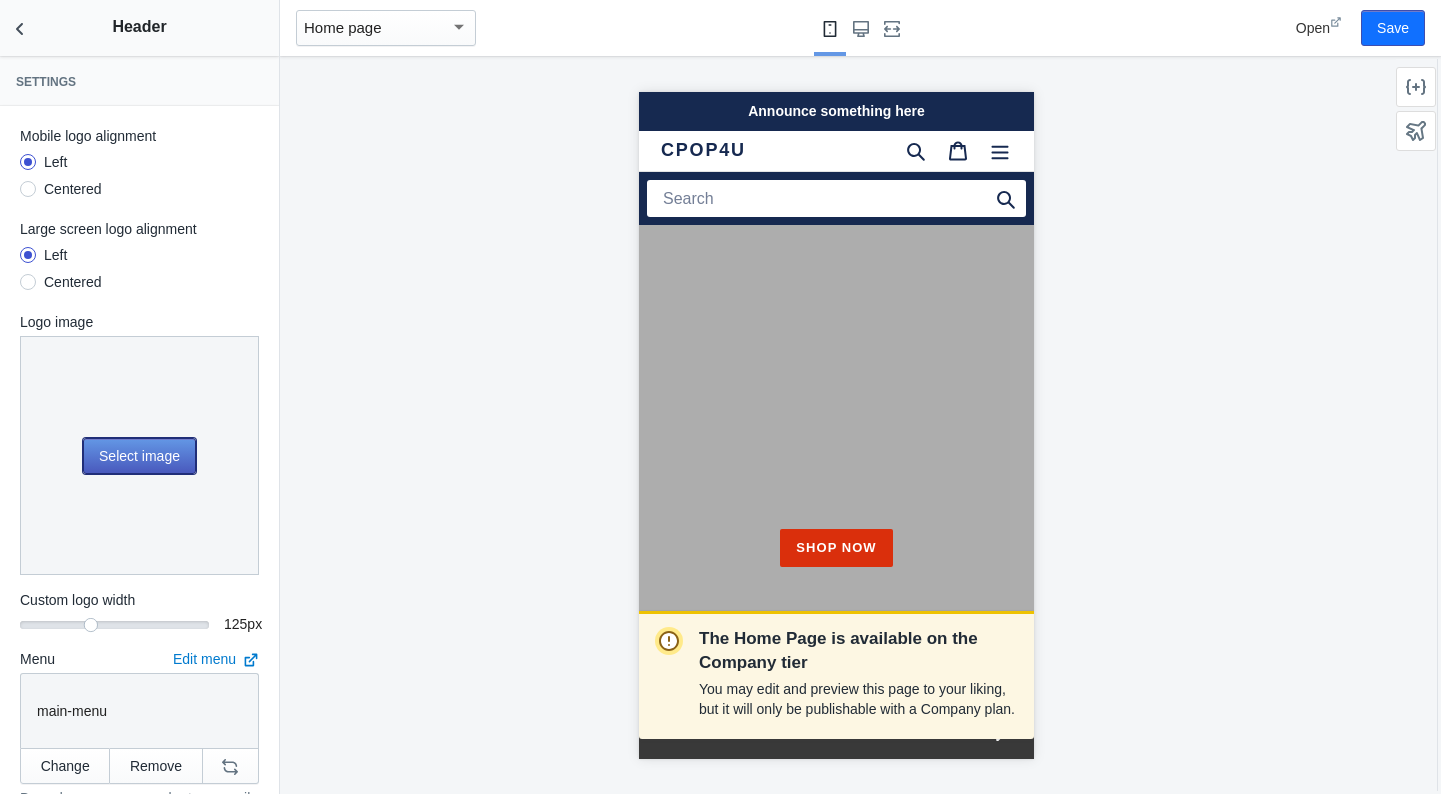 click on "Select image" at bounding box center [139, 456] 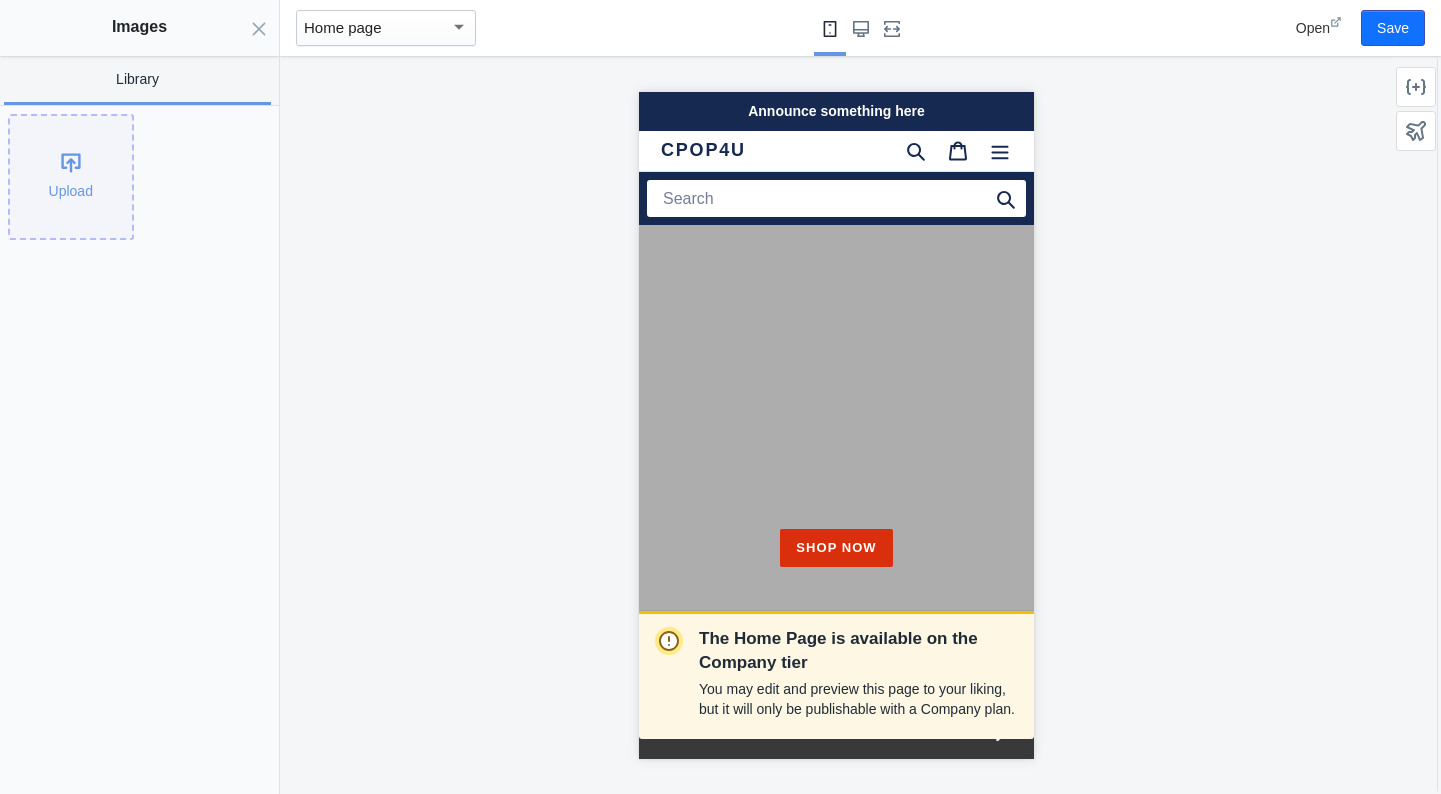 click on "Upload" 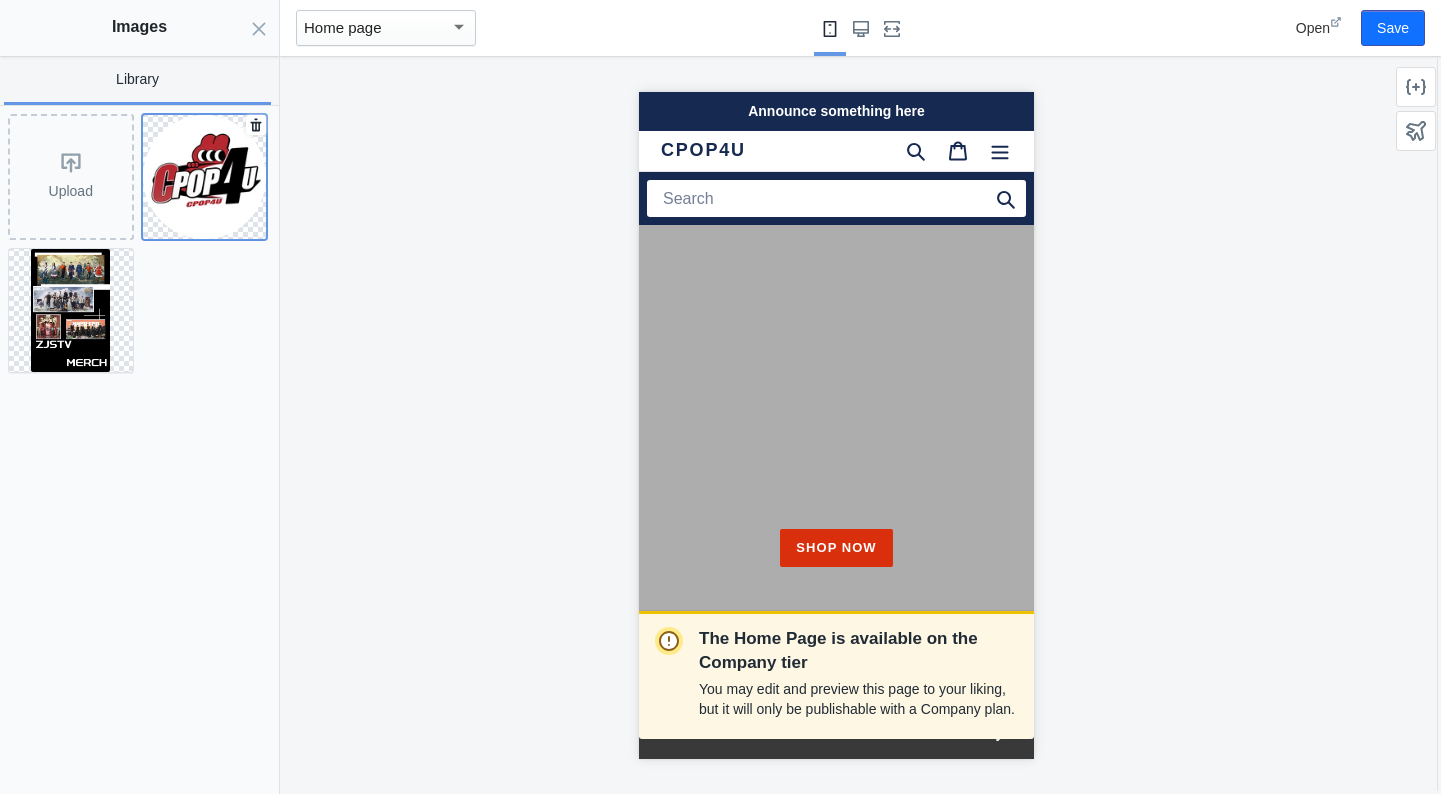 click 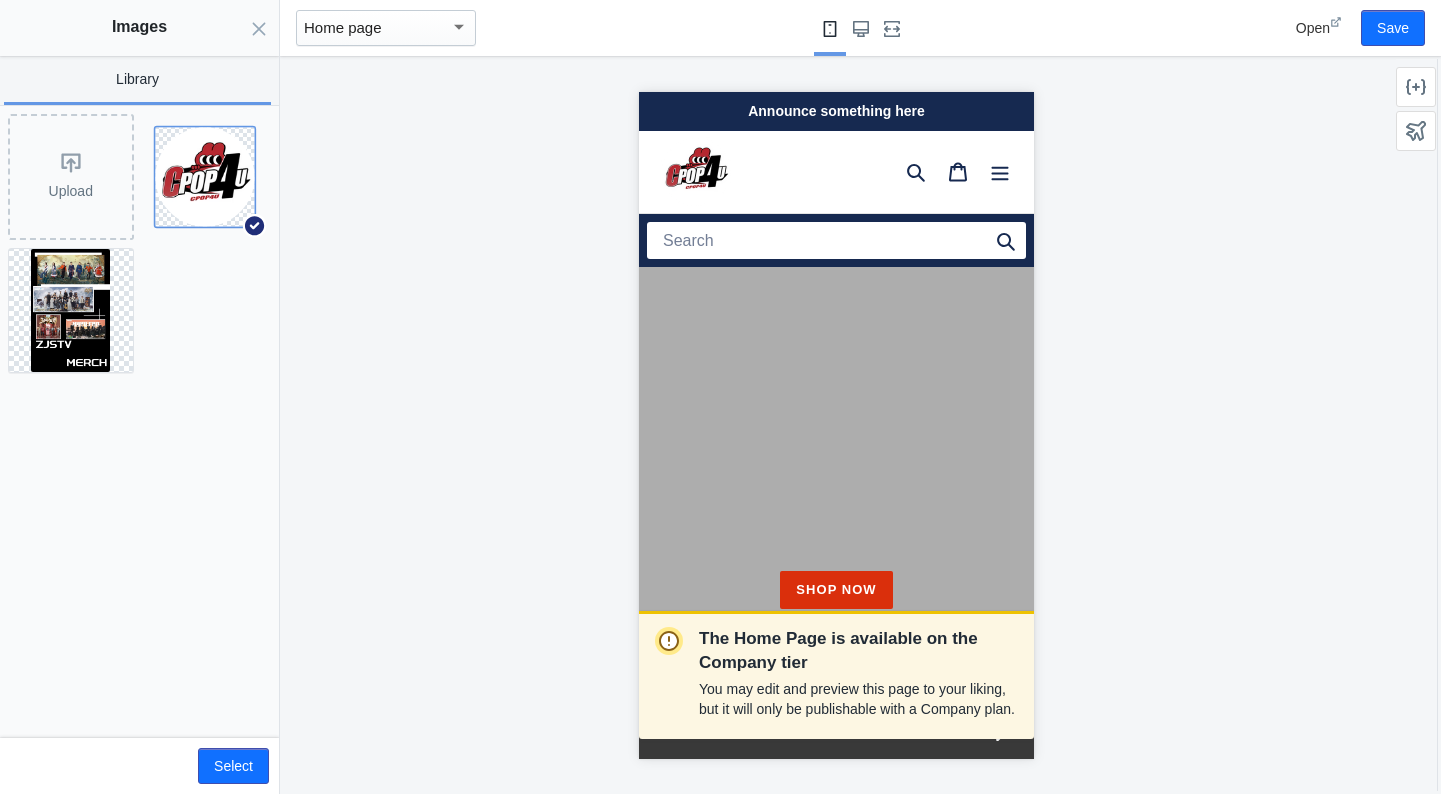 scroll, scrollTop: 0, scrollLeft: 0, axis: both 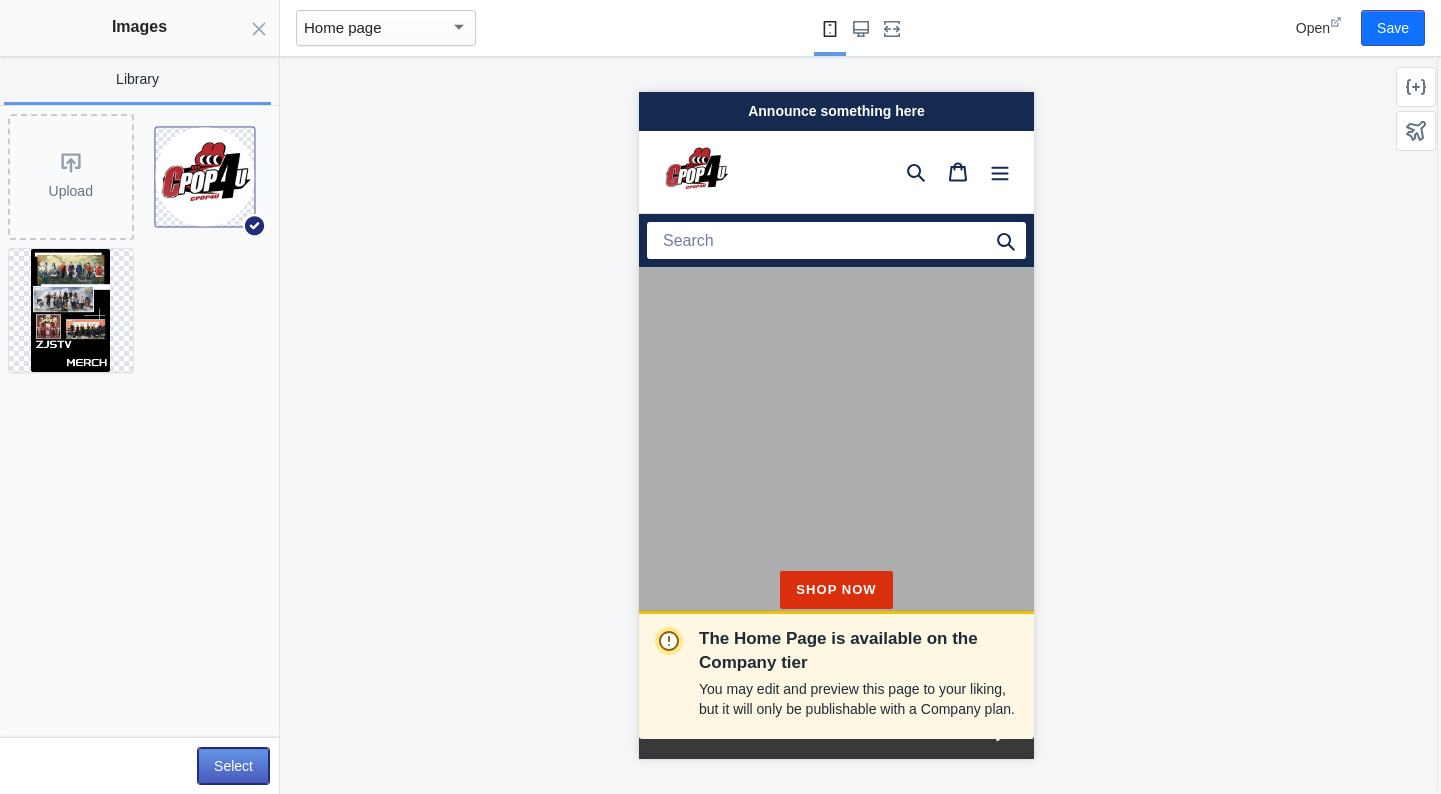 click on "Select" 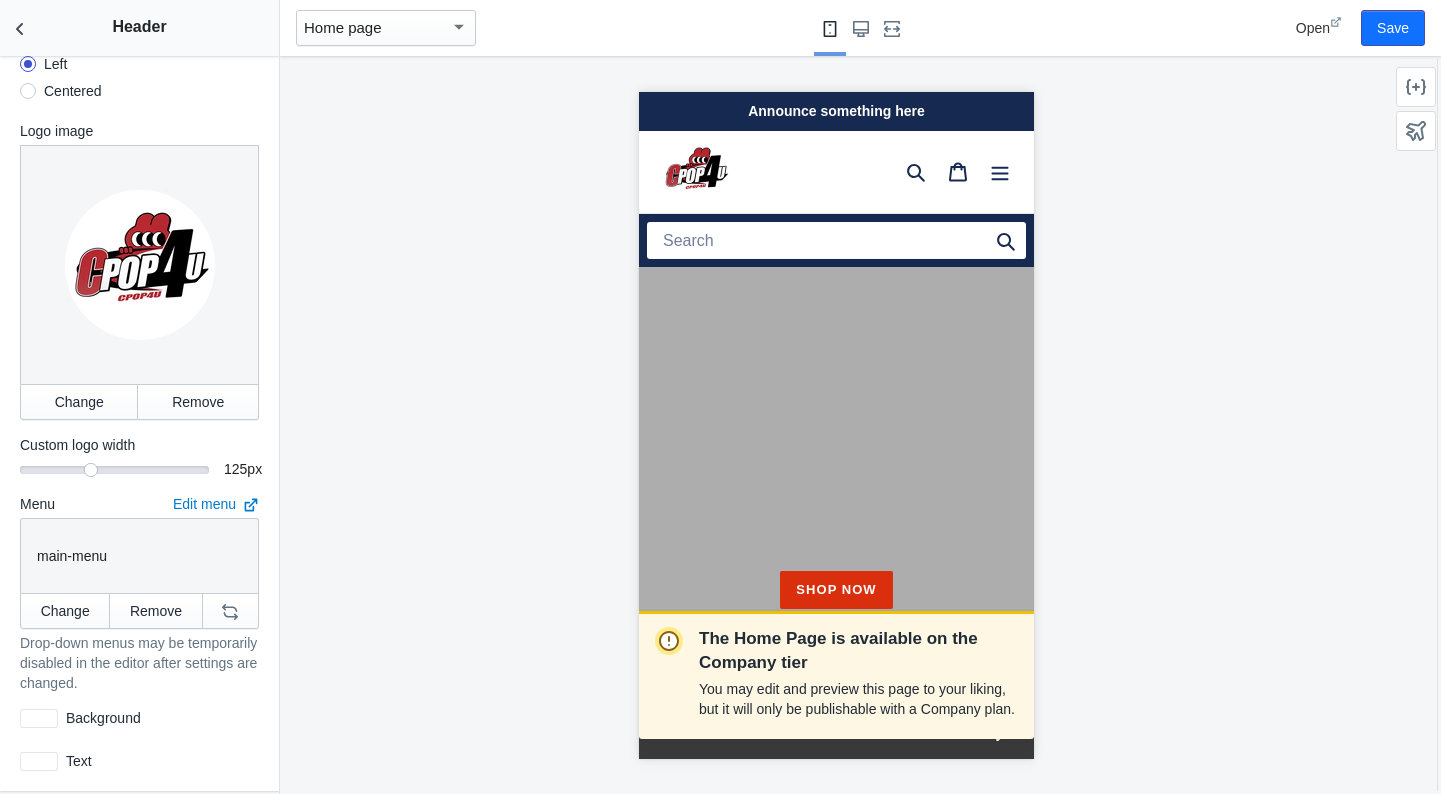 scroll, scrollTop: 194, scrollLeft: 0, axis: vertical 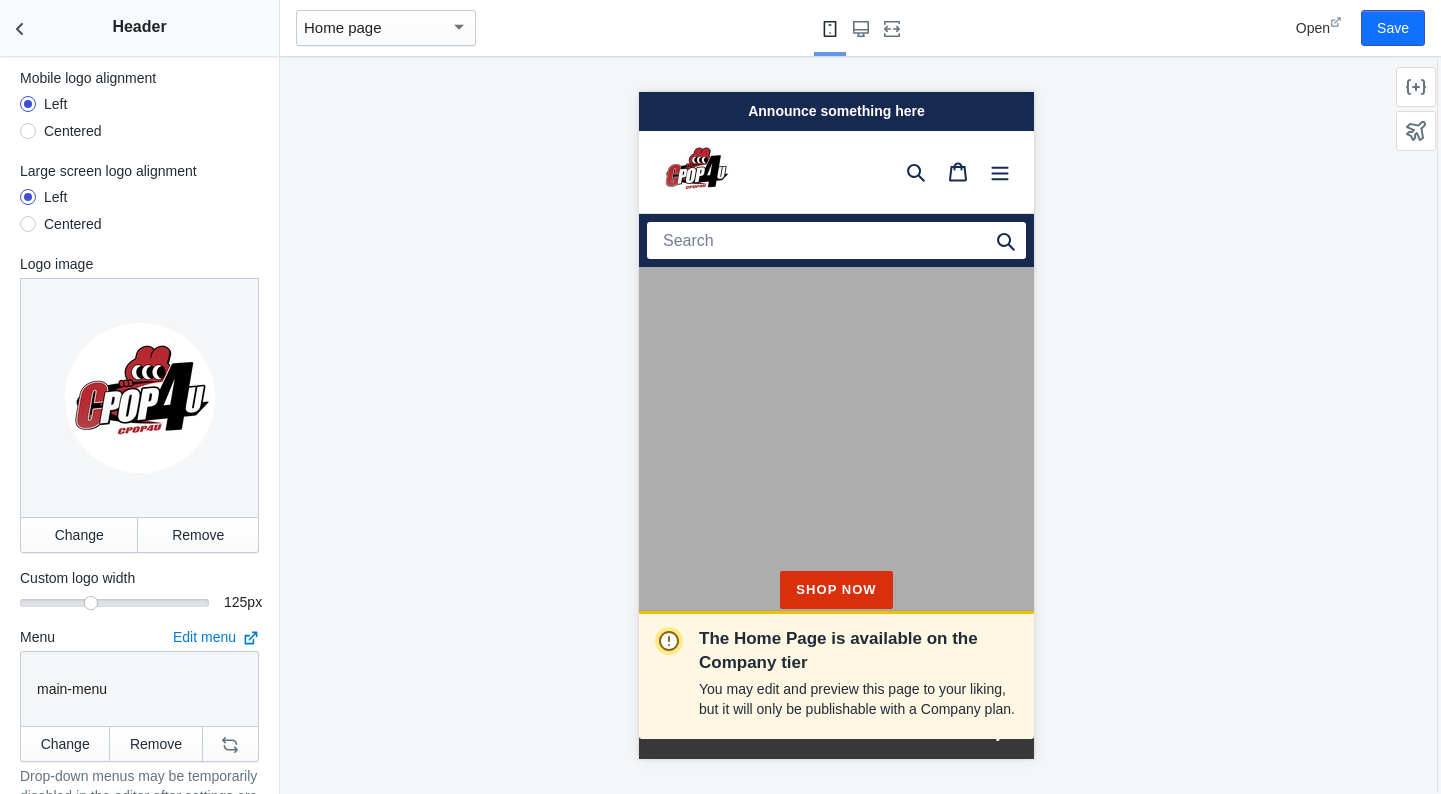 click on "Centered" at bounding box center [73, 131] 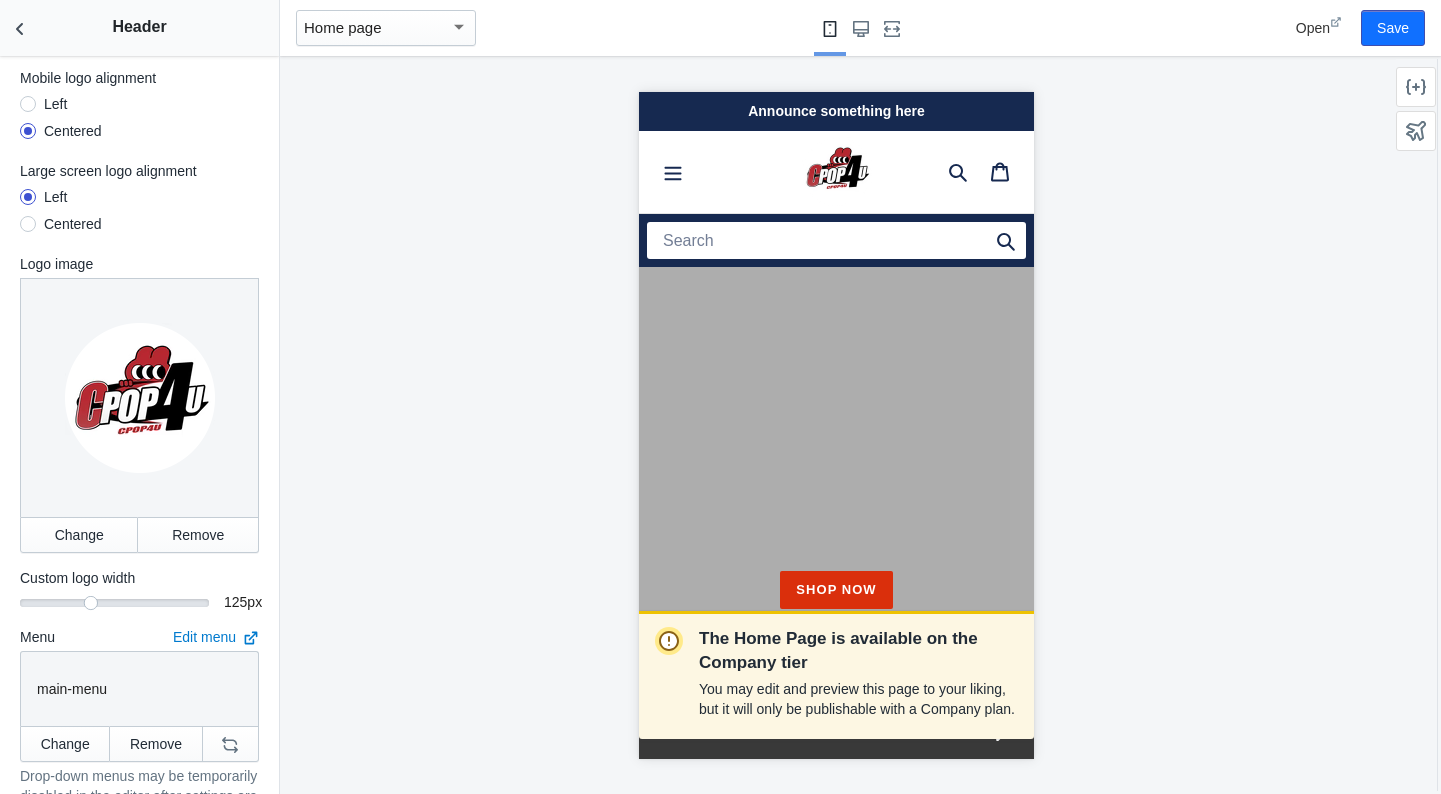 scroll, scrollTop: 0, scrollLeft: 0, axis: both 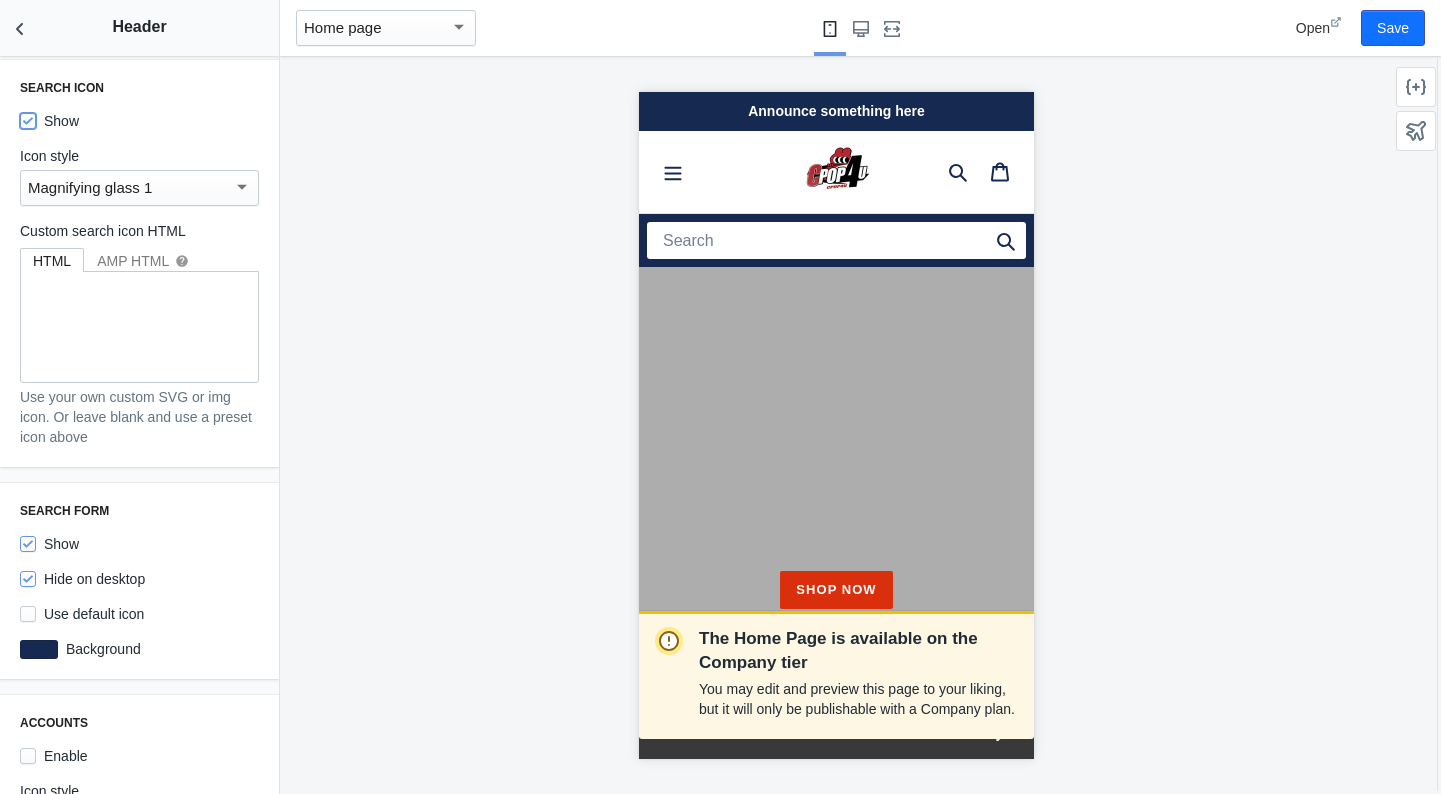click on "Show" at bounding box center [28, 121] 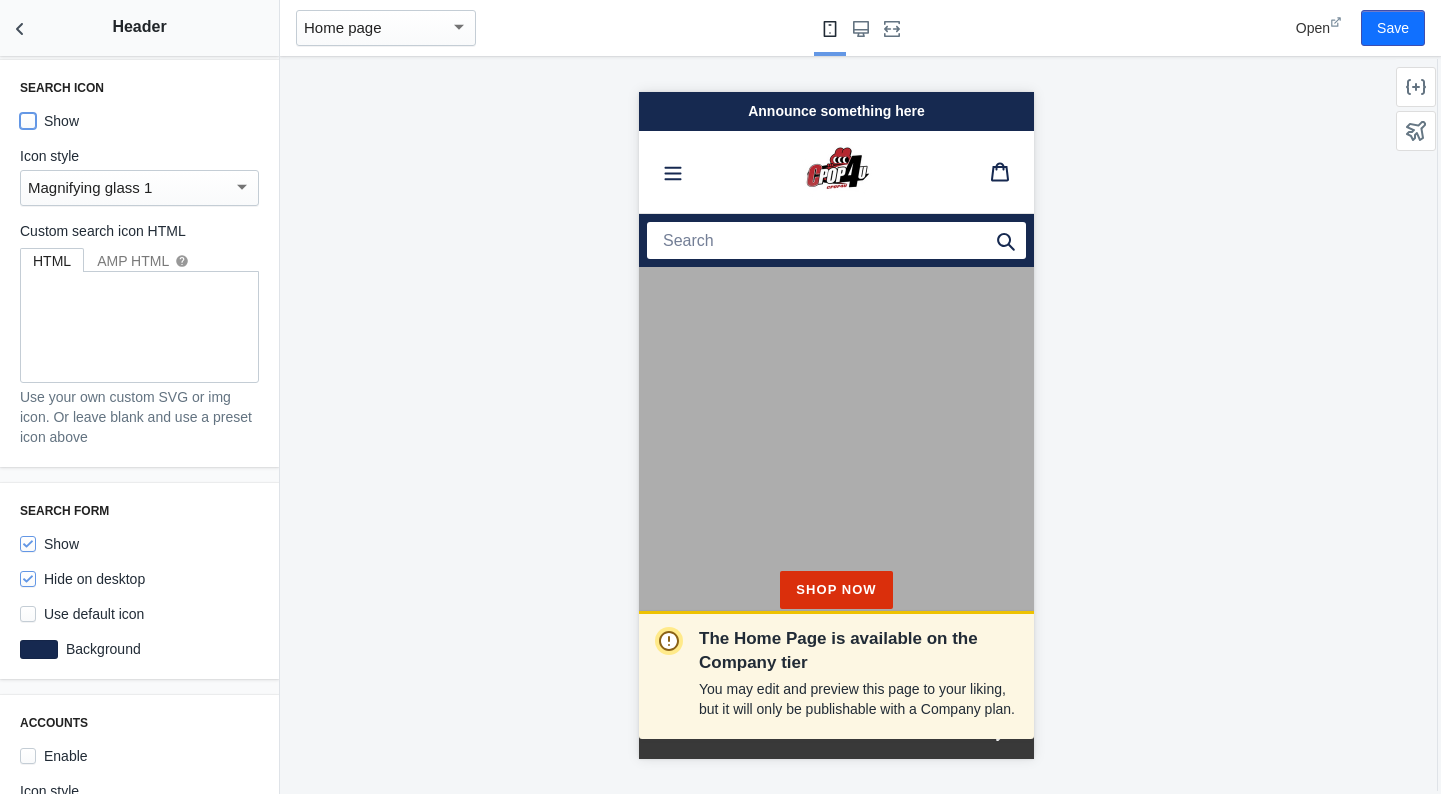 click on "Show" at bounding box center [28, 121] 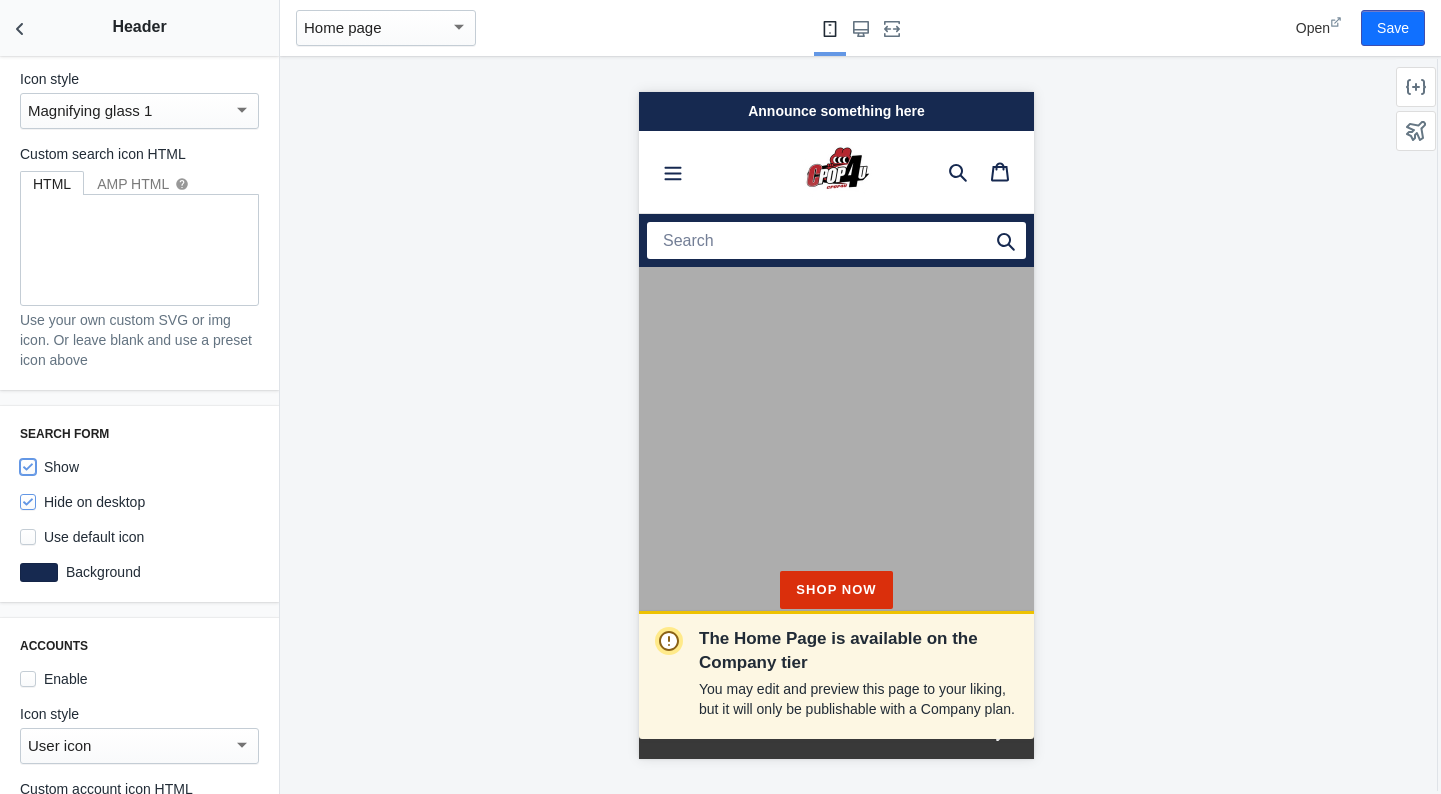 click on "Show" at bounding box center (28, 467) 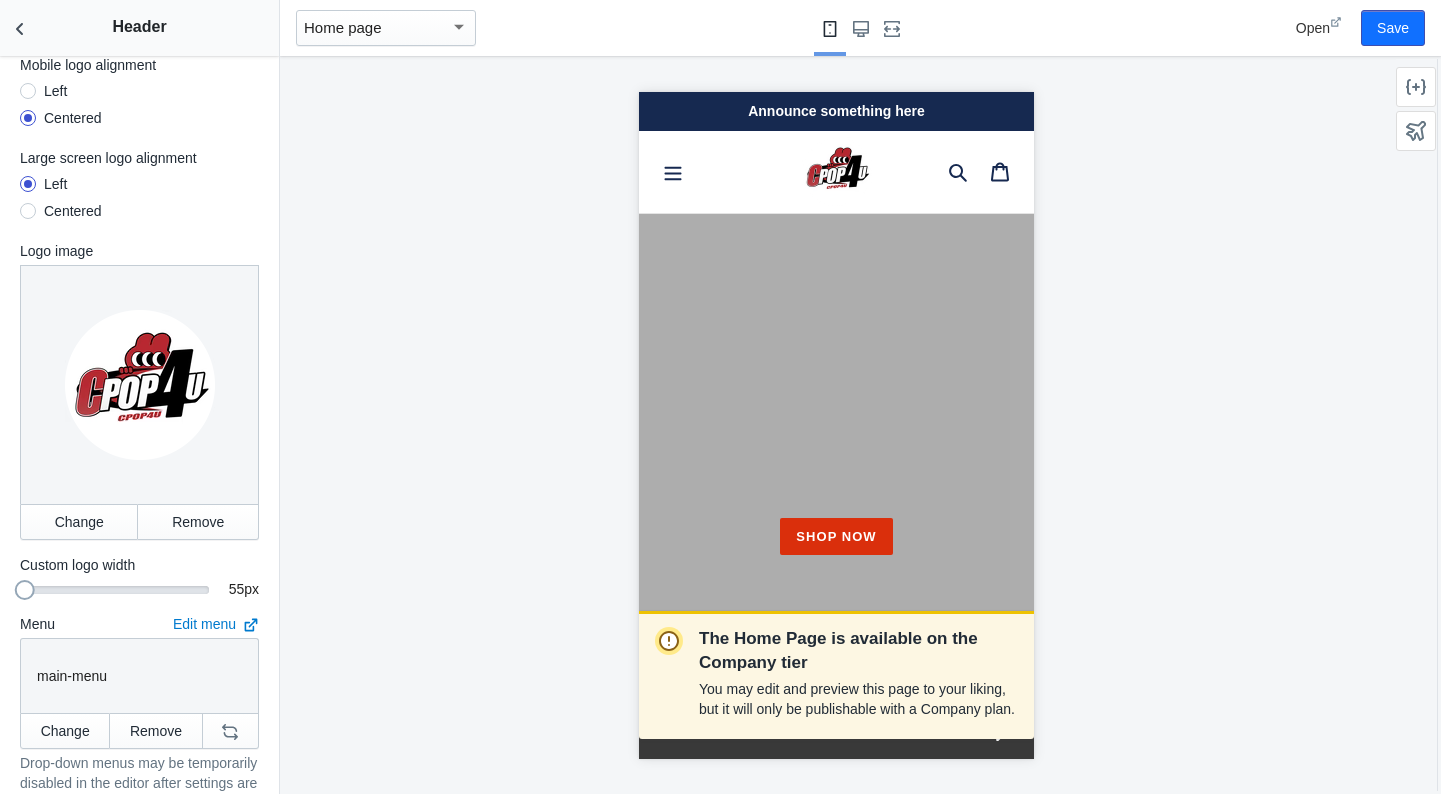 drag, startPoint x: 94, startPoint y: 590, endPoint x: 25, endPoint y: 581, distance: 69.58448 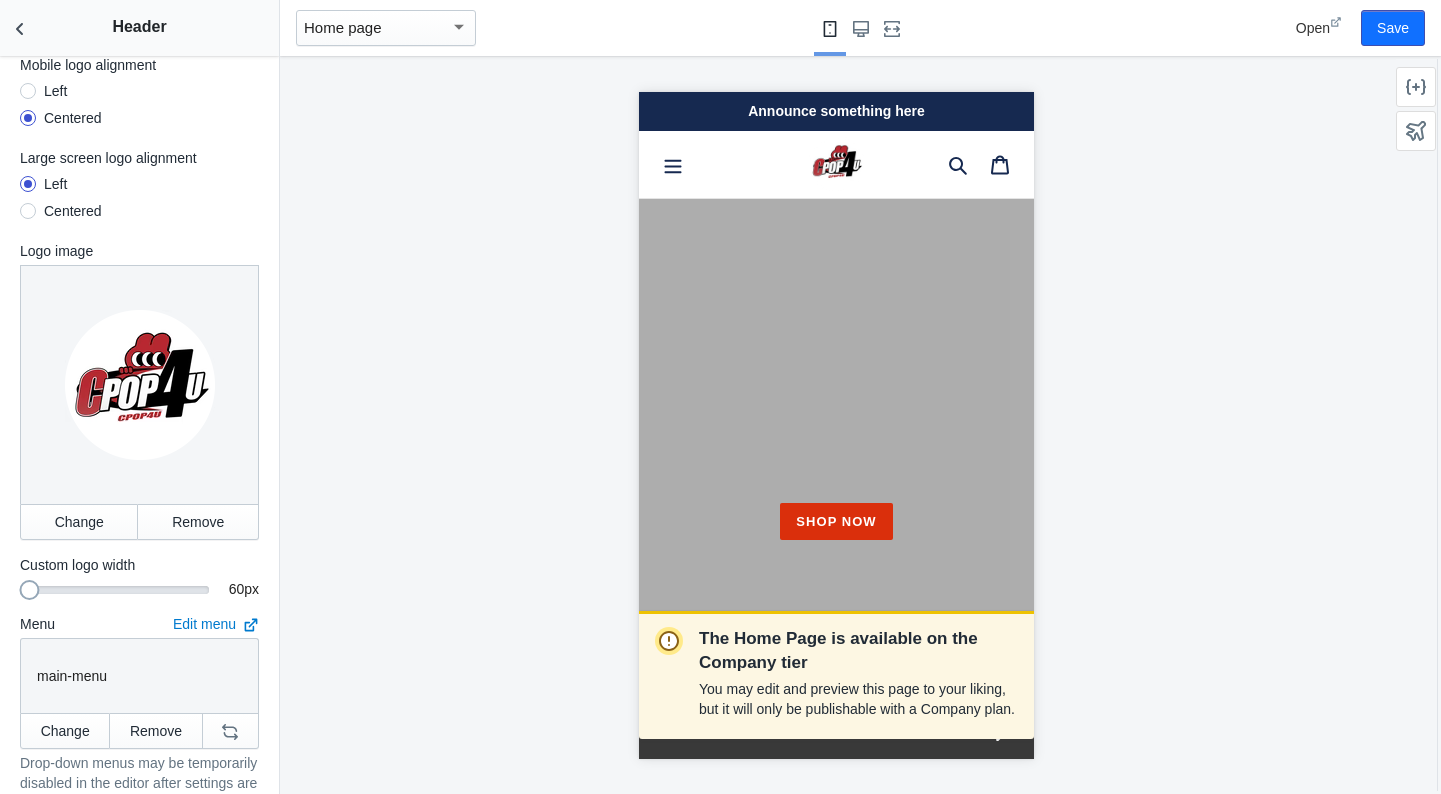 click at bounding box center (29, 590) 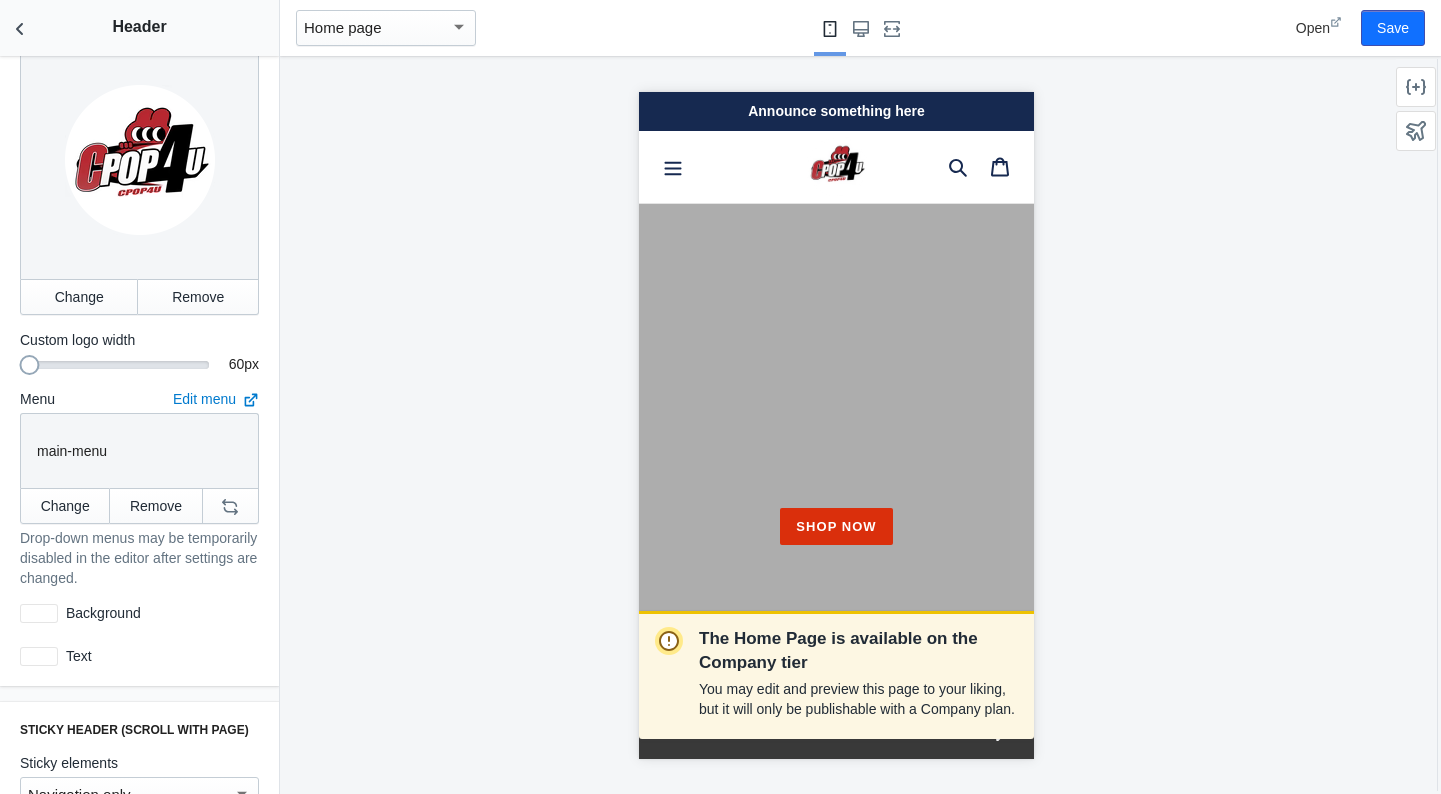 scroll, scrollTop: 369, scrollLeft: 0, axis: vertical 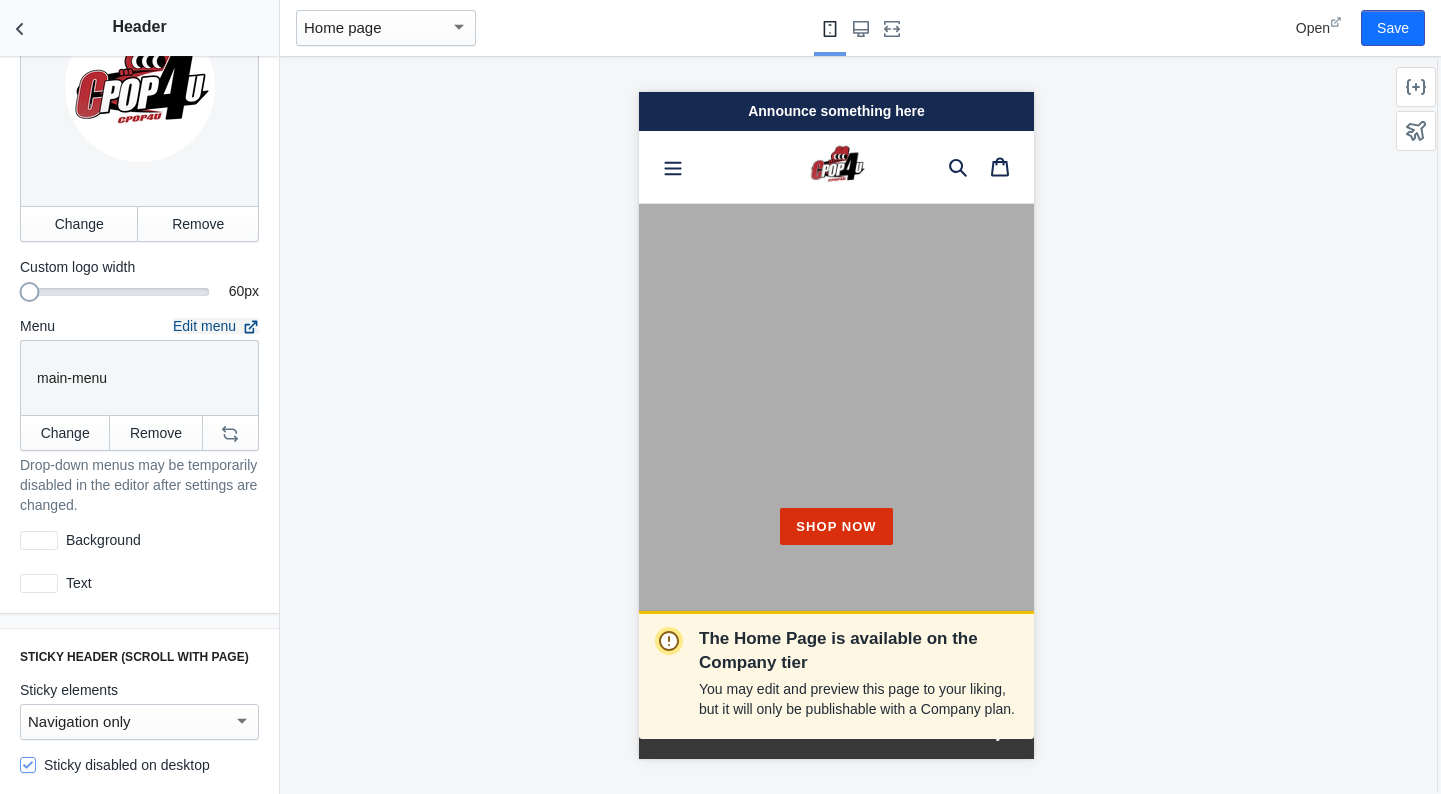 click on "Edit menu" at bounding box center [216, 326] 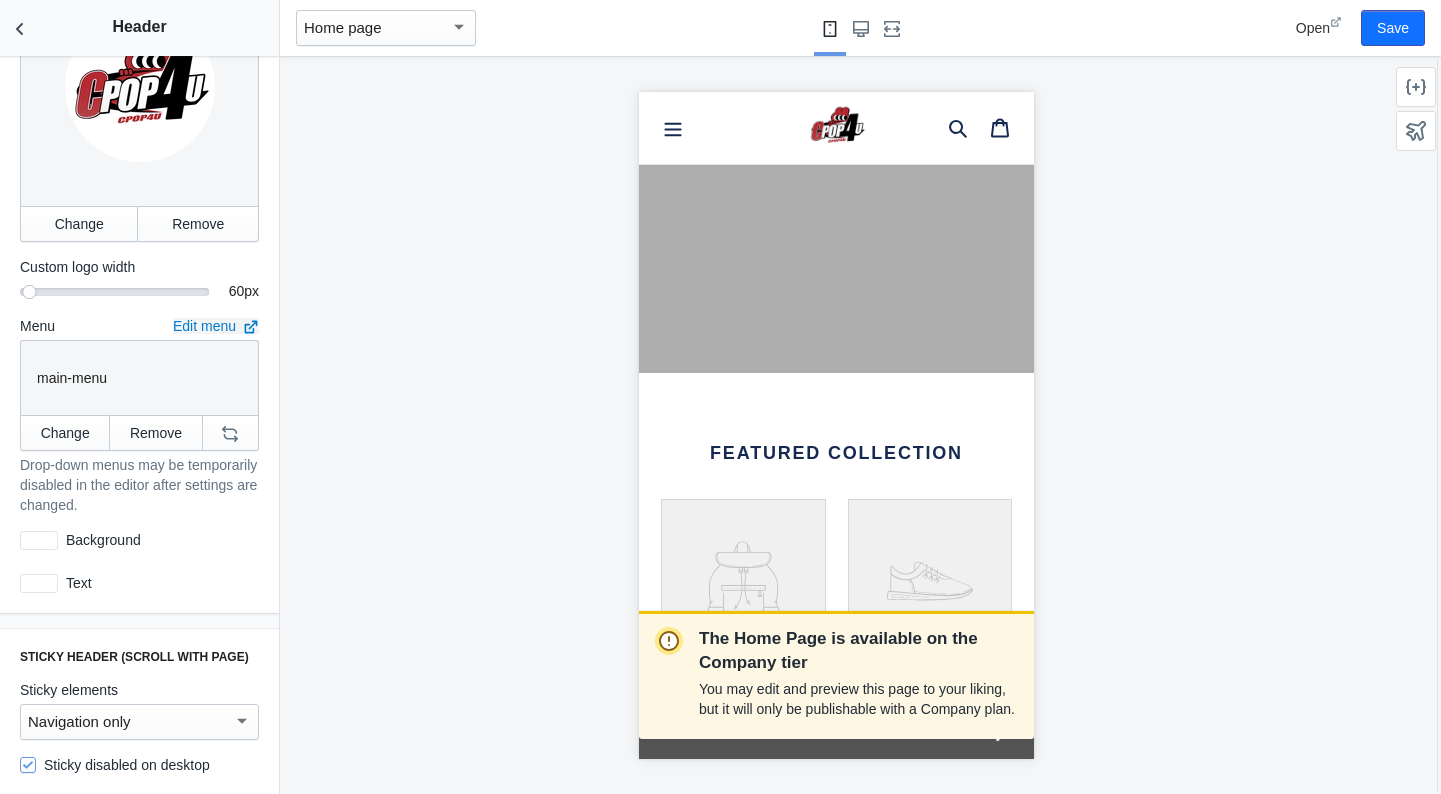 scroll, scrollTop: 0, scrollLeft: 0, axis: both 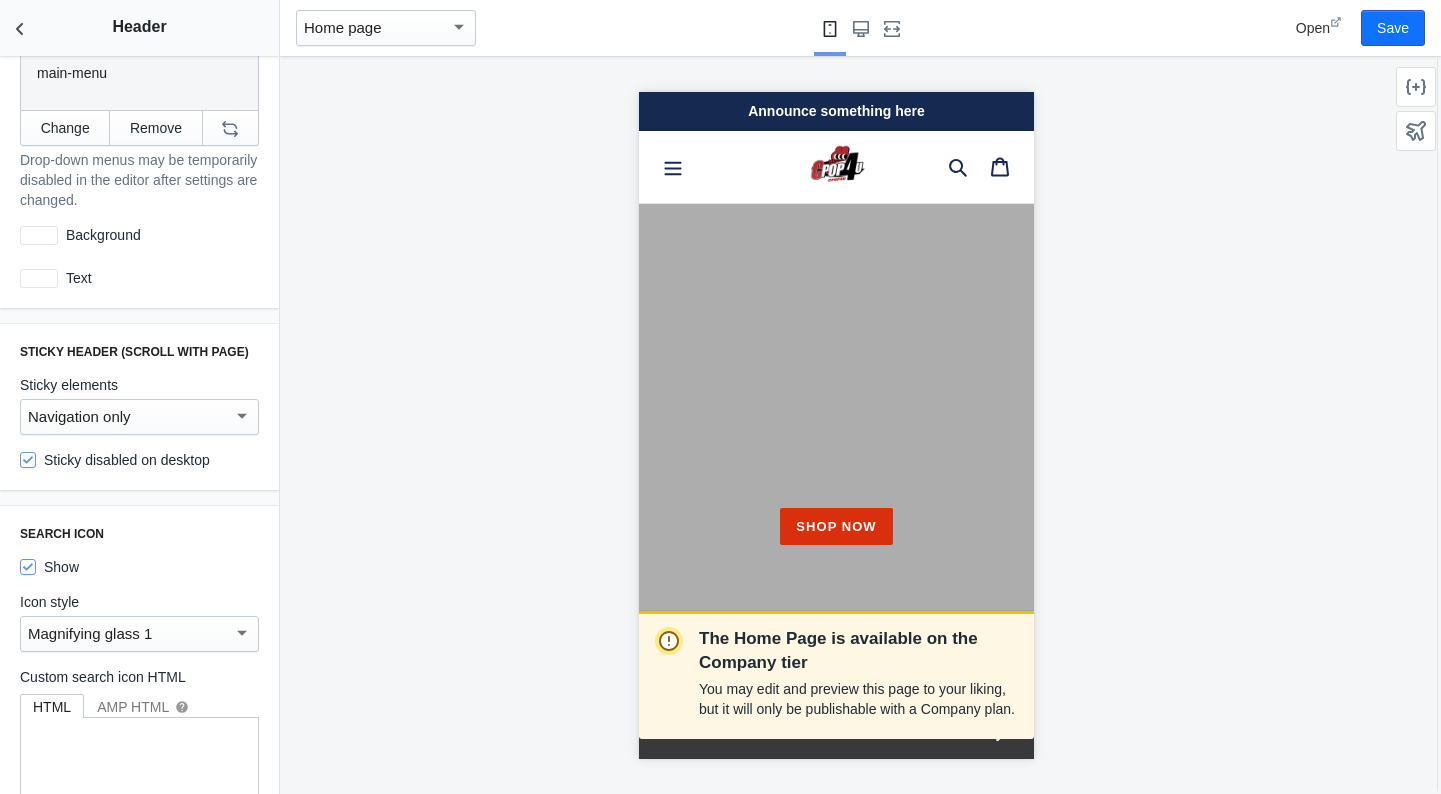 click on "Navigation only" at bounding box center [130, 417] 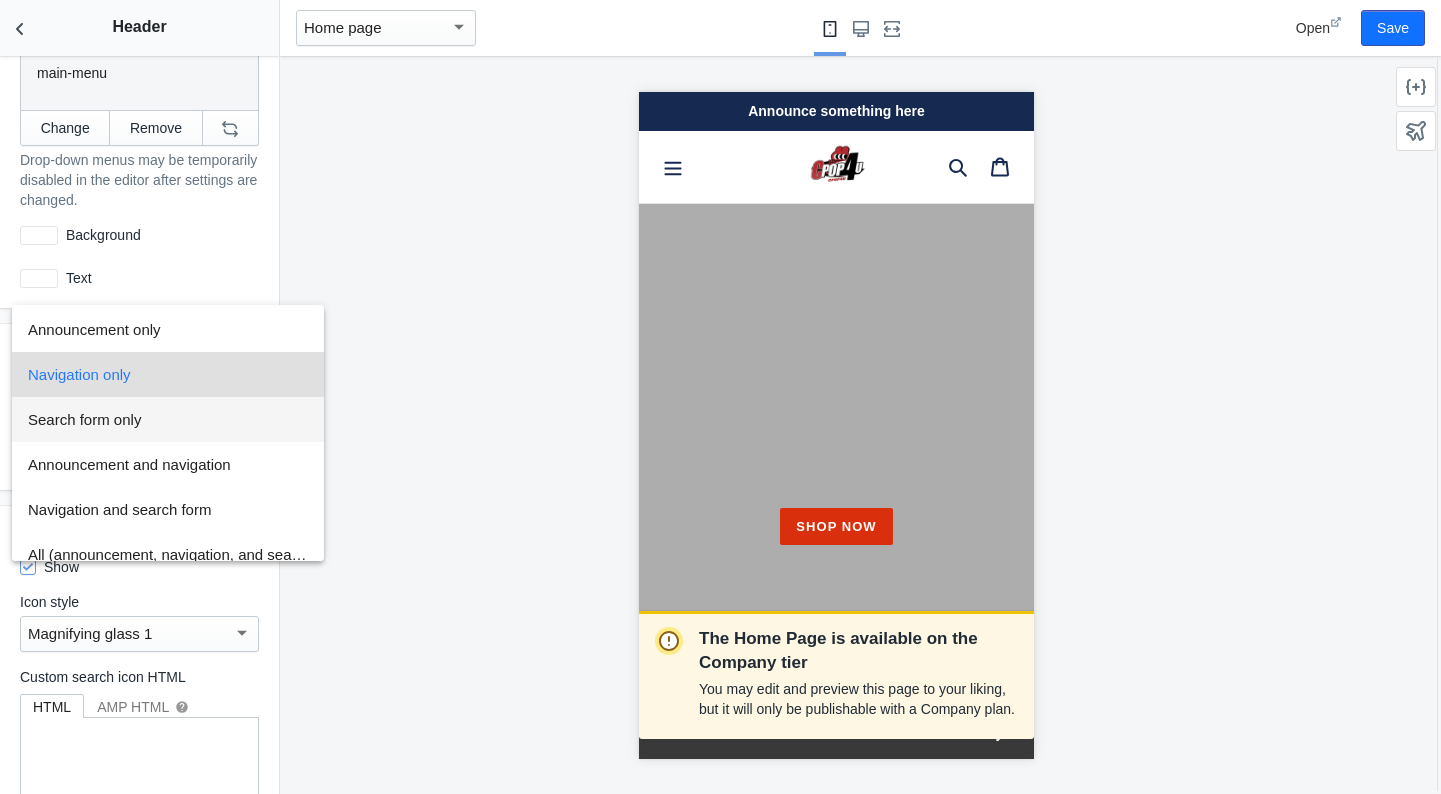 scroll, scrollTop: 59, scrollLeft: 0, axis: vertical 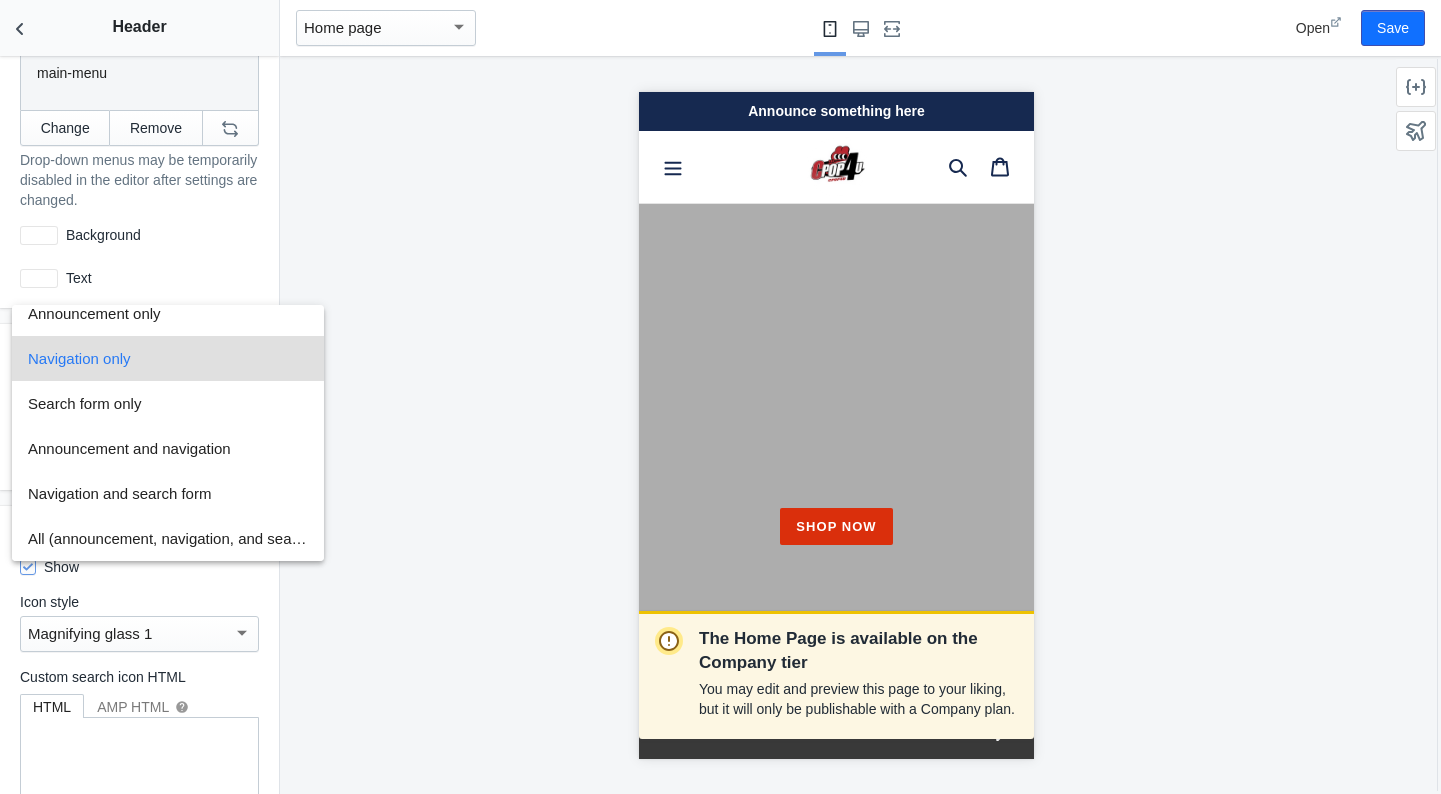click at bounding box center [720, 397] 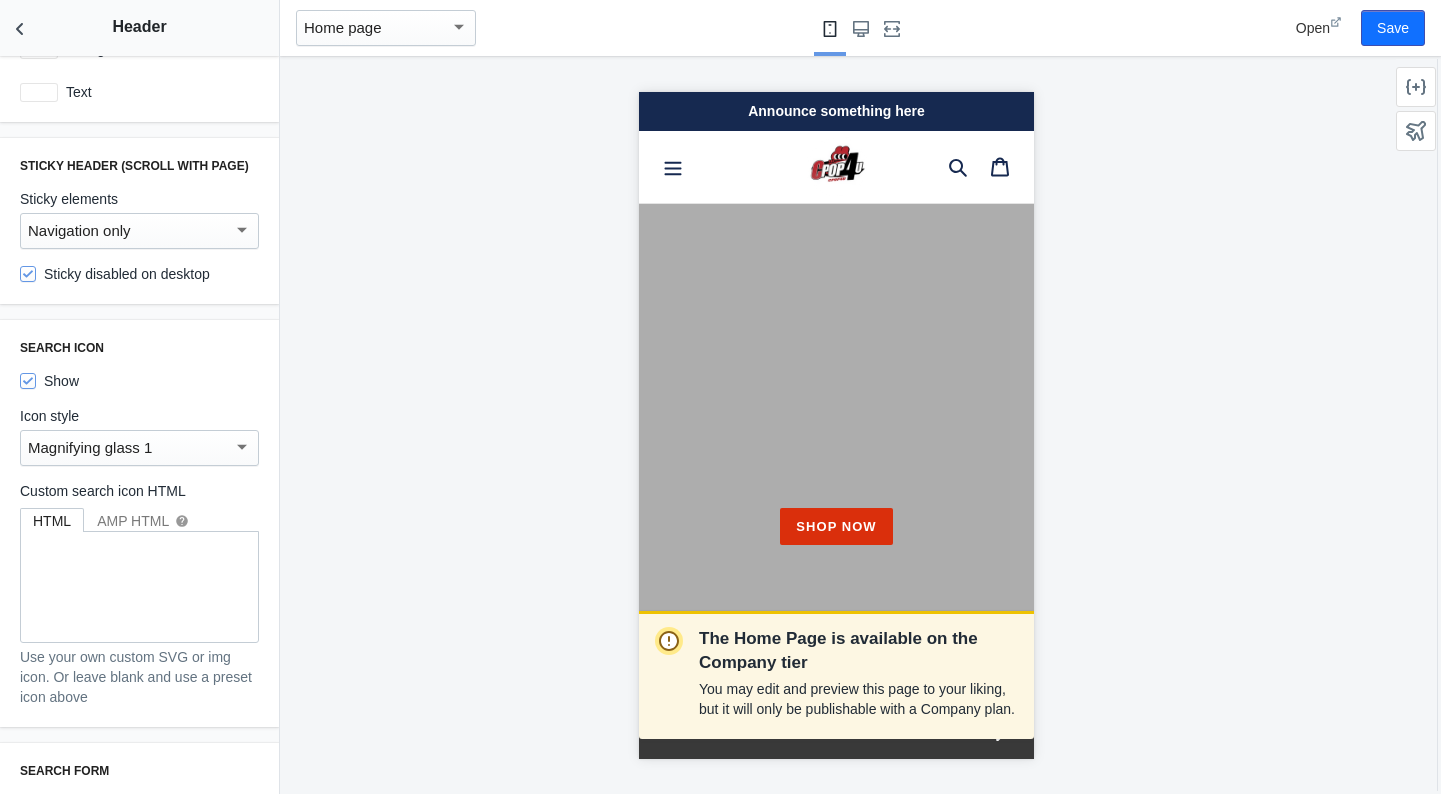 scroll, scrollTop: 864, scrollLeft: 0, axis: vertical 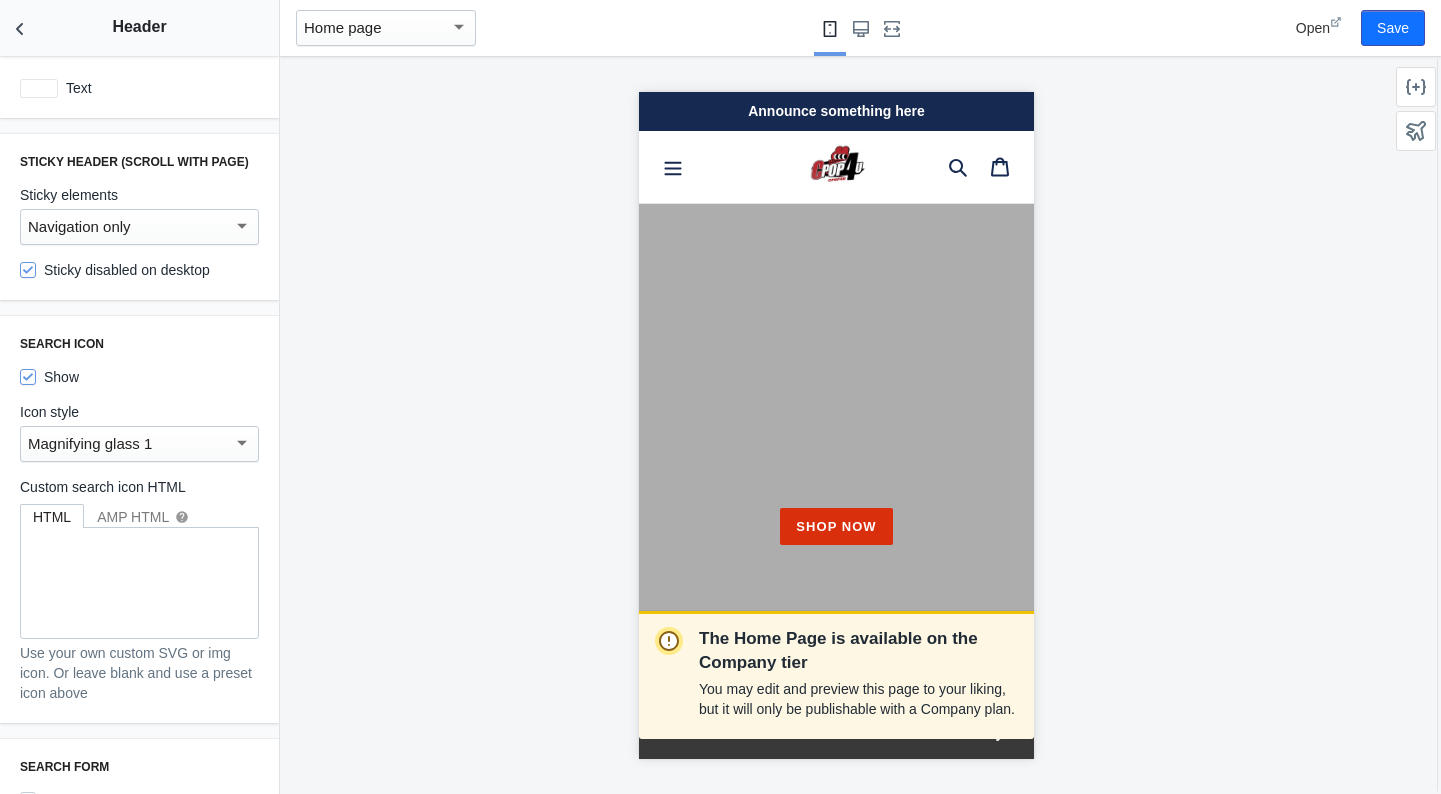 click on "Magnifying glass 1" at bounding box center [130, 444] 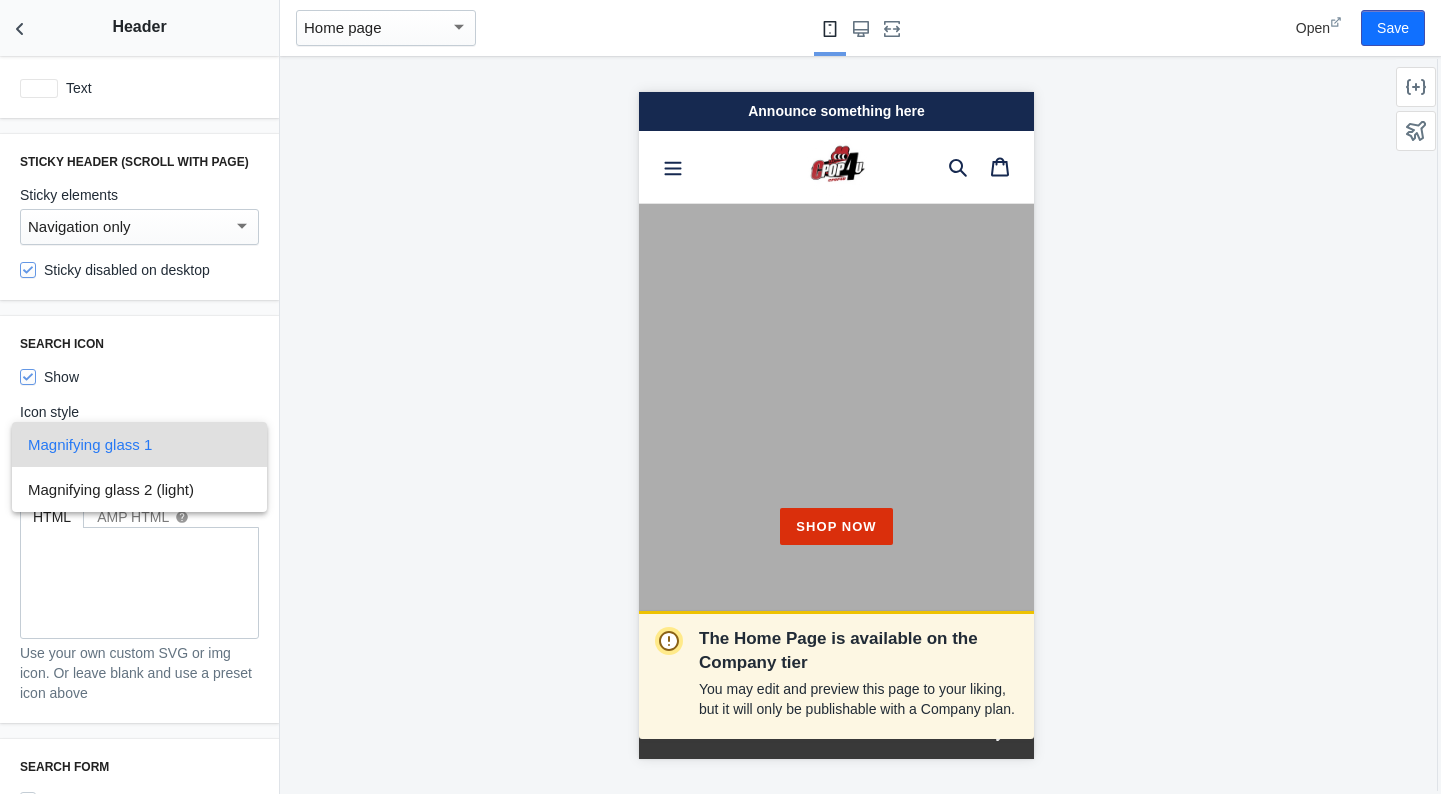 click at bounding box center [720, 397] 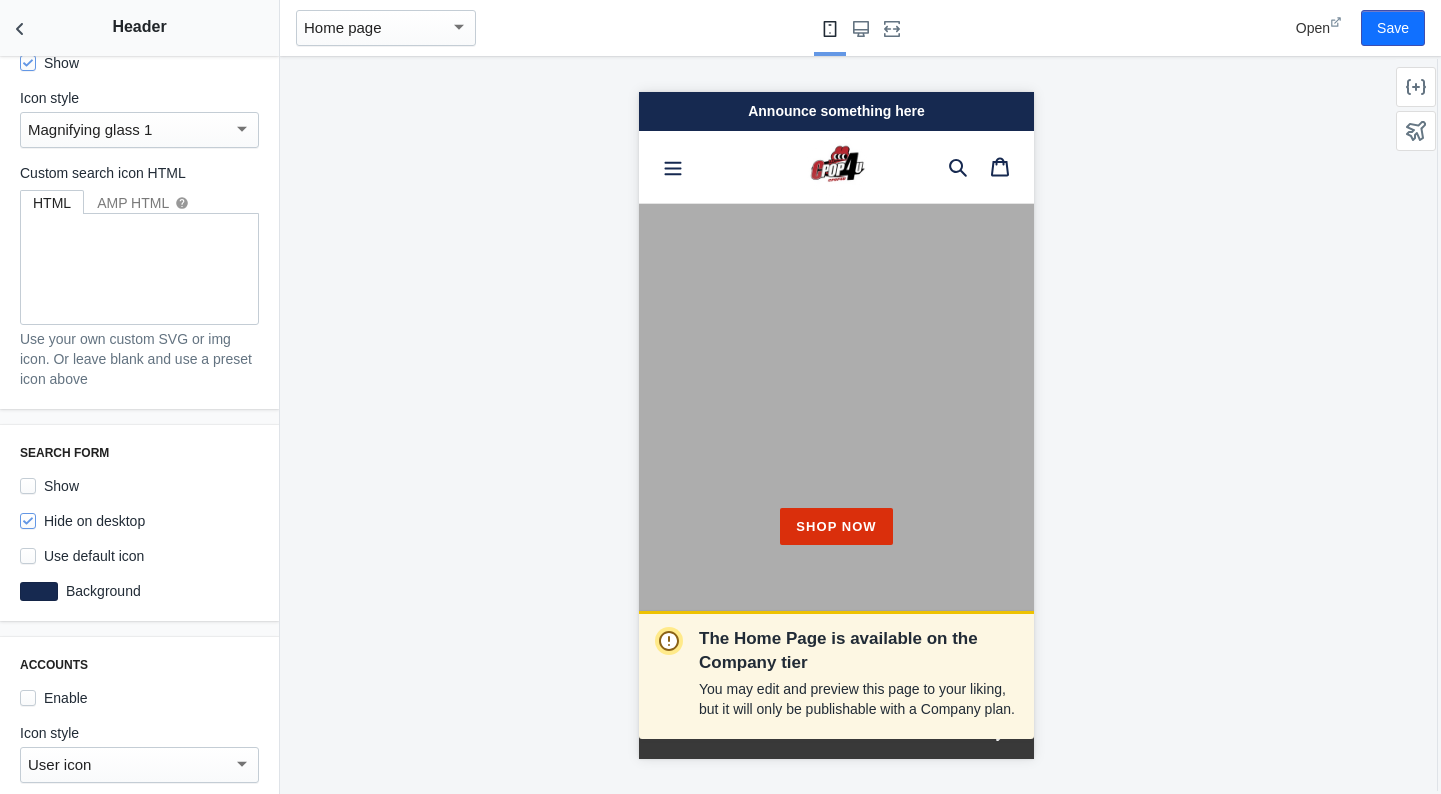 scroll, scrollTop: 1179, scrollLeft: 0, axis: vertical 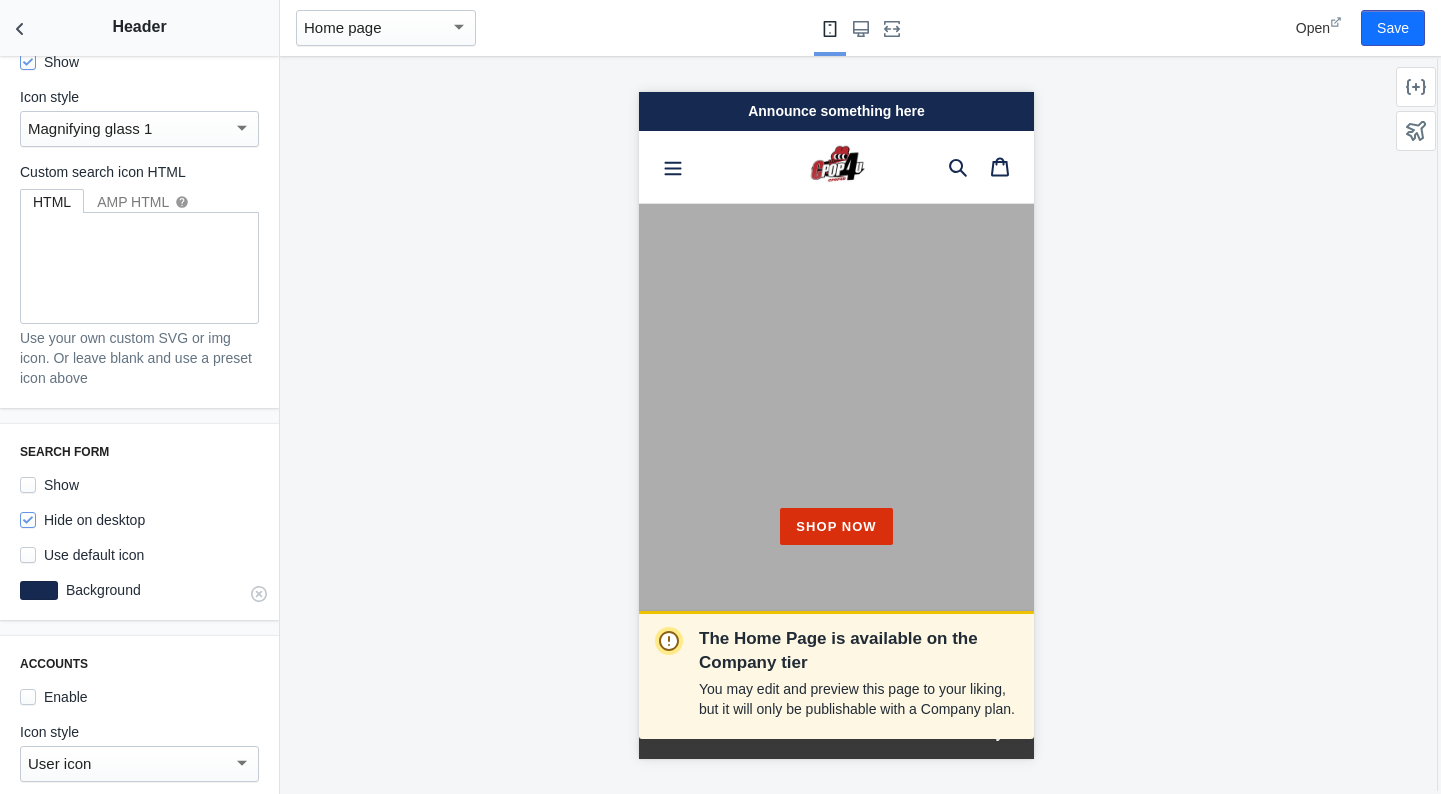 click at bounding box center (39, 590) 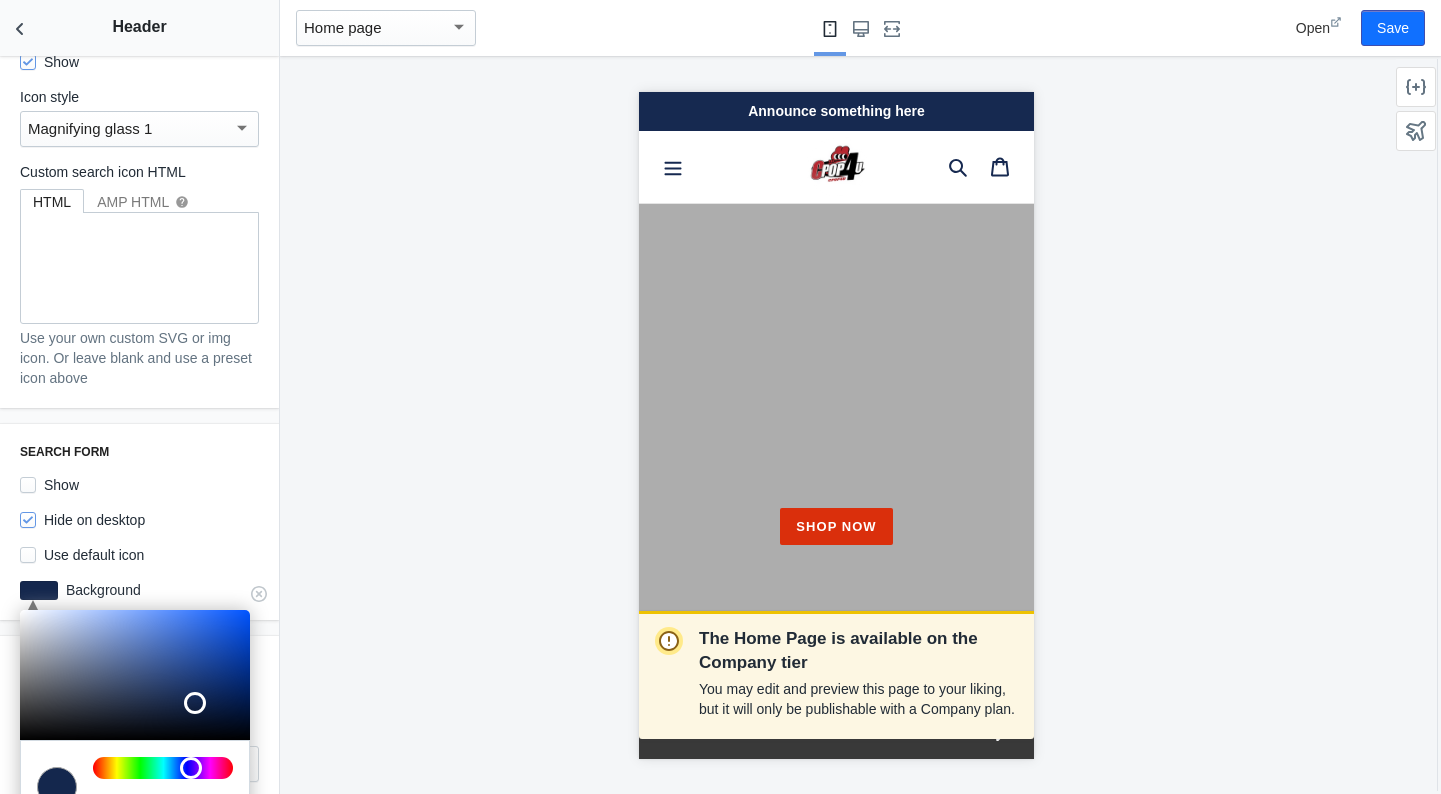 type on "#000000" 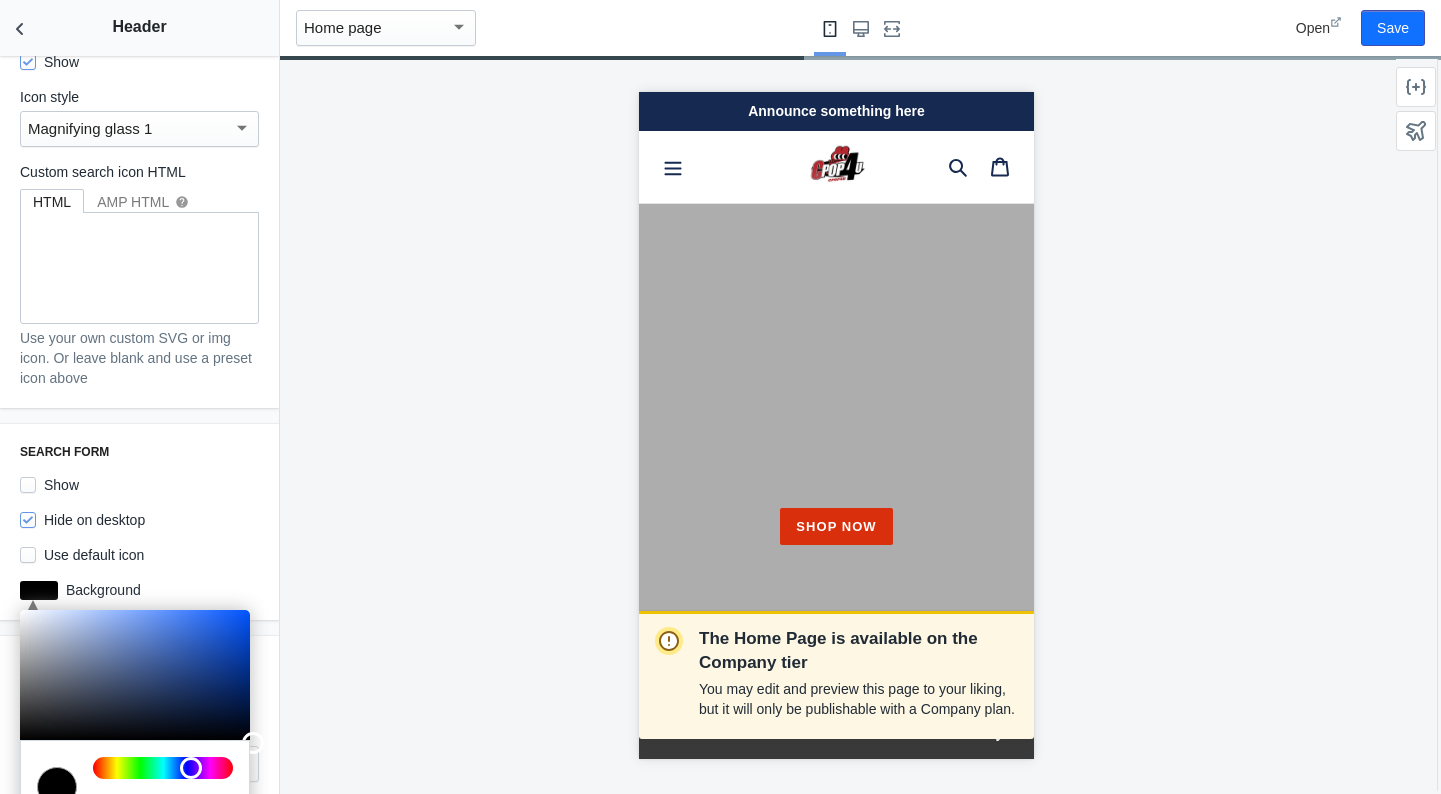 drag, startPoint x: 192, startPoint y: 700, endPoint x: 266, endPoint y: 743, distance: 85.58621 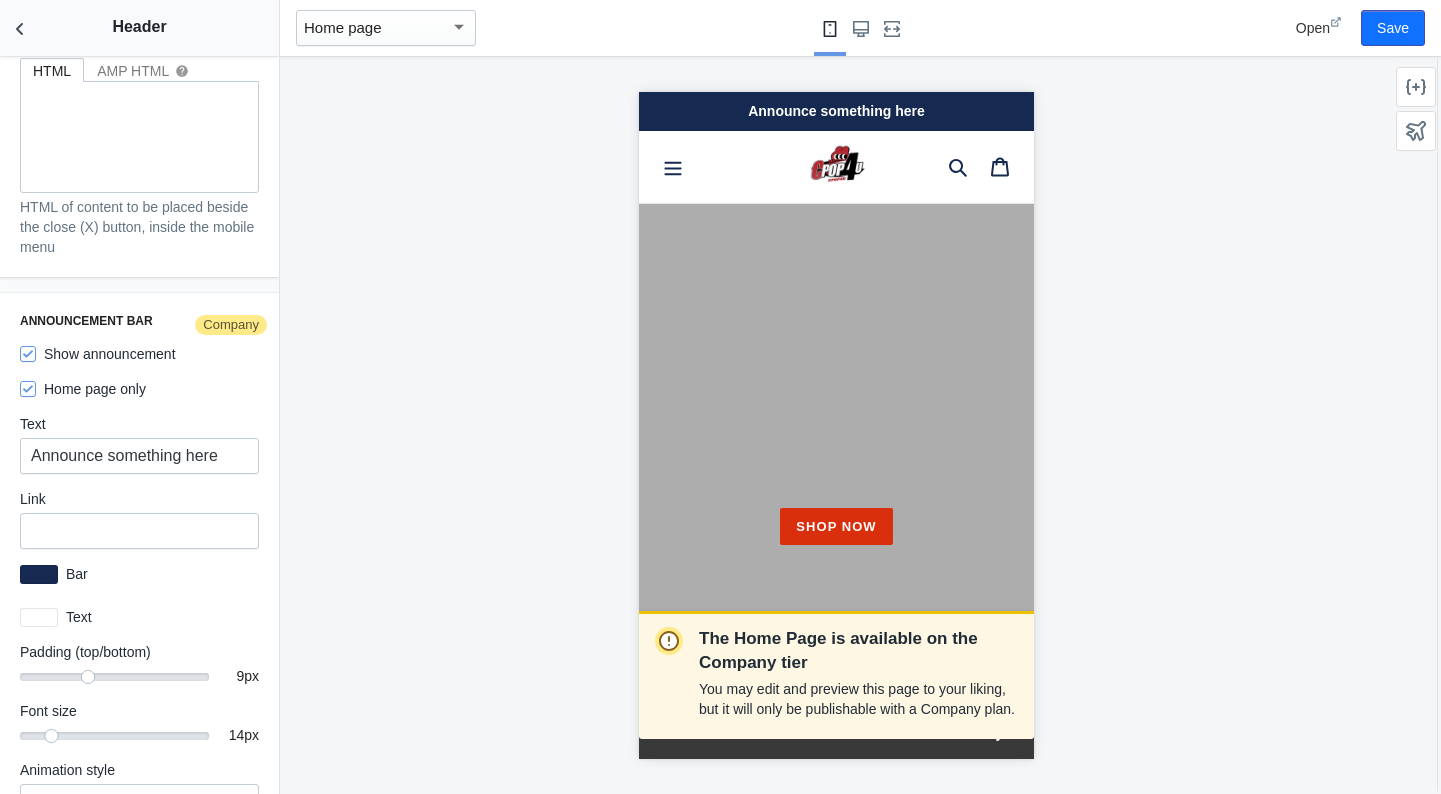 scroll, scrollTop: 3206, scrollLeft: 0, axis: vertical 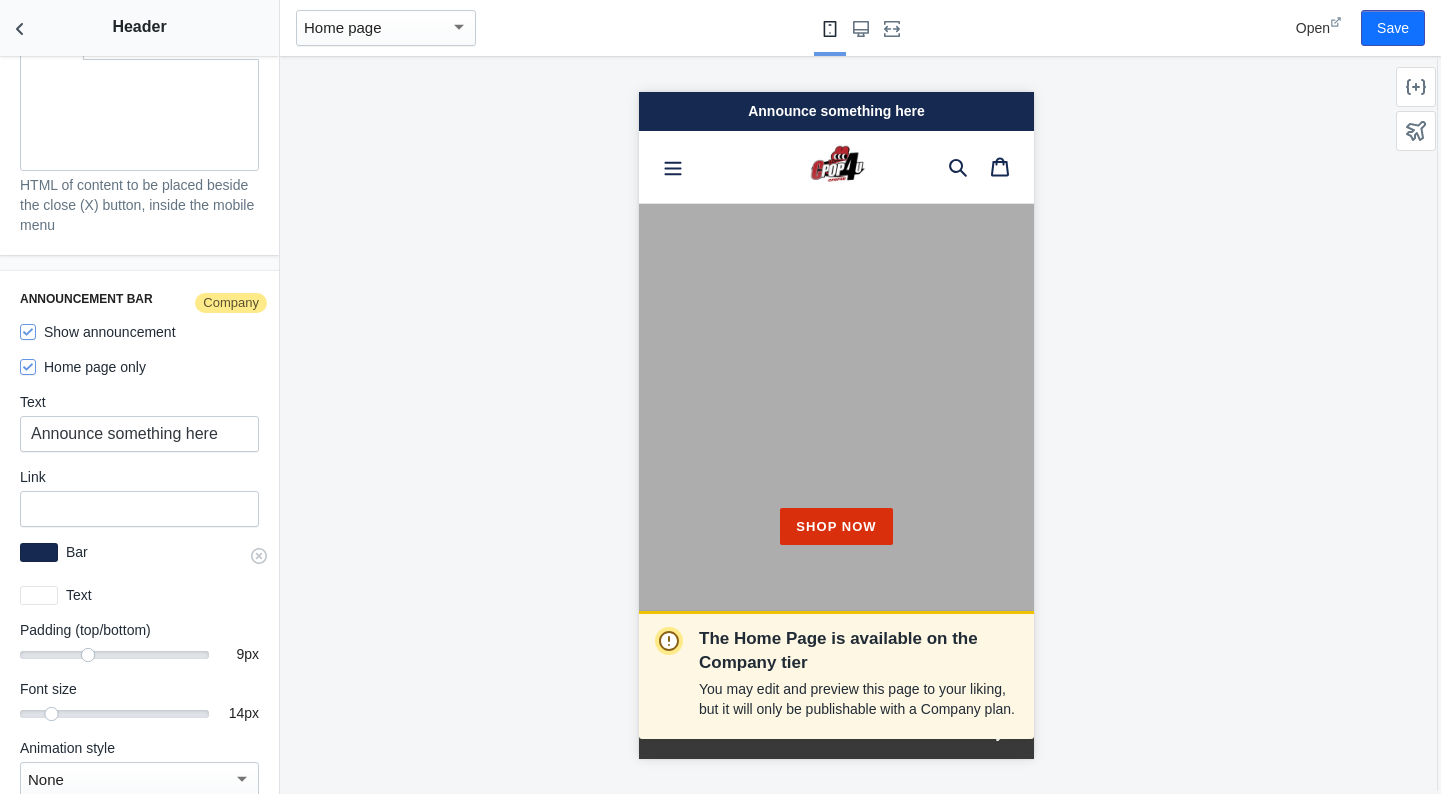 click at bounding box center [39, 552] 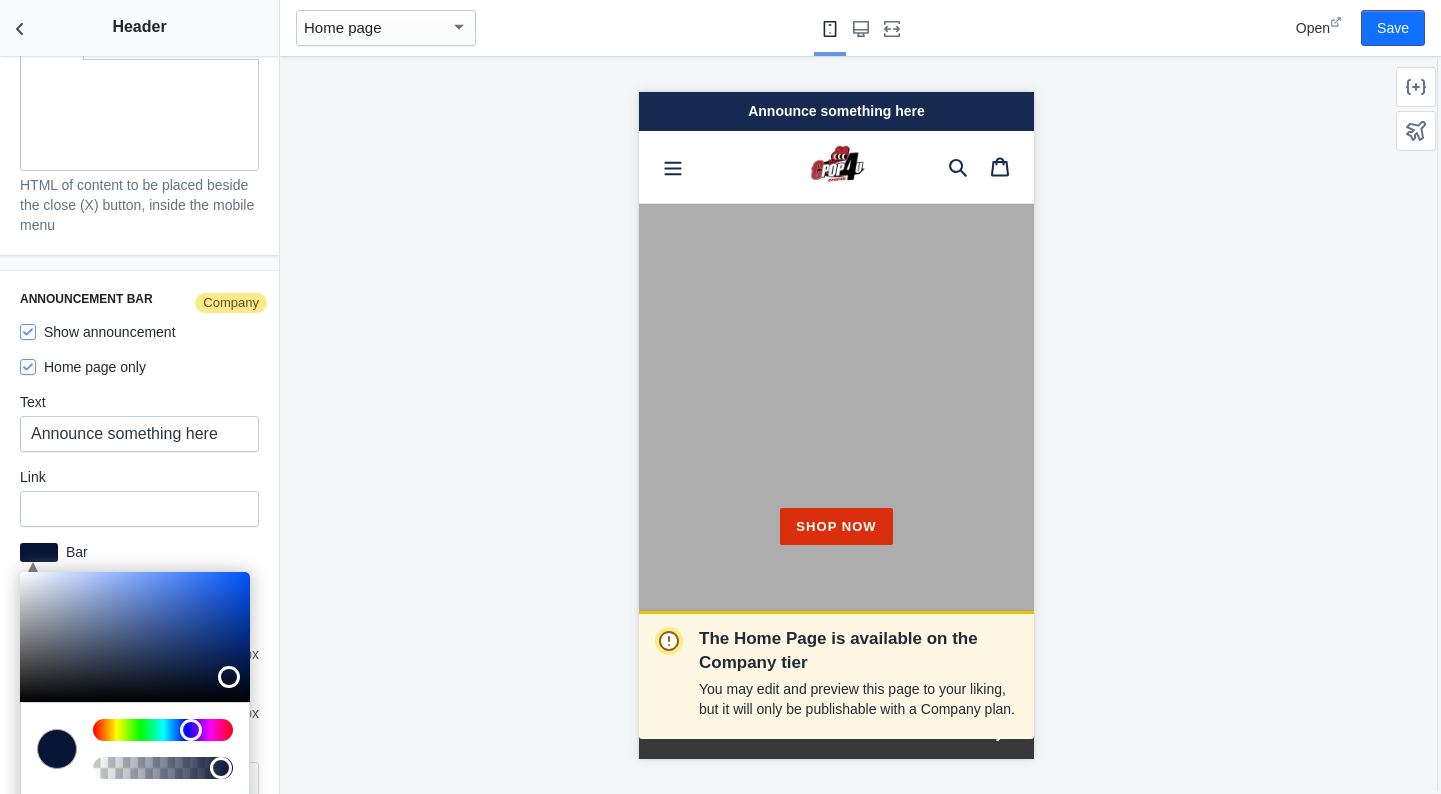 type on "#000000" 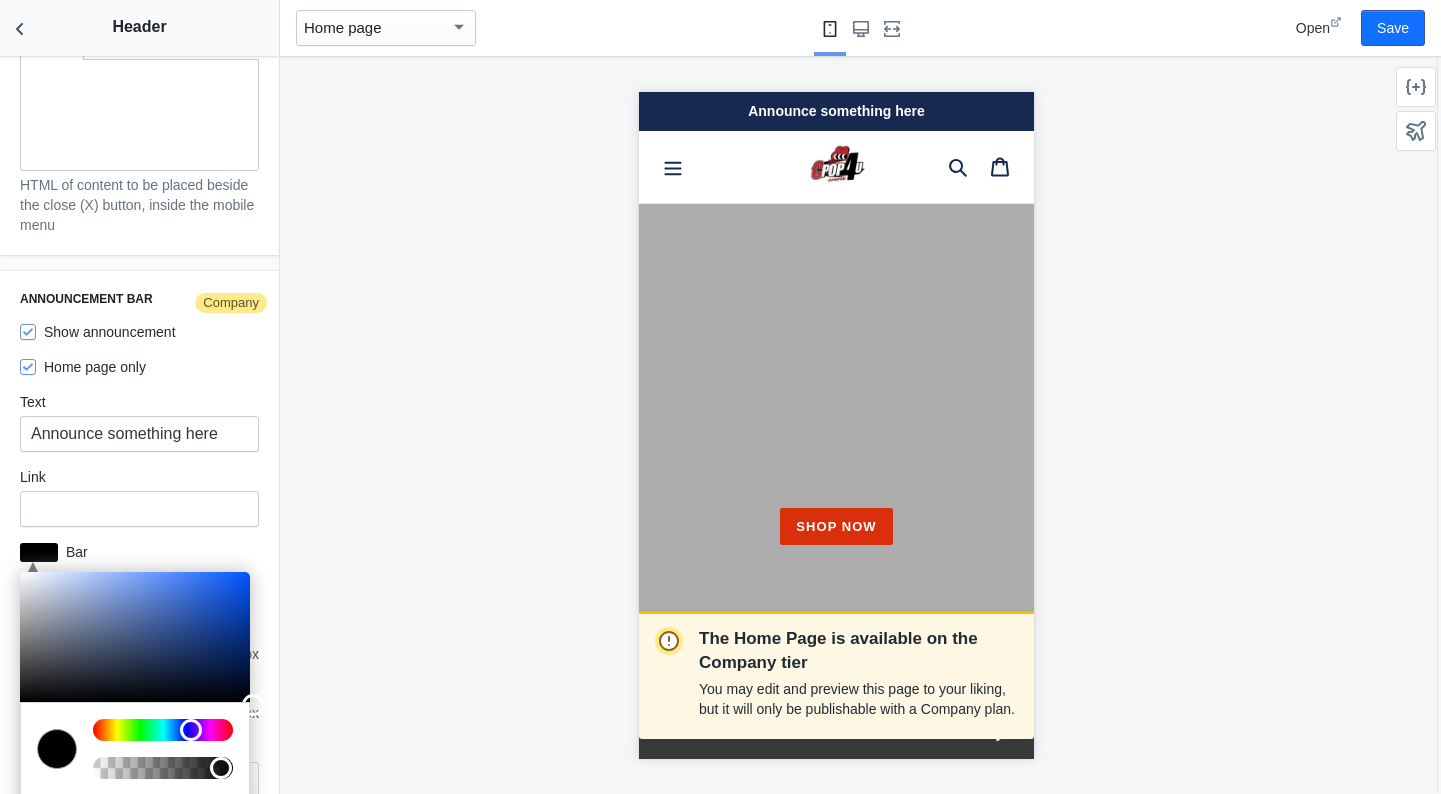 drag, startPoint x: 187, startPoint y: 666, endPoint x: 290, endPoint y: 716, distance: 114.494545 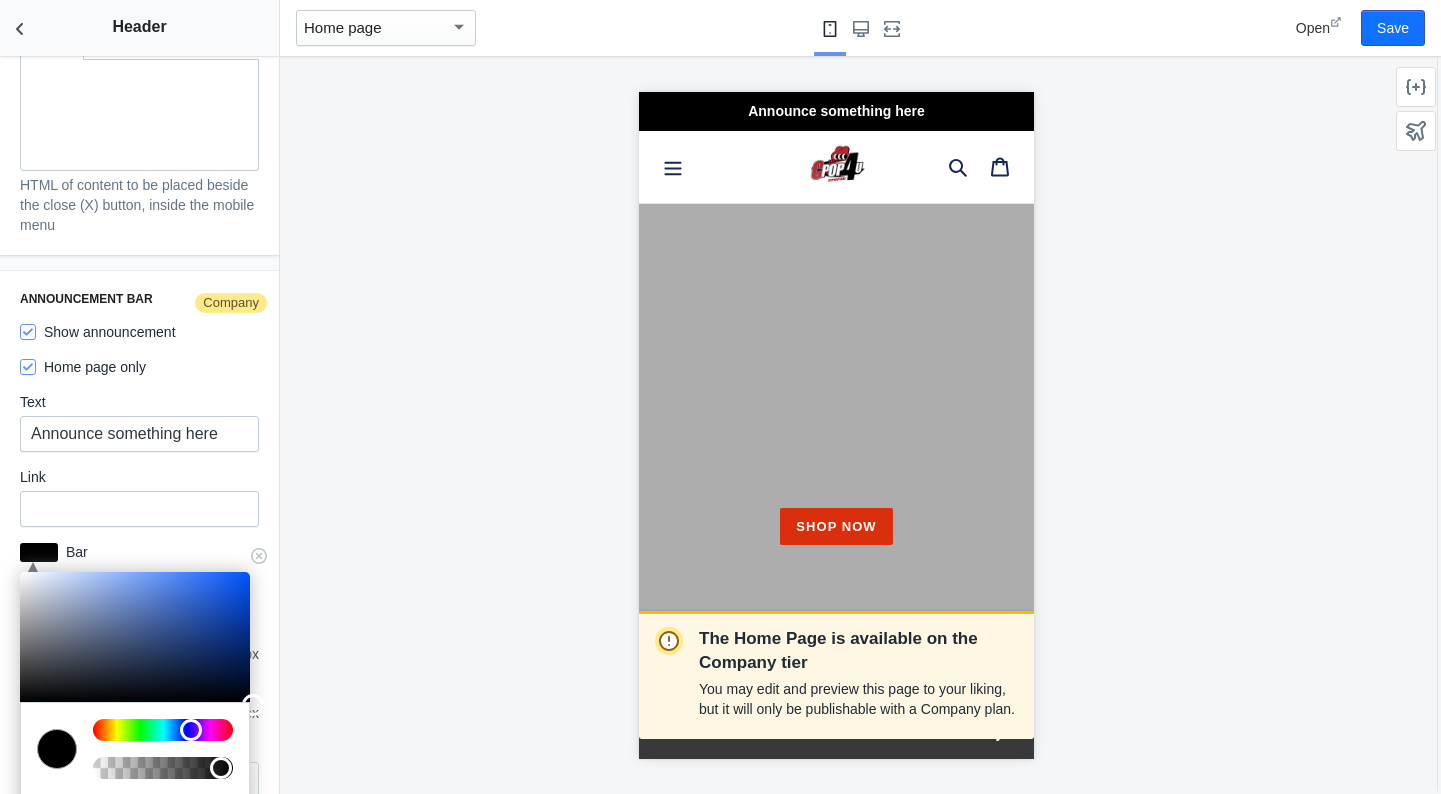 click on "Bar" at bounding box center [158, 552] 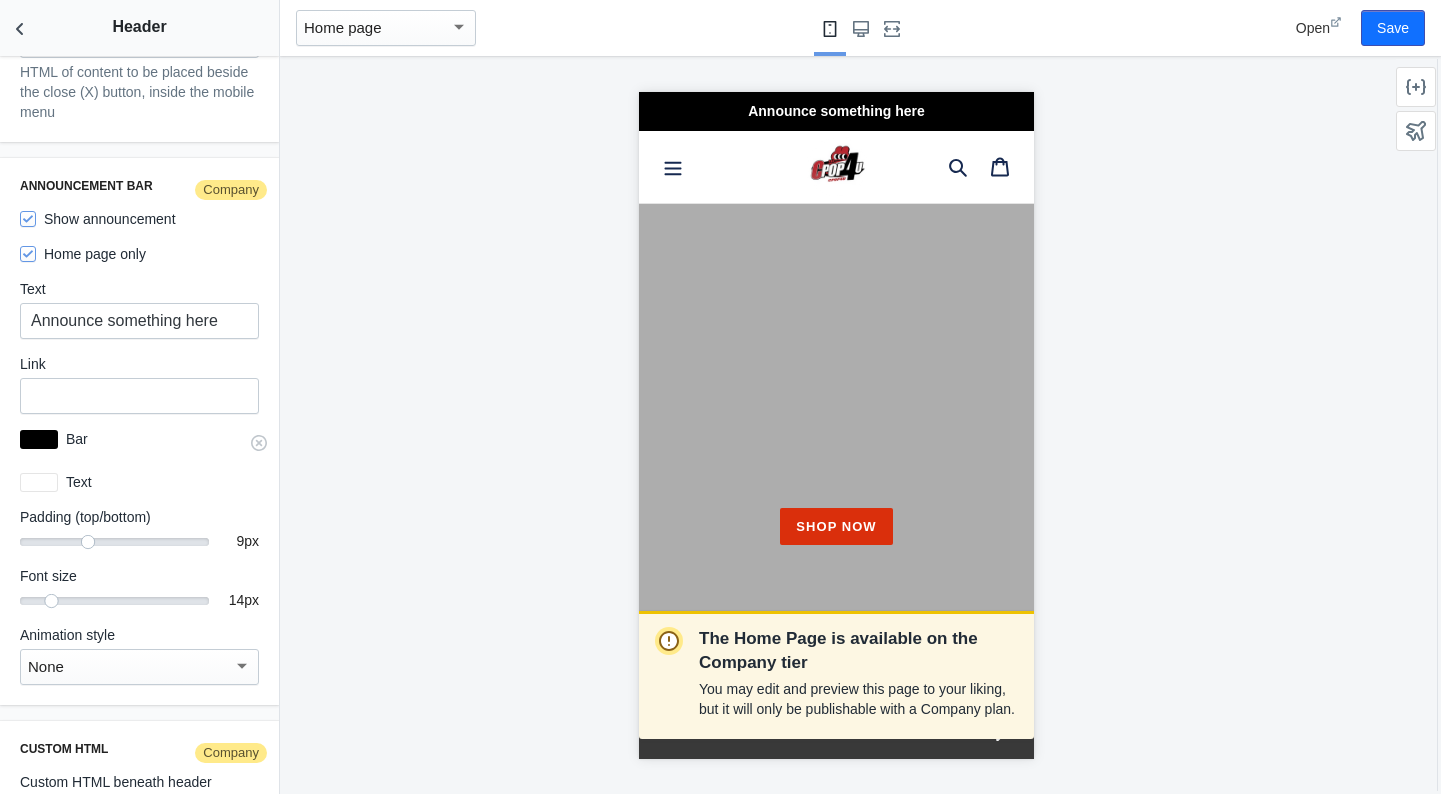 scroll, scrollTop: 3327, scrollLeft: 0, axis: vertical 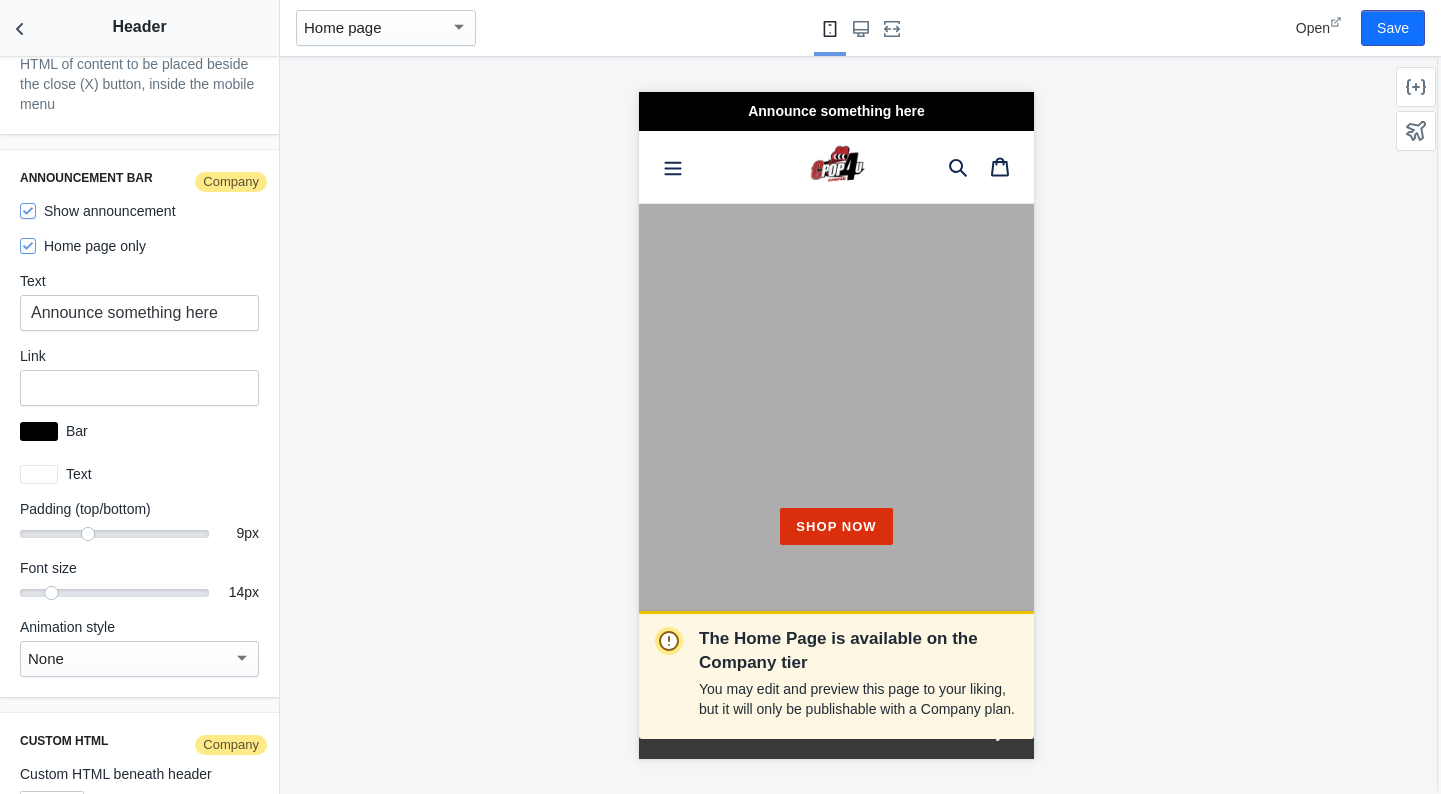 click on "None" at bounding box center [130, 659] 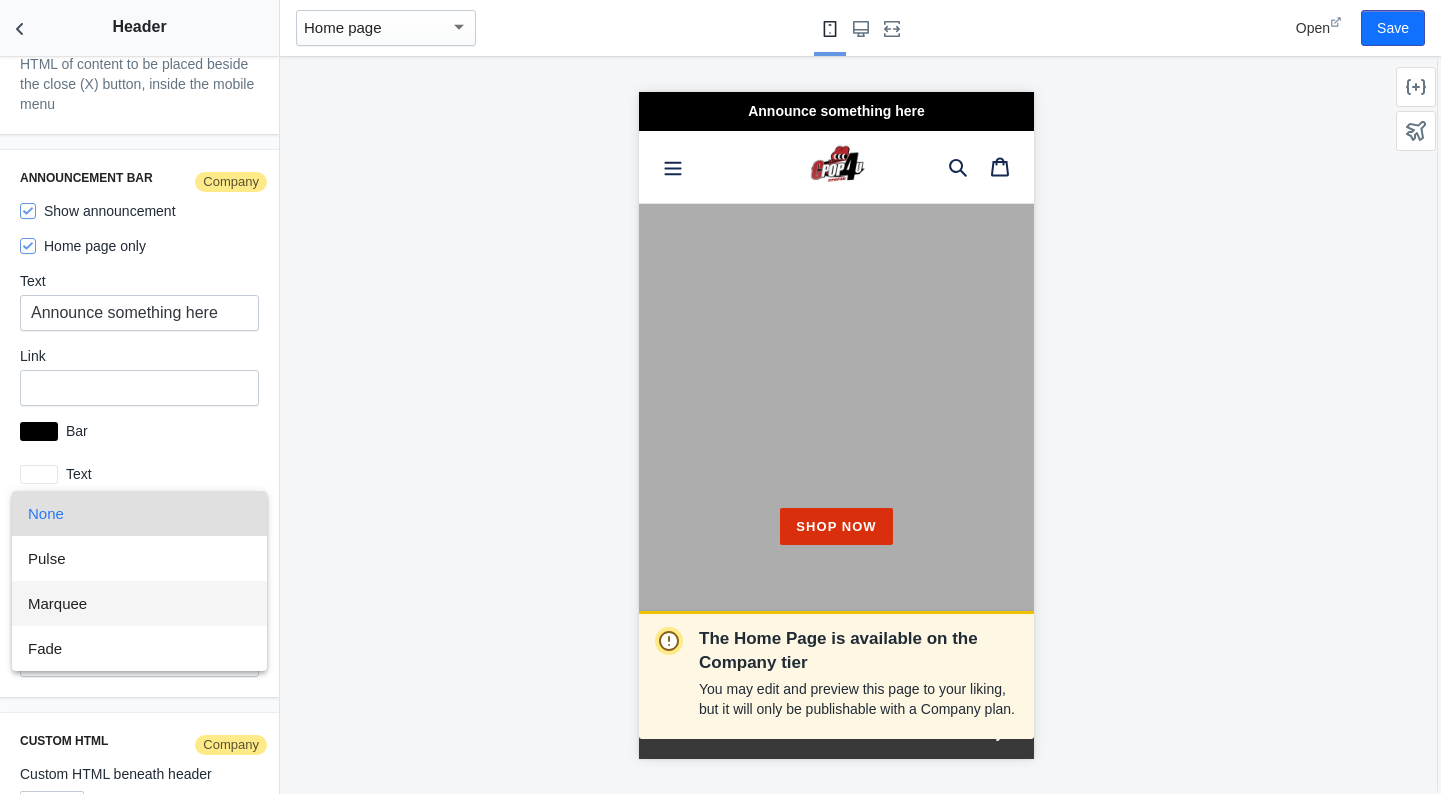 click on "Marquee" at bounding box center (139, 603) 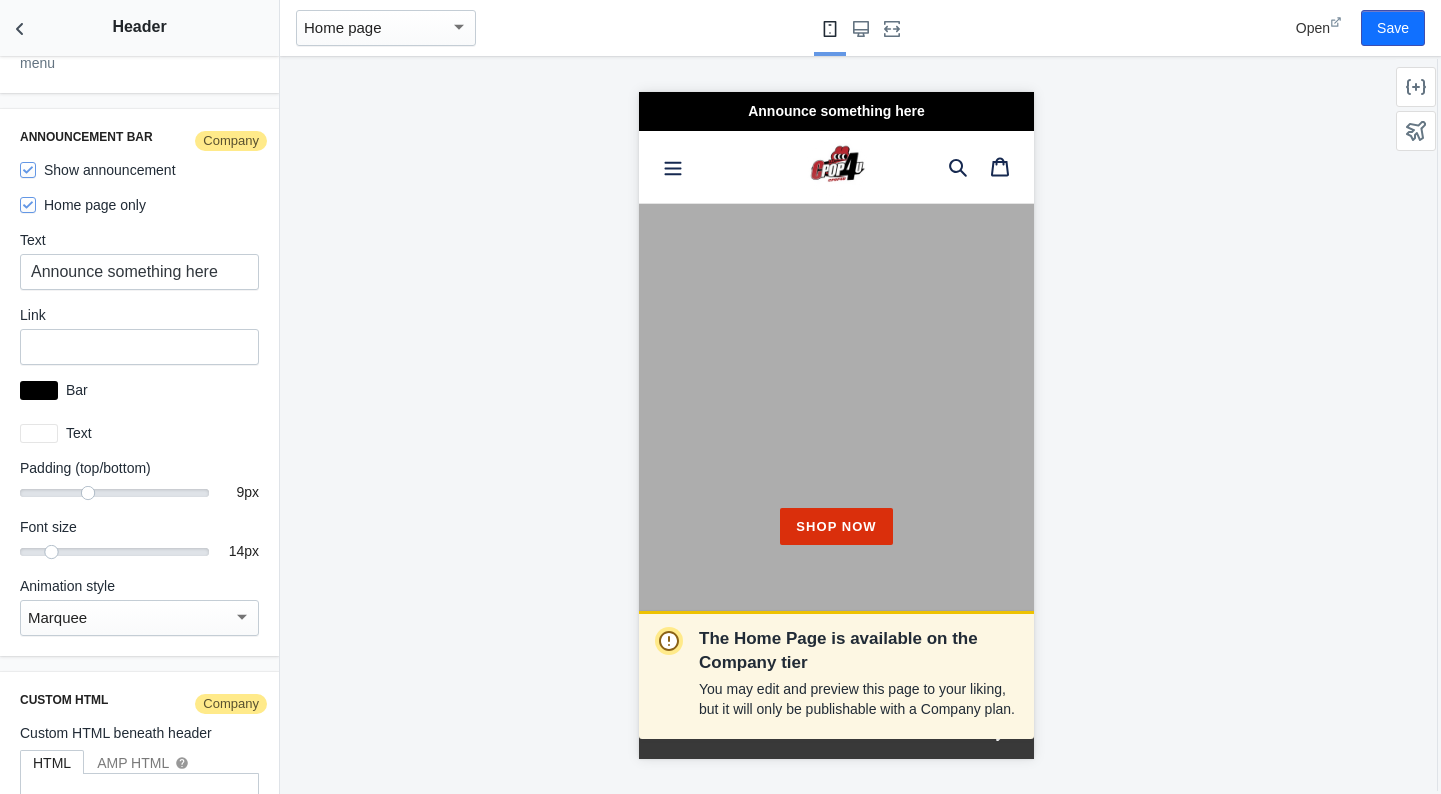 scroll, scrollTop: 3357, scrollLeft: 0, axis: vertical 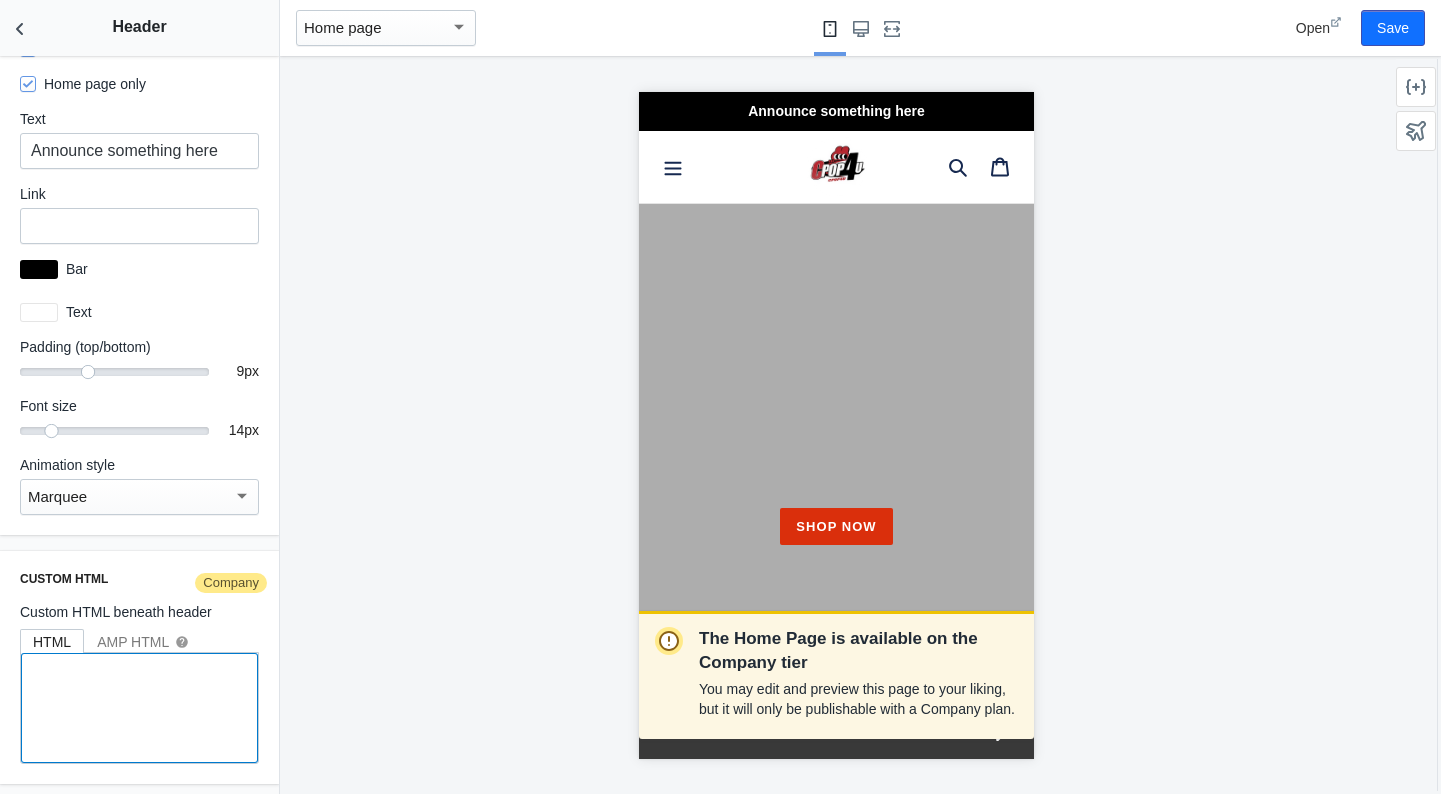 click at bounding box center [139, 708] 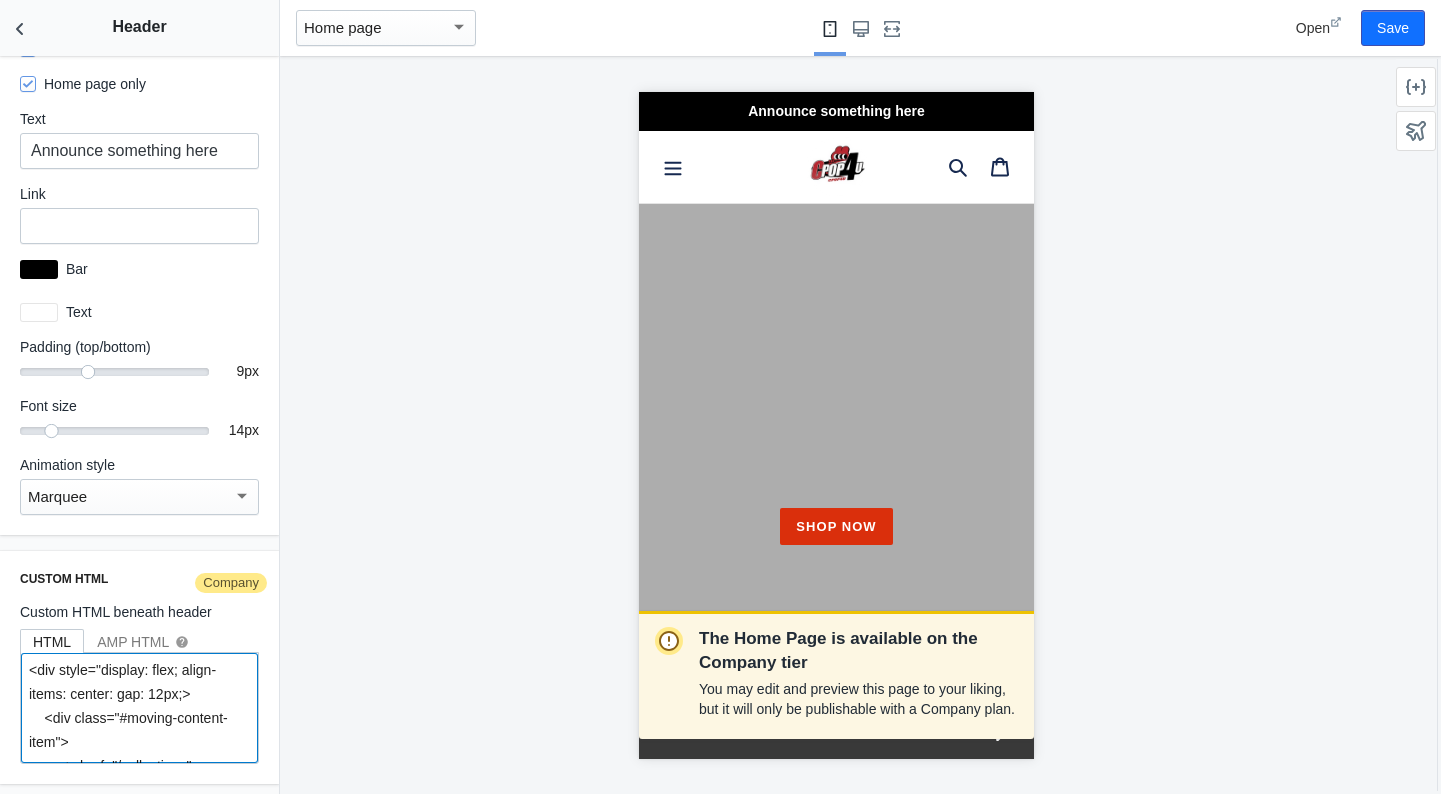 scroll, scrollTop: 491, scrollLeft: 0, axis: vertical 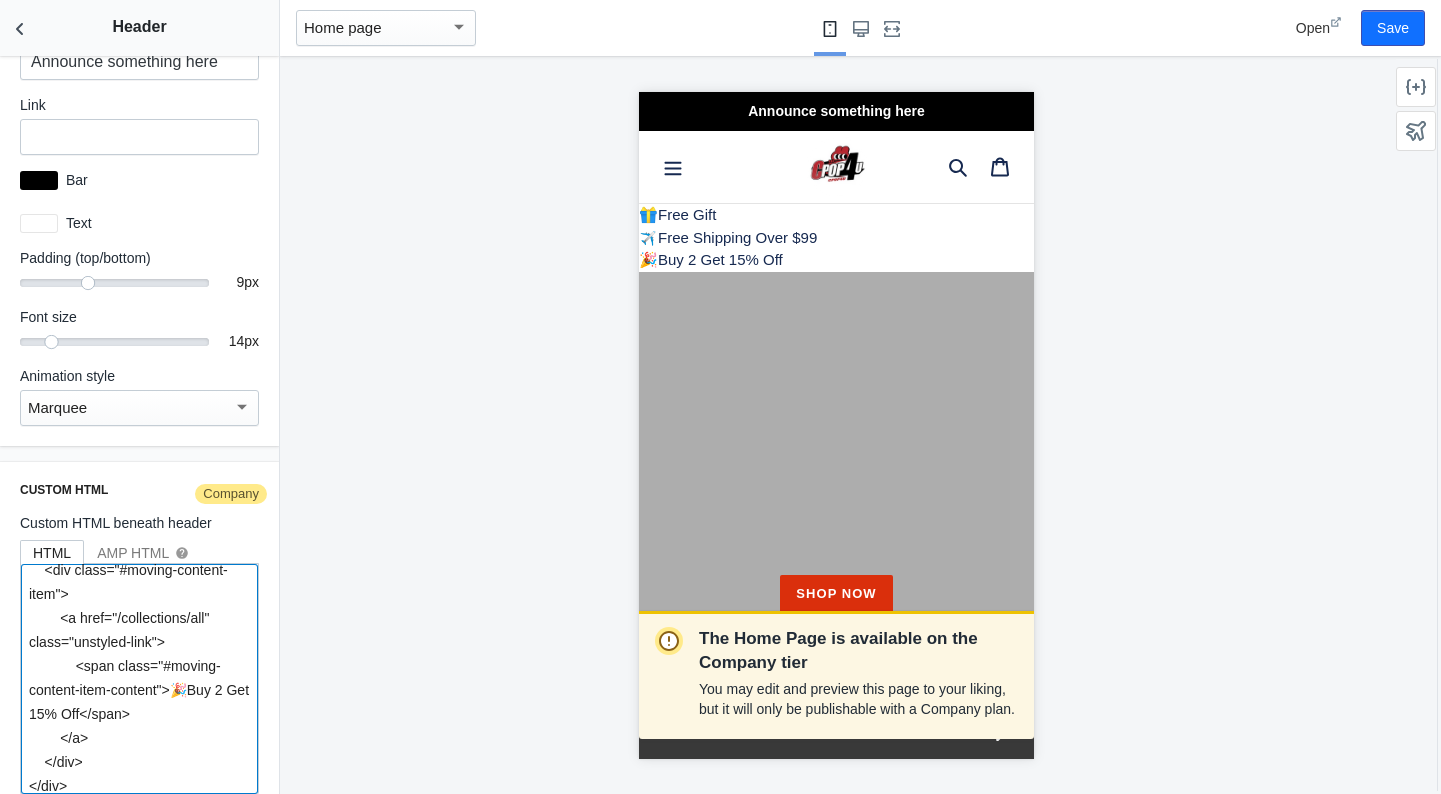 type 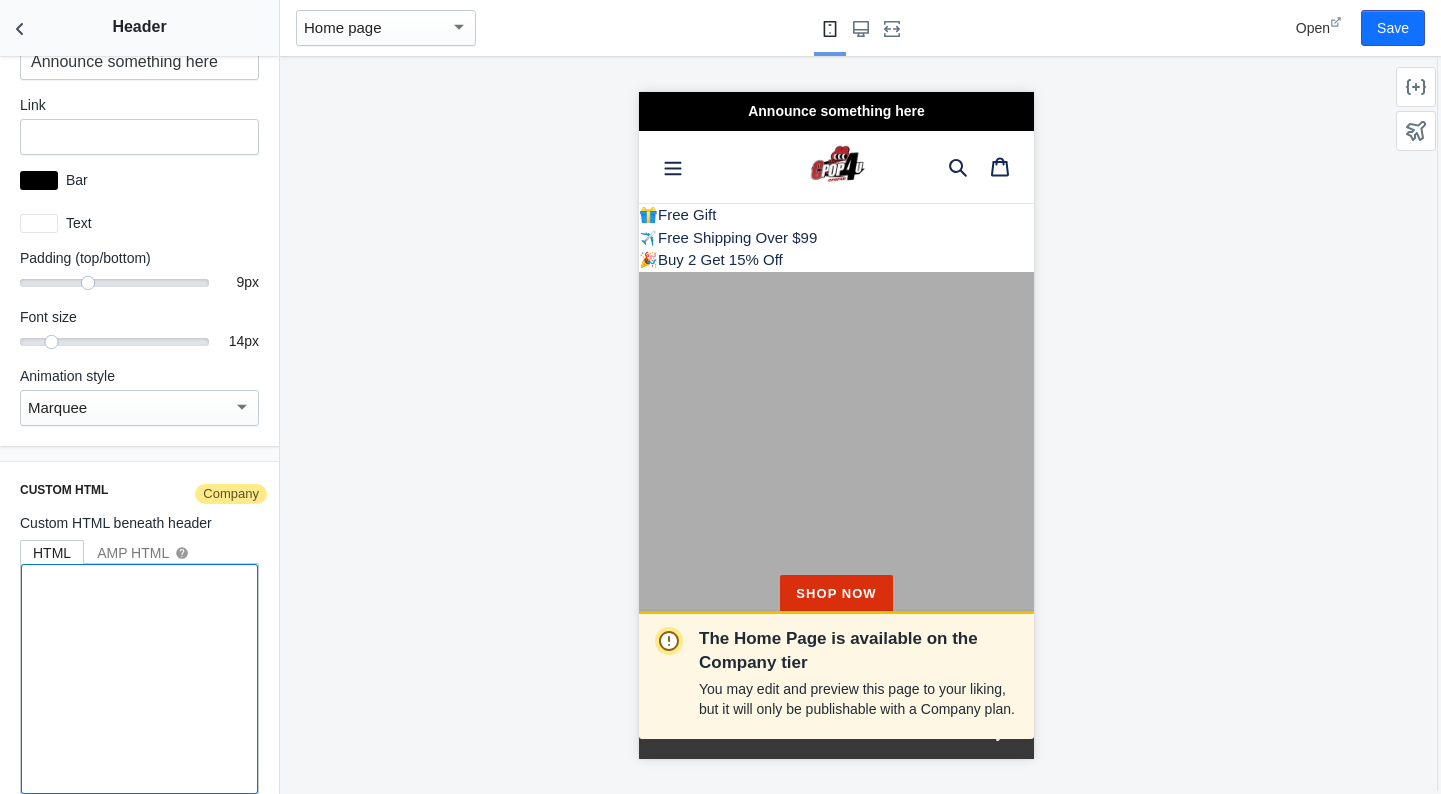 scroll, scrollTop: 0, scrollLeft: 0, axis: both 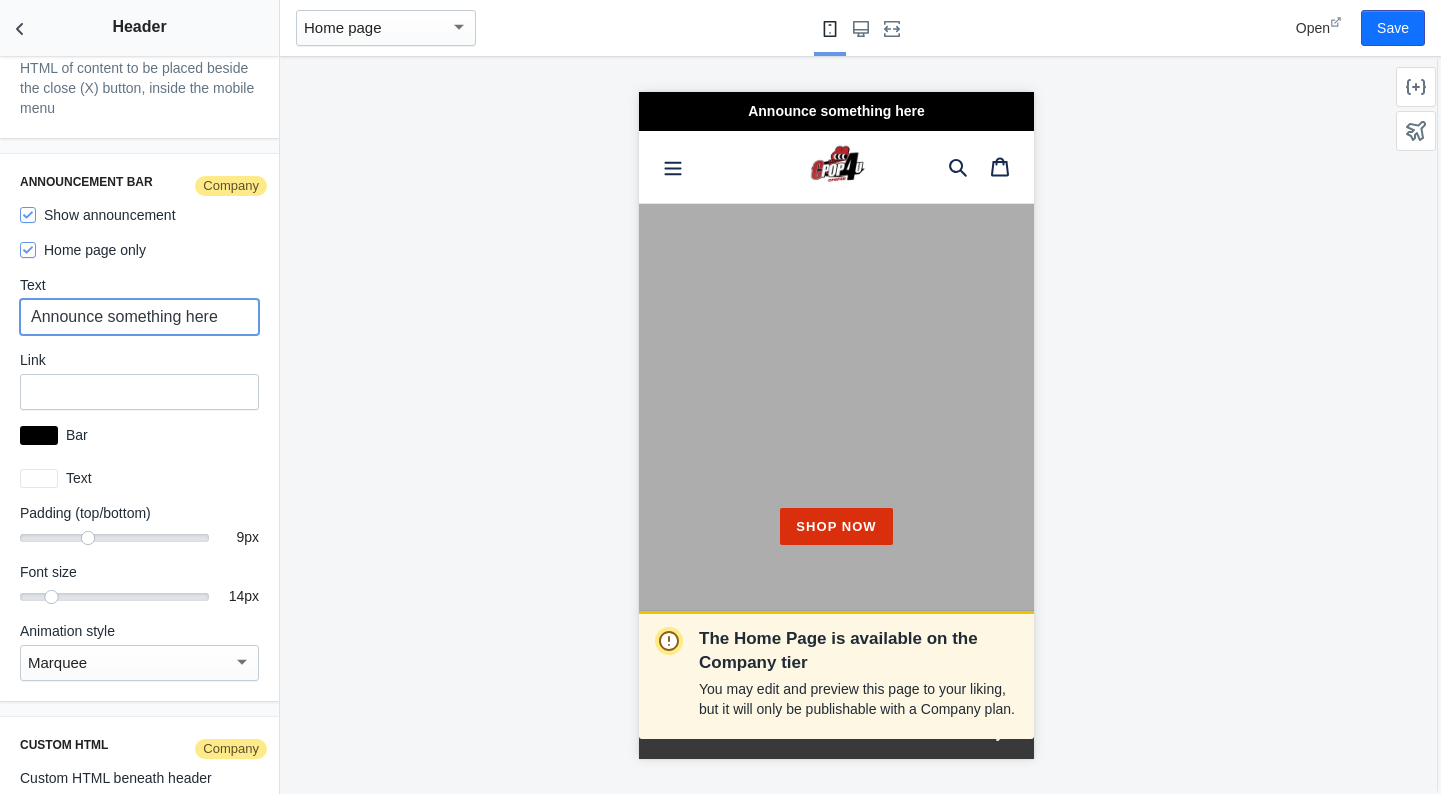click on "Announce something here" at bounding box center [139, 317] 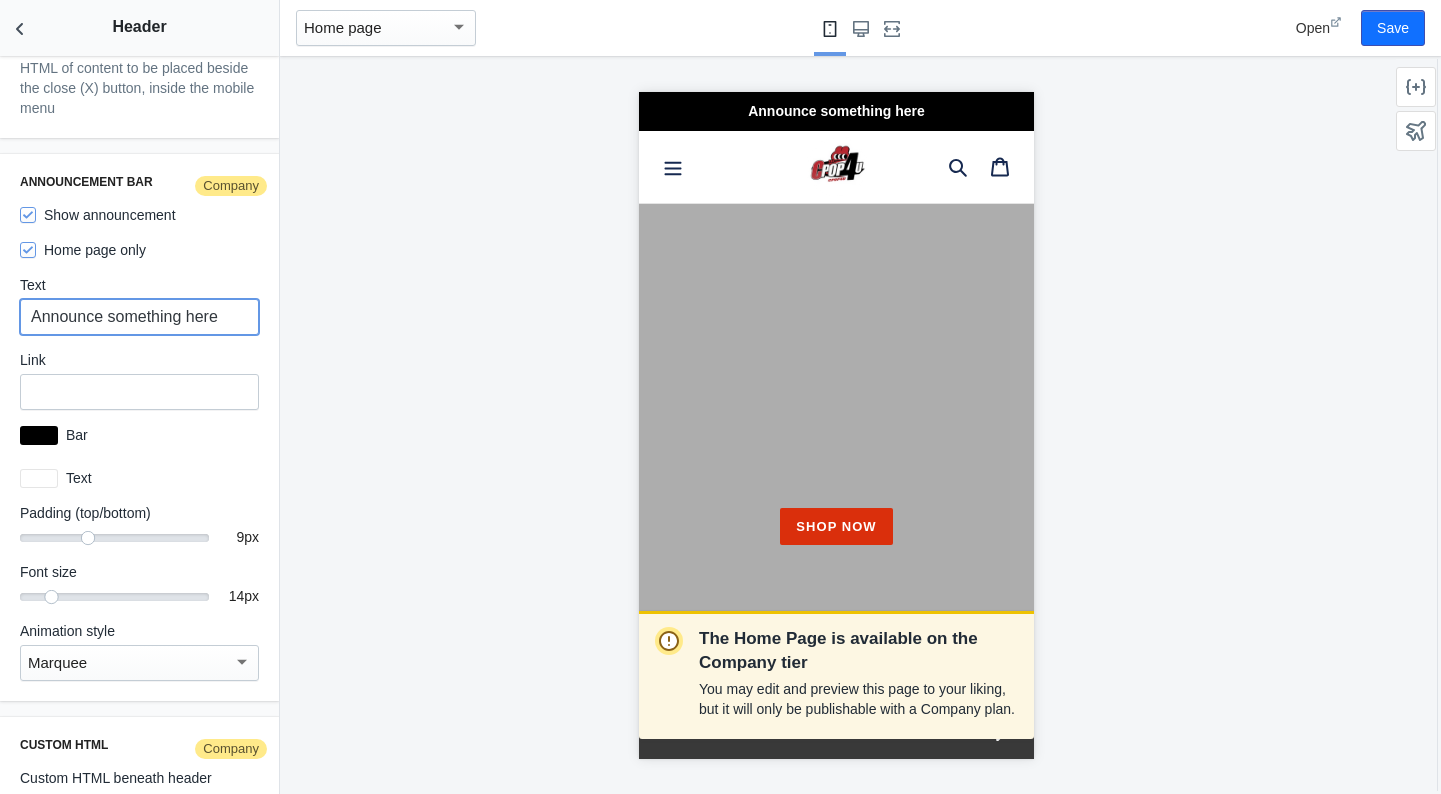 click on "Announce something here" at bounding box center (139, 317) 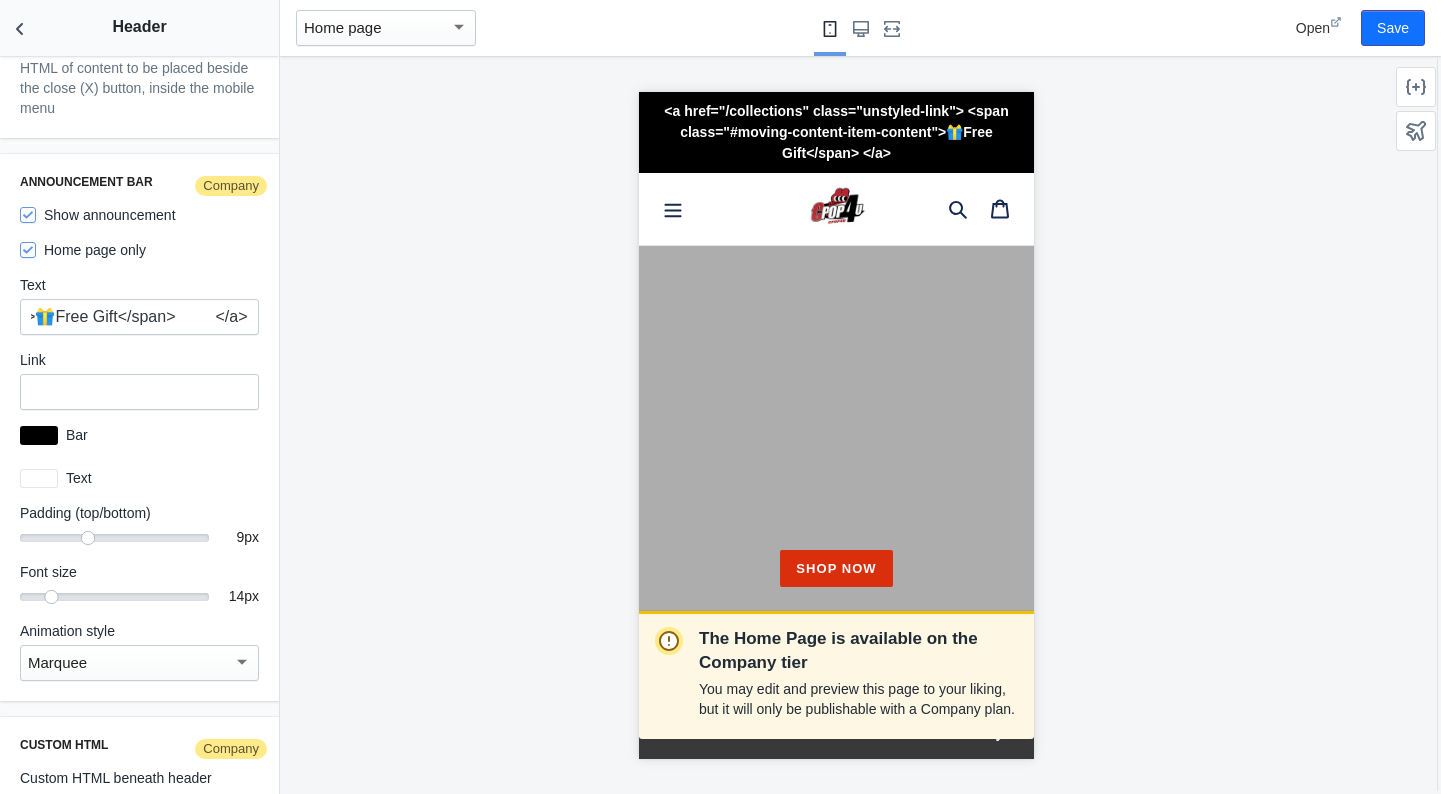 scroll, scrollTop: 0, scrollLeft: 0, axis: both 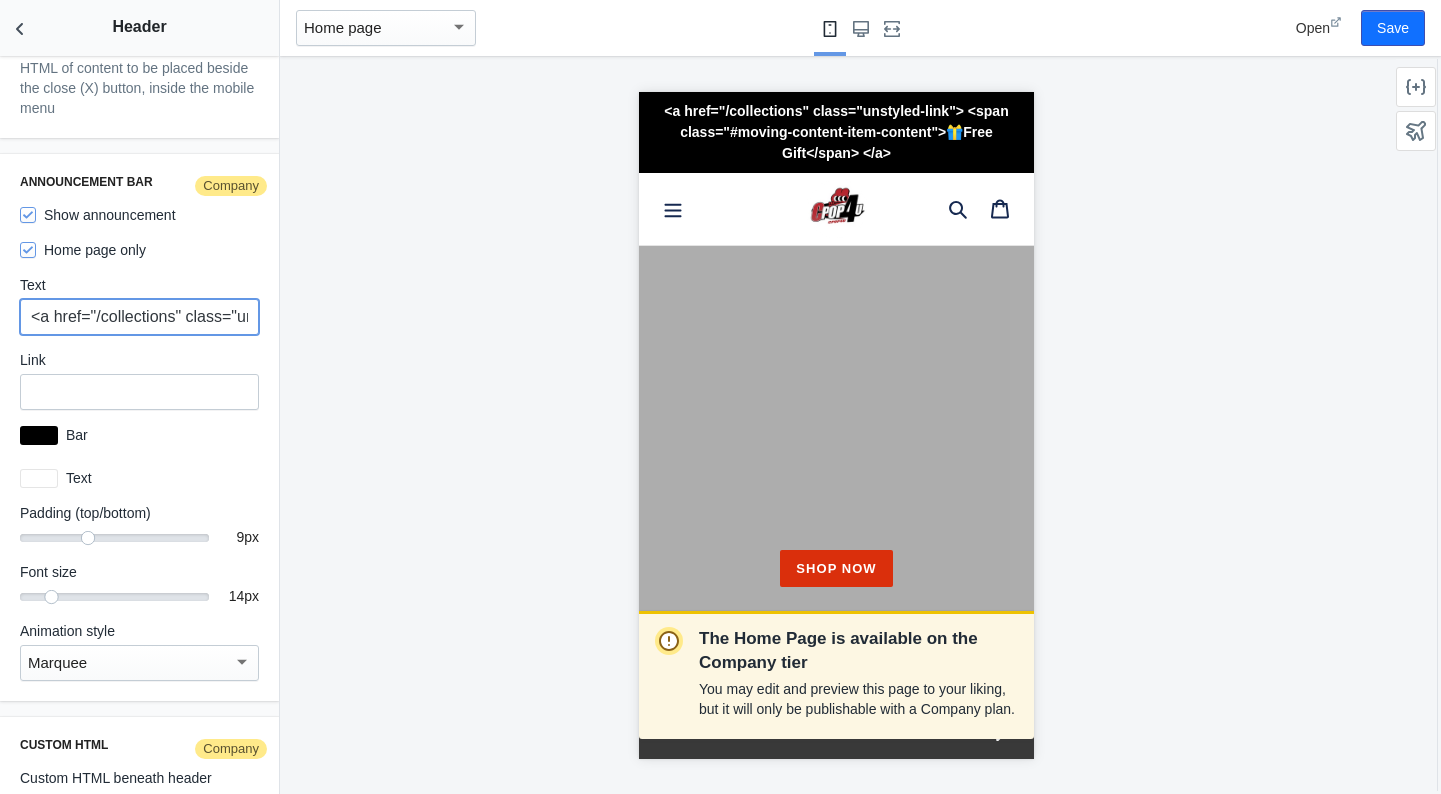 click on "<a href="/collections" class="unstyled-link">             <span class="#moving-content-item-content">🎁Free Gift</span>         </a>" at bounding box center [139, 317] 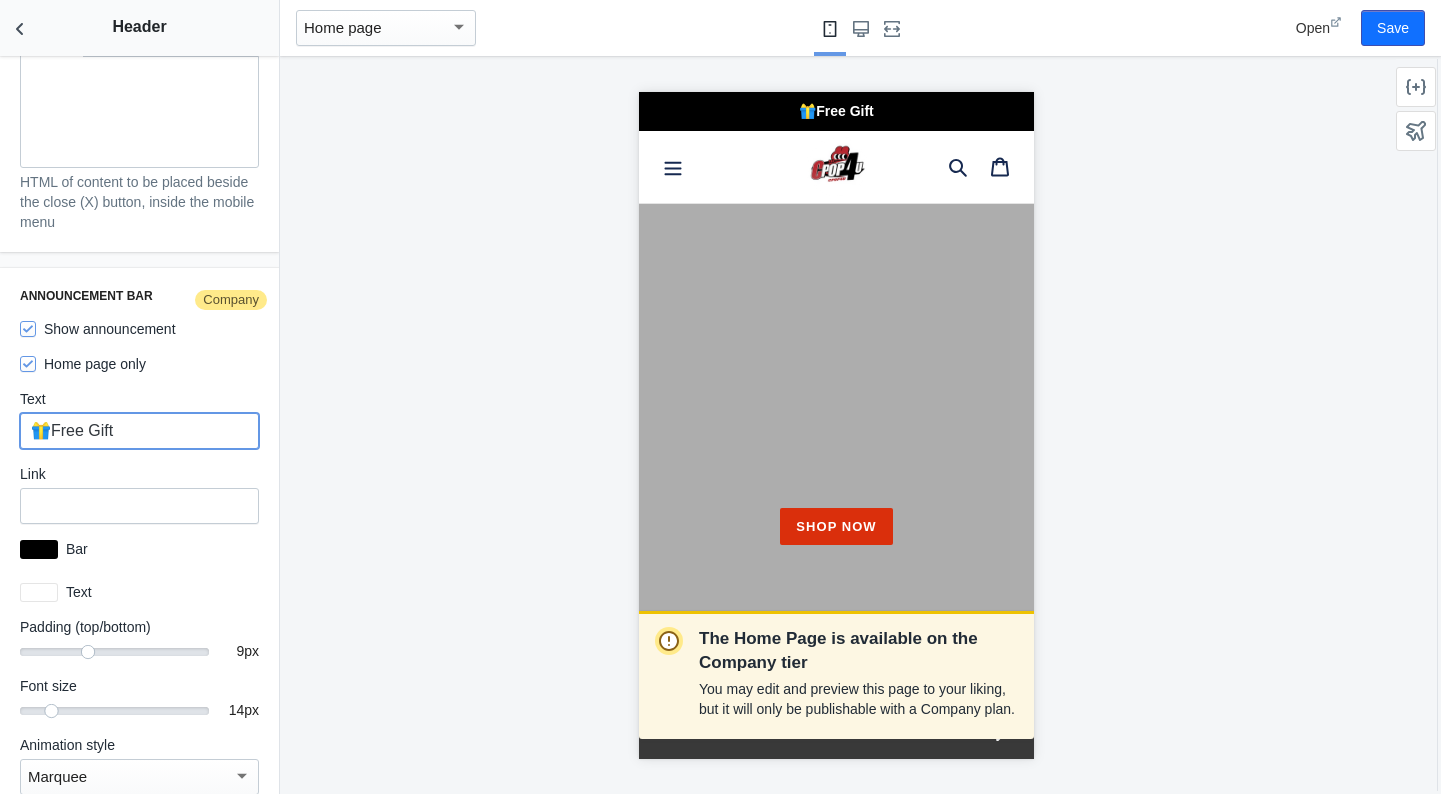 scroll, scrollTop: 3208, scrollLeft: 0, axis: vertical 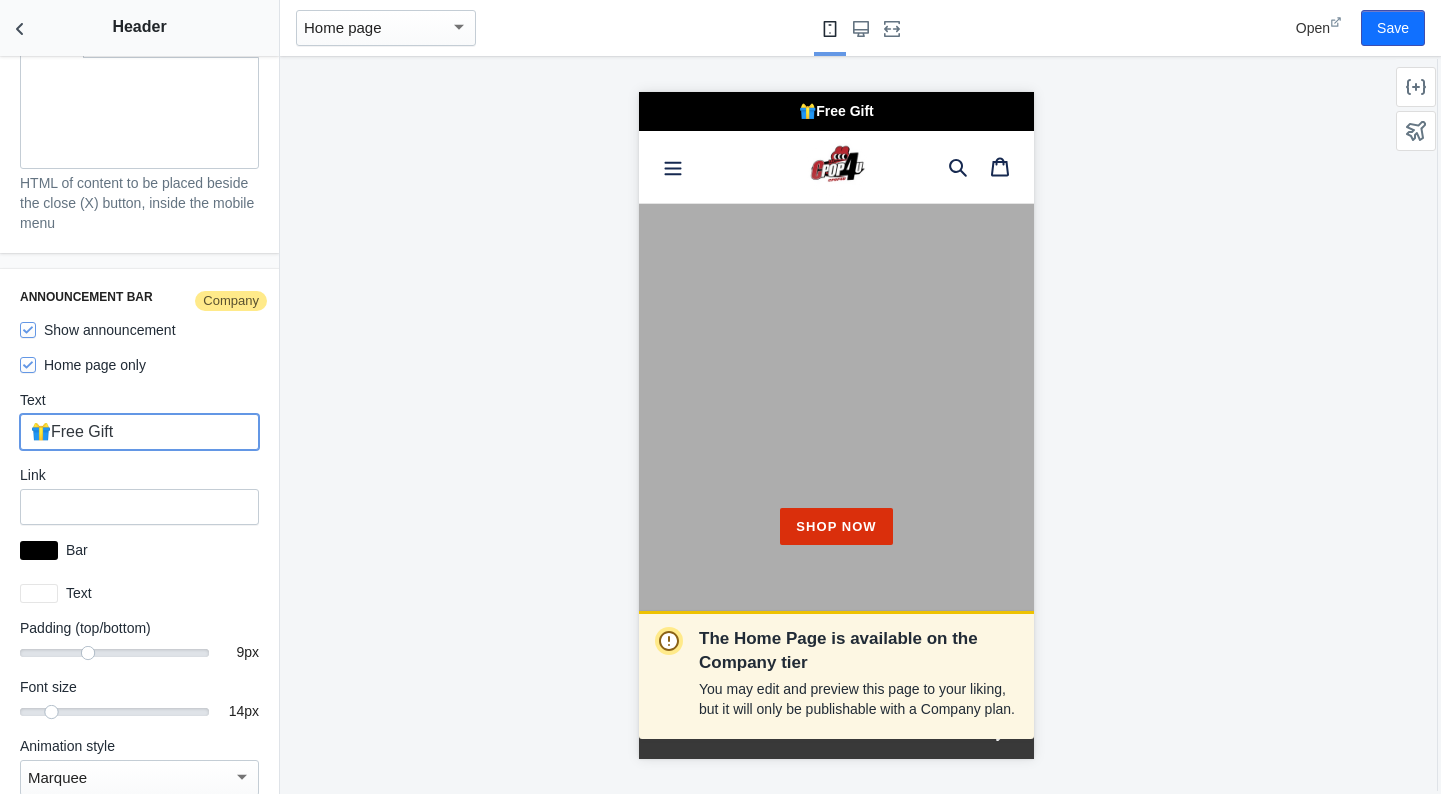 click on "🎁Free Gift" at bounding box center (139, 432) 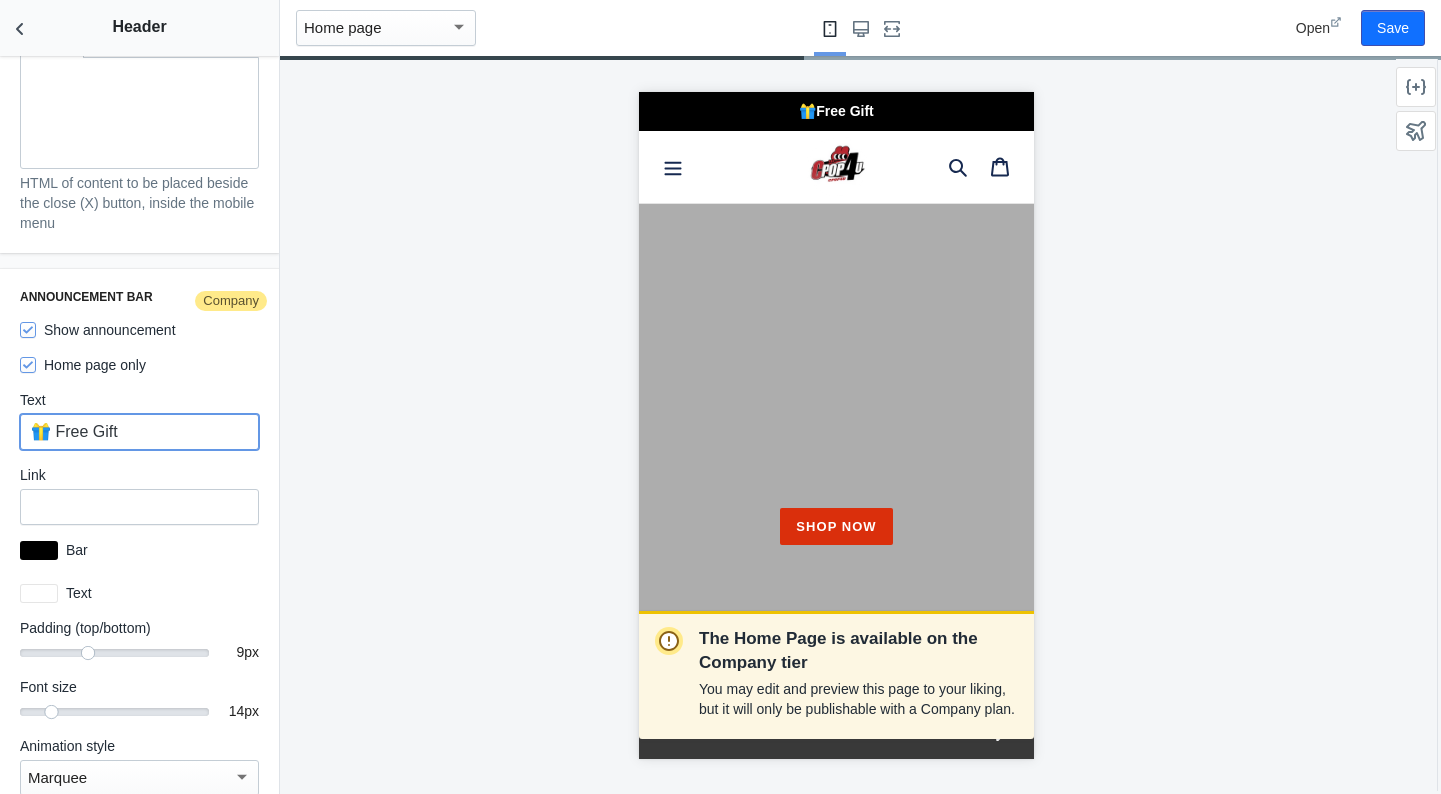 paste on "✈️Free Shipping Over $99" 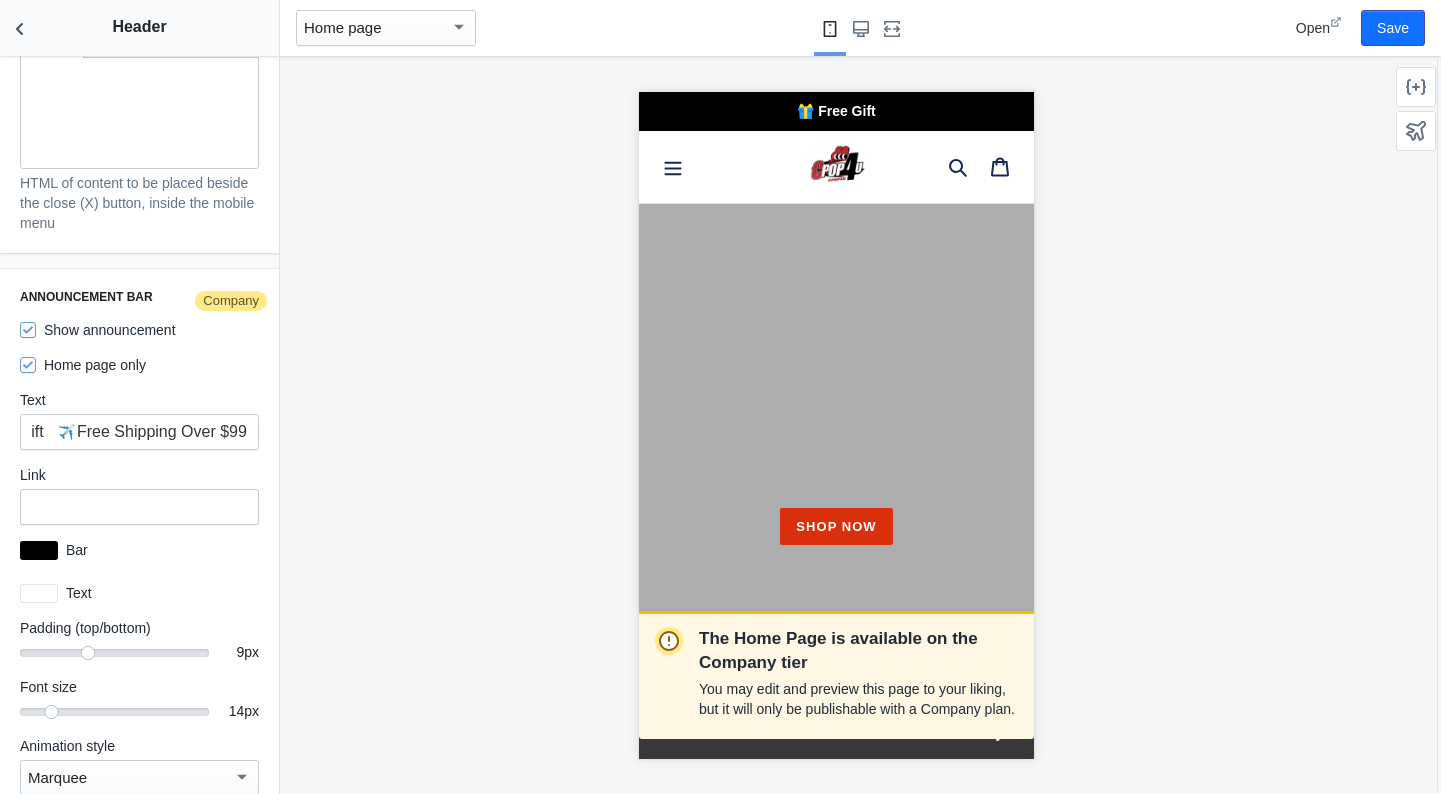 scroll, scrollTop: 0, scrollLeft: 0, axis: both 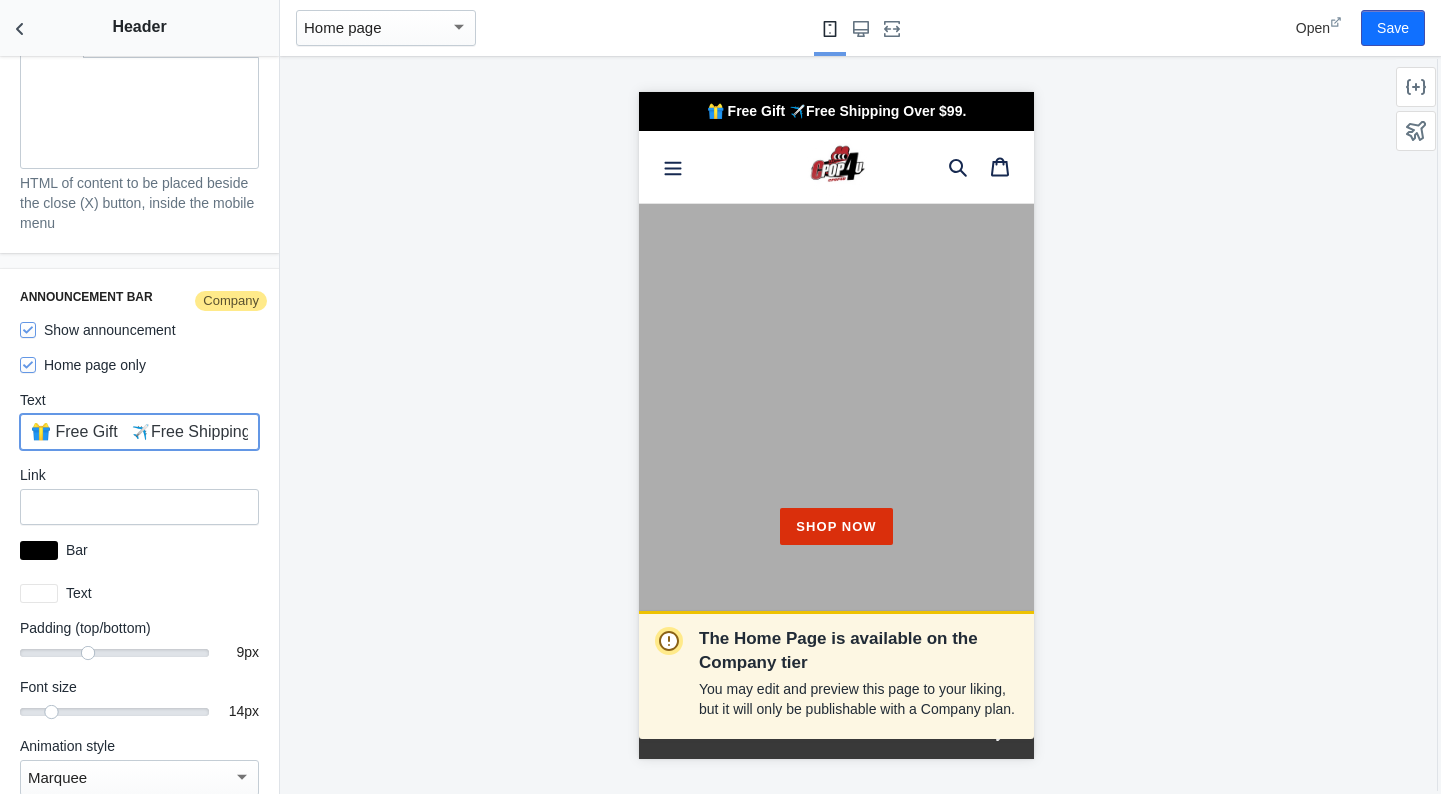 click on "🎁 Free Gift   ✈️Free Shipping Over $99." at bounding box center [139, 432] 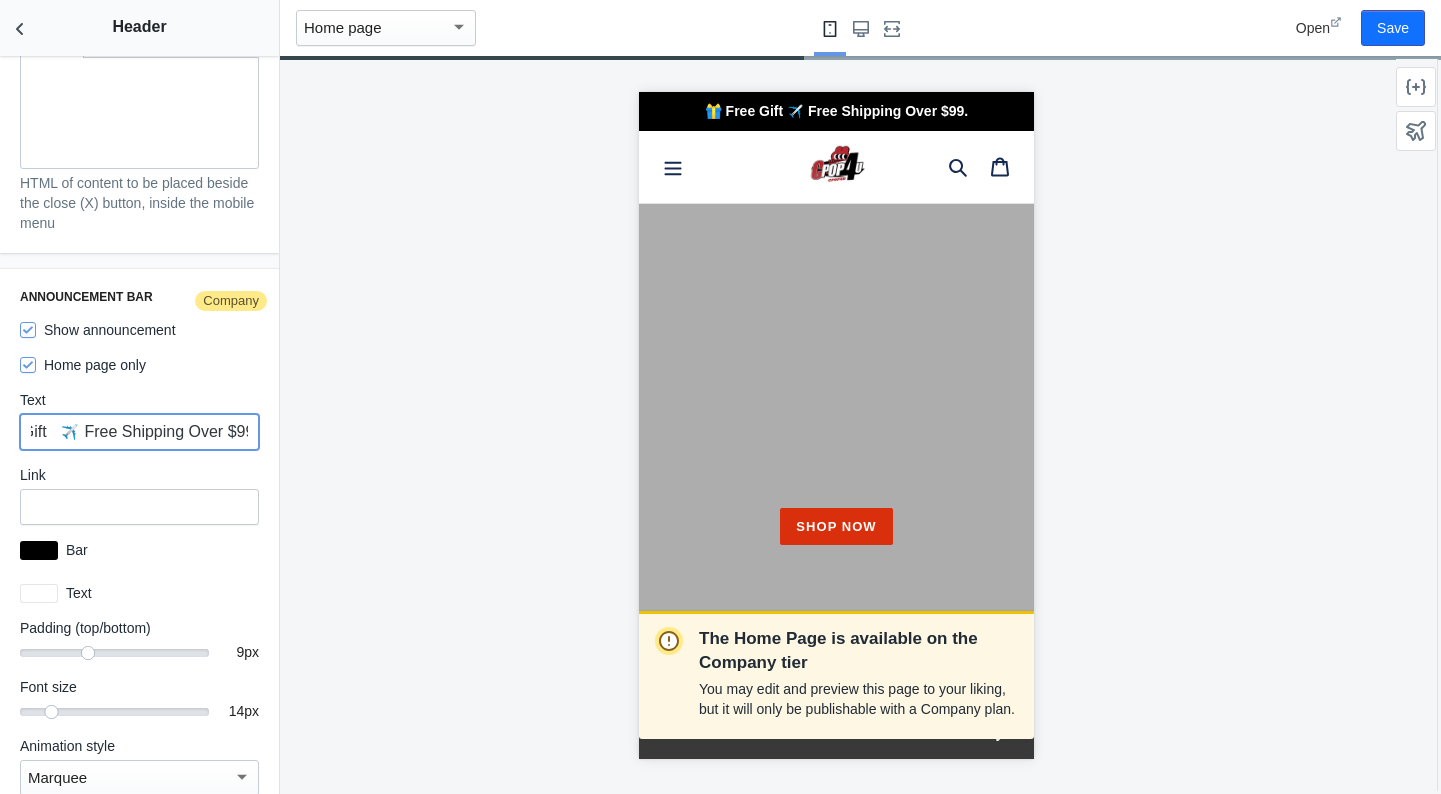 scroll, scrollTop: 0, scrollLeft: 75, axis: horizontal 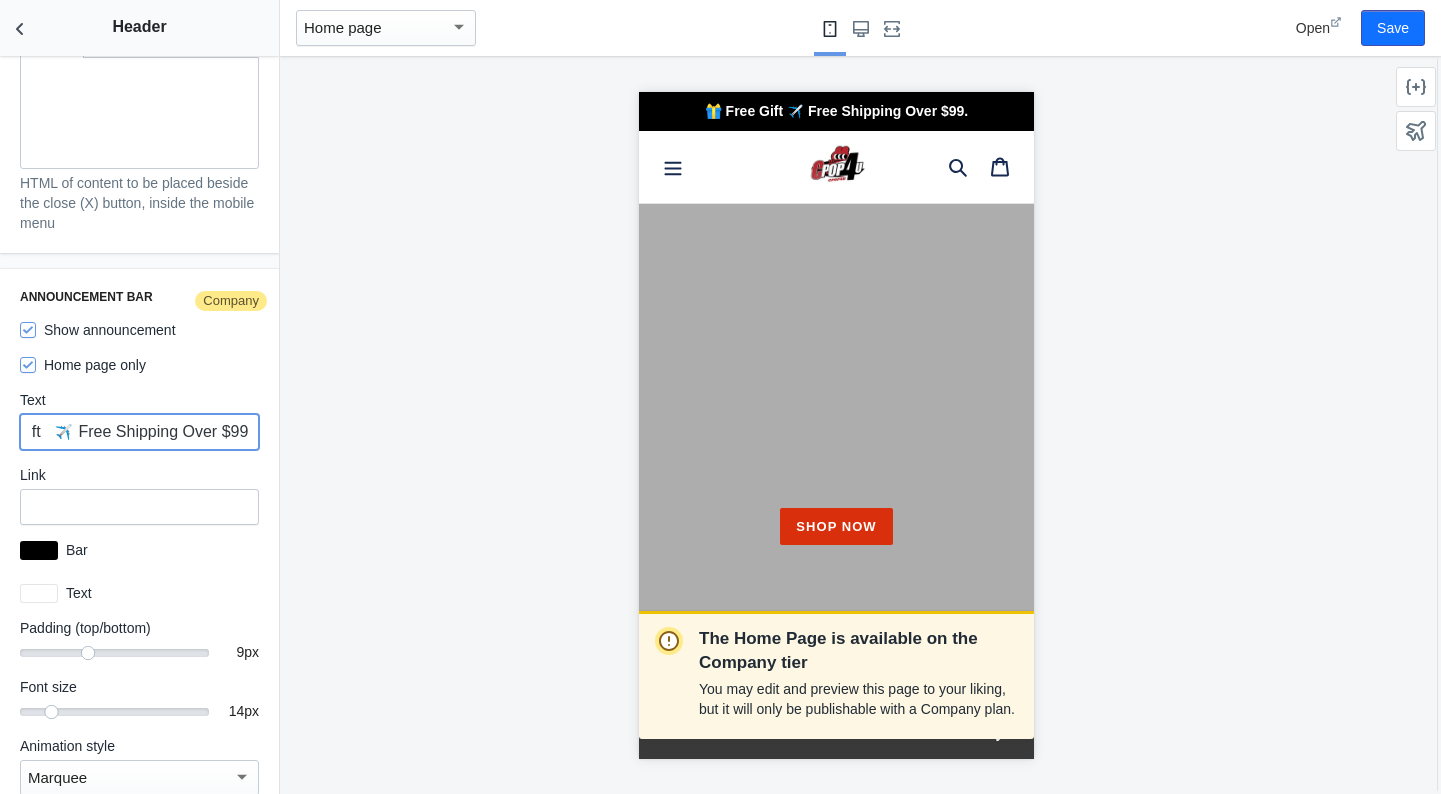 paste on "🎉Buy 2 Get 15% Off" 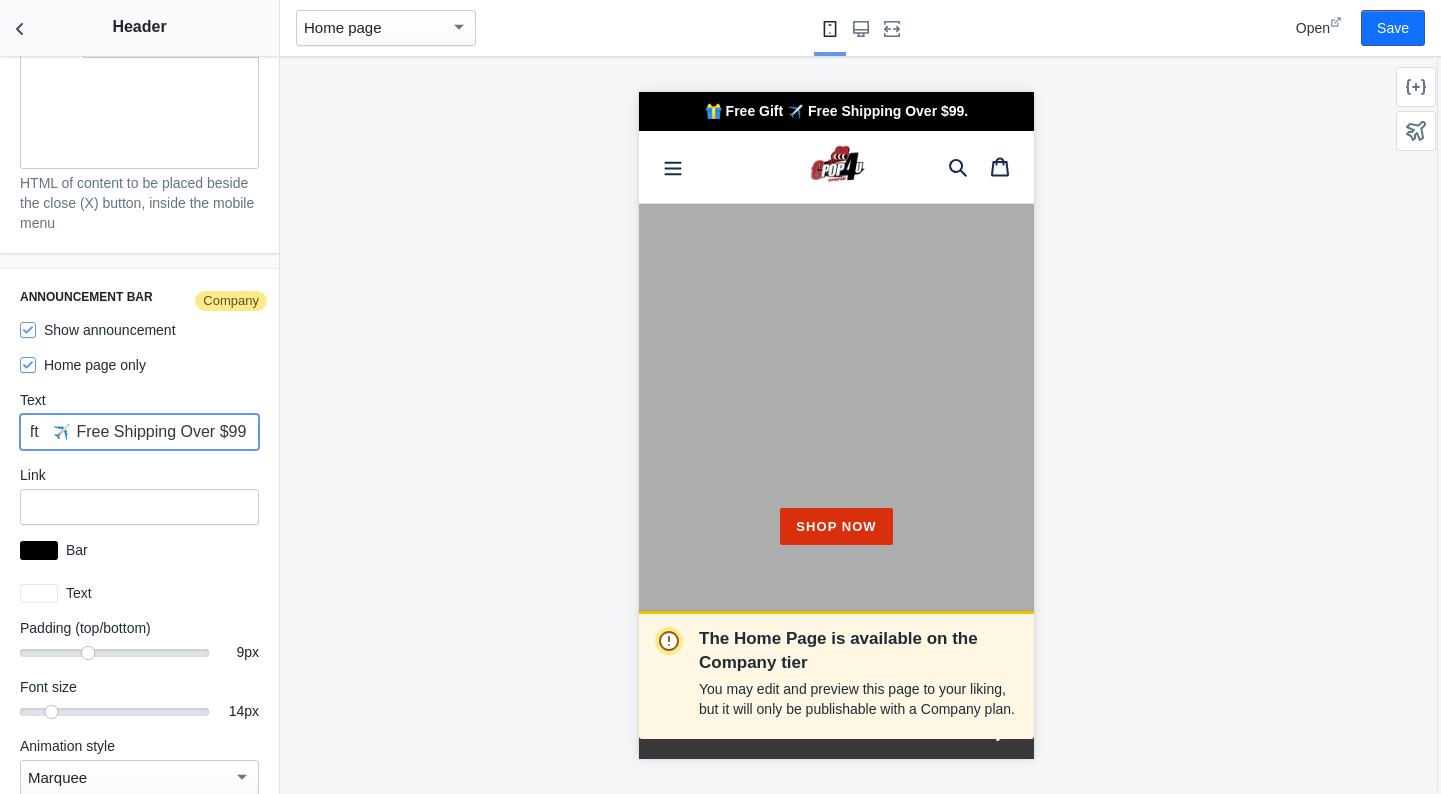 scroll, scrollTop: 0, scrollLeft: 229, axis: horizontal 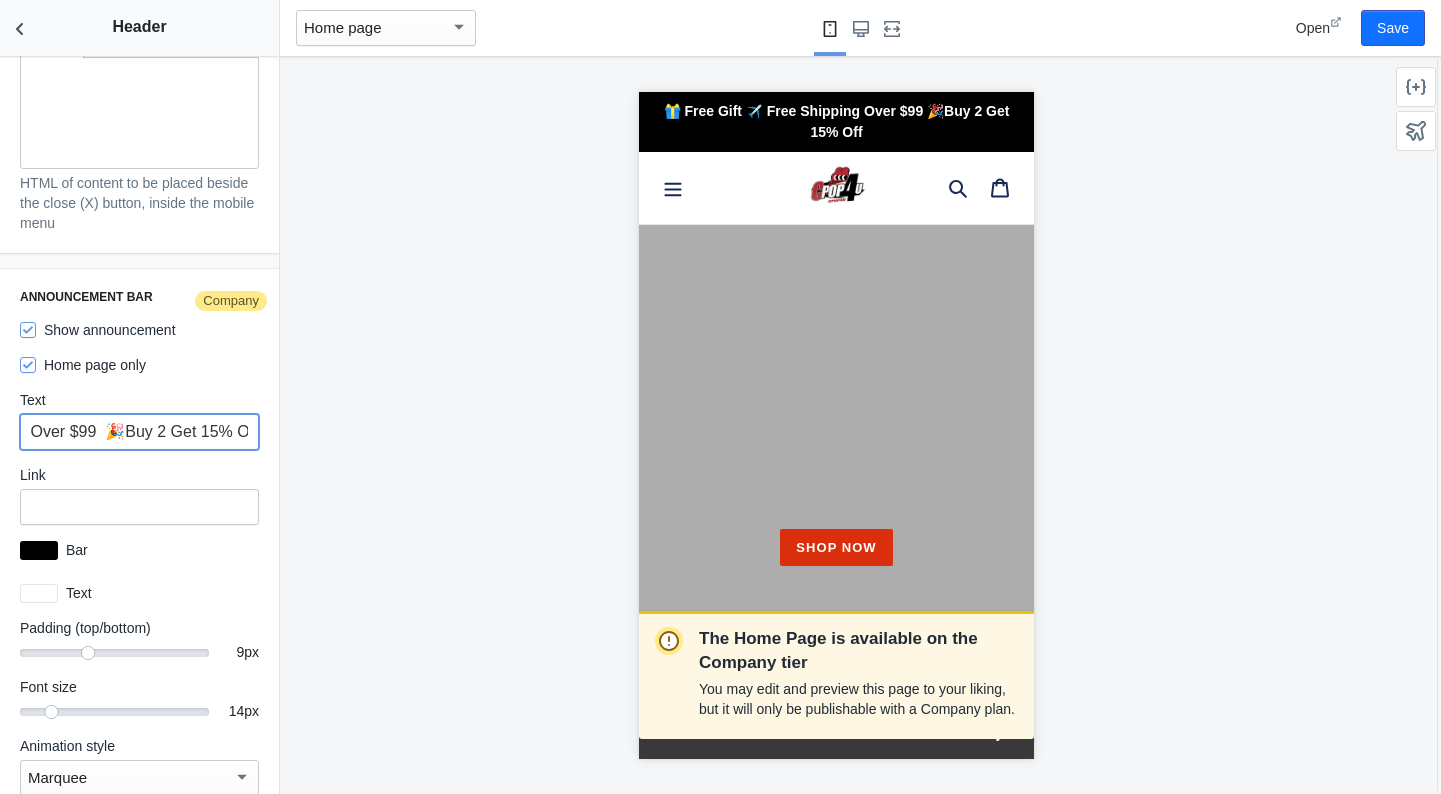 click on "🎁 Free Gift   ✈️ Free Shipping Over $99  🎉Buy 2 Get 15% Off" at bounding box center (139, 432) 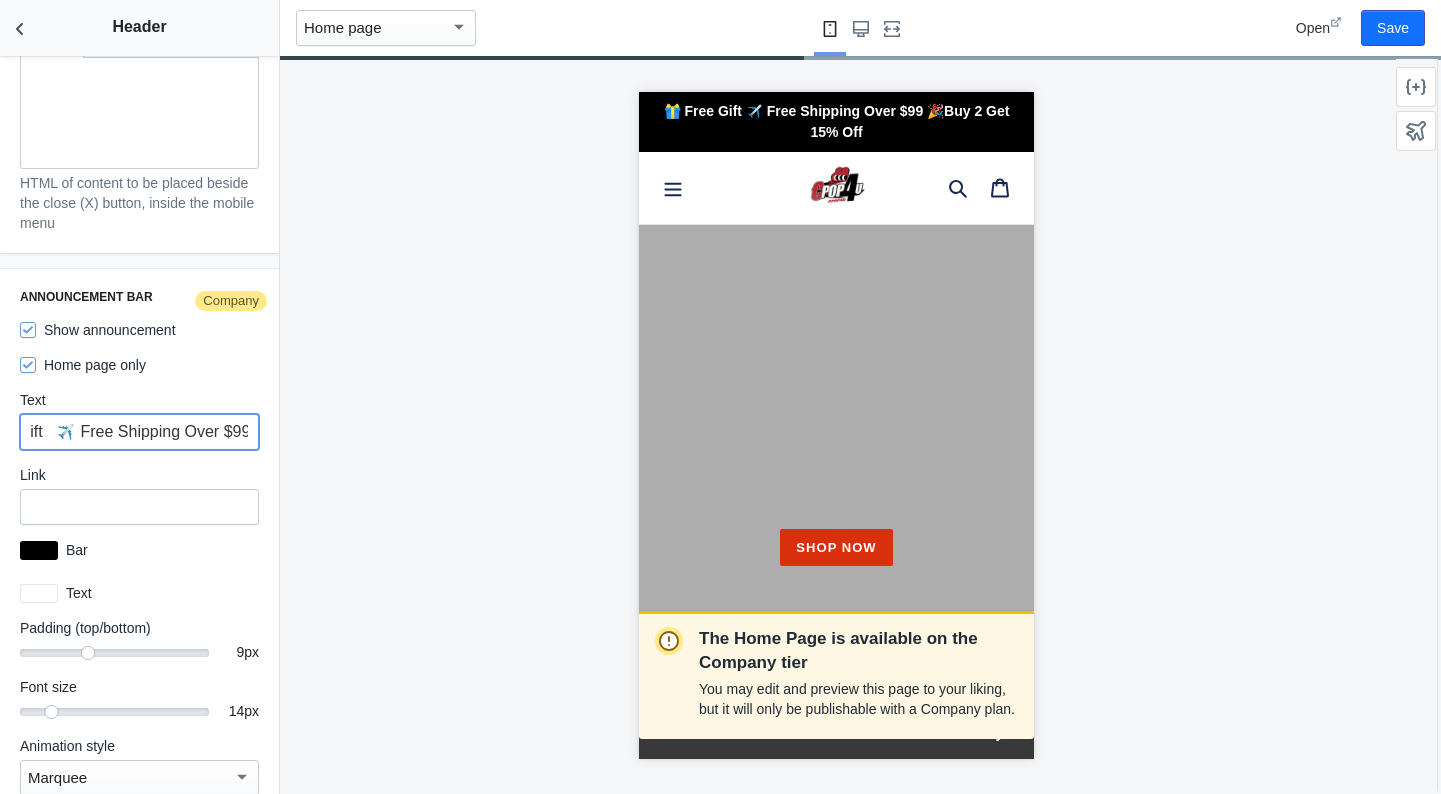 scroll, scrollTop: 0, scrollLeft: 71, axis: horizontal 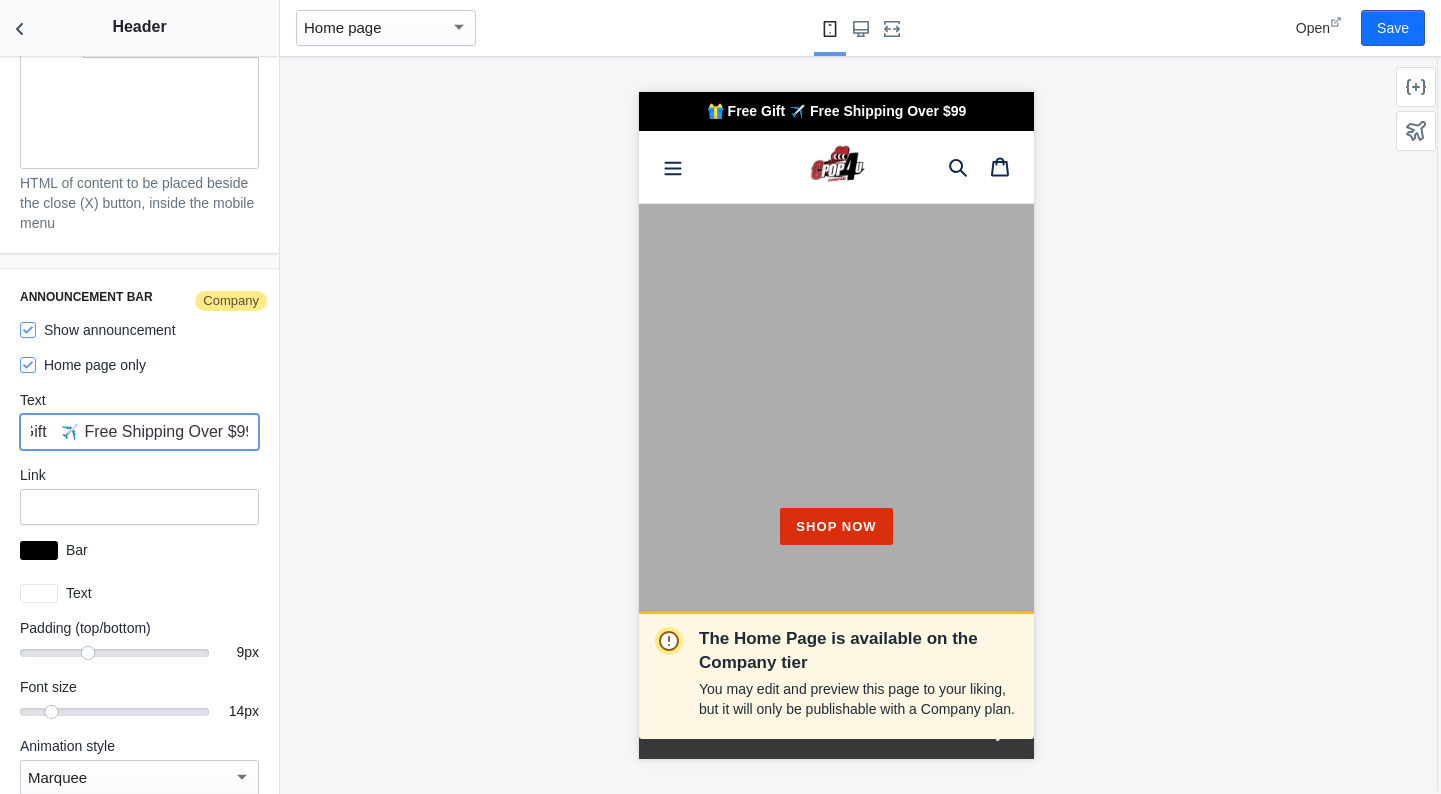 type on "🎁 Free Gift   ✈️ Free Shipping Over $99" 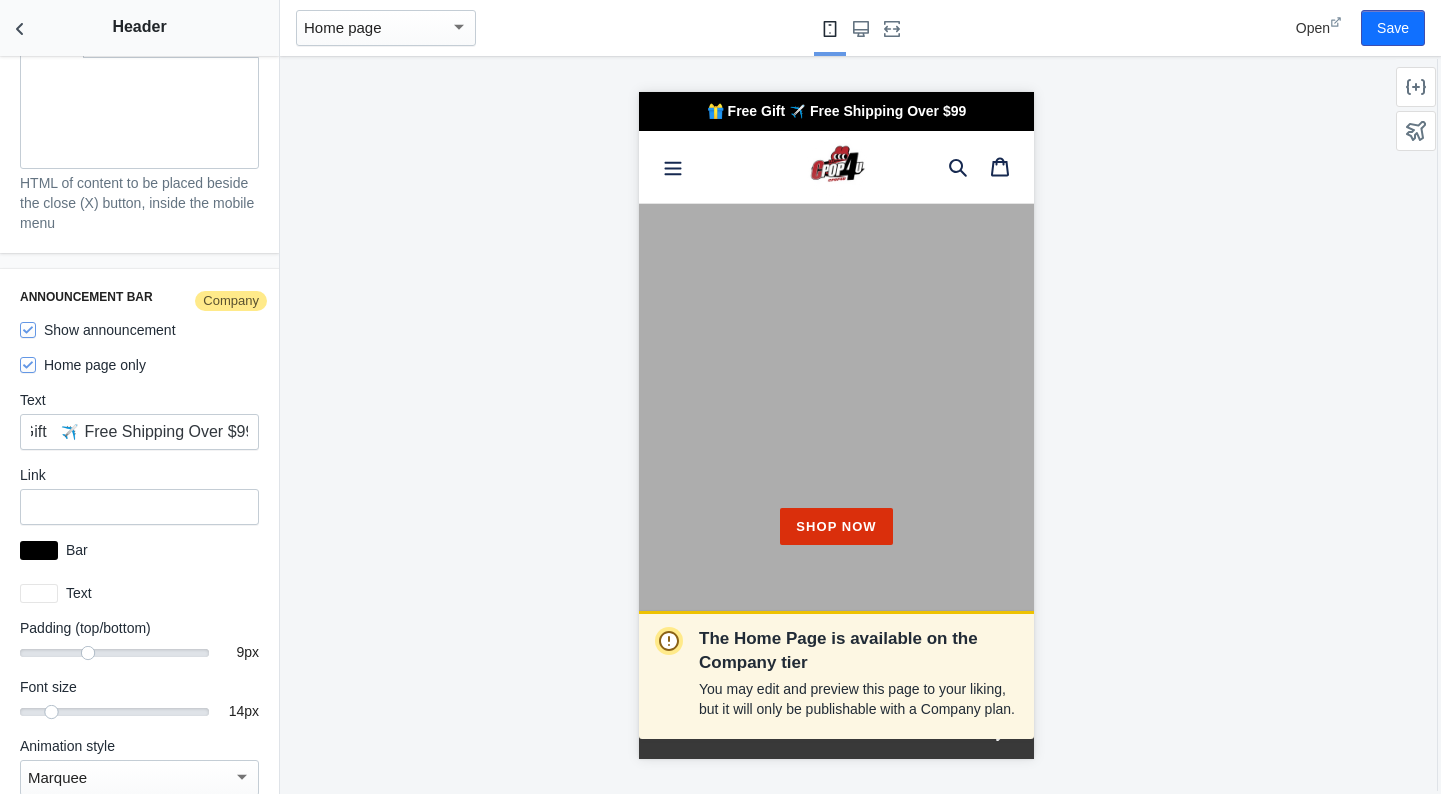 scroll, scrollTop: 0, scrollLeft: 0, axis: both 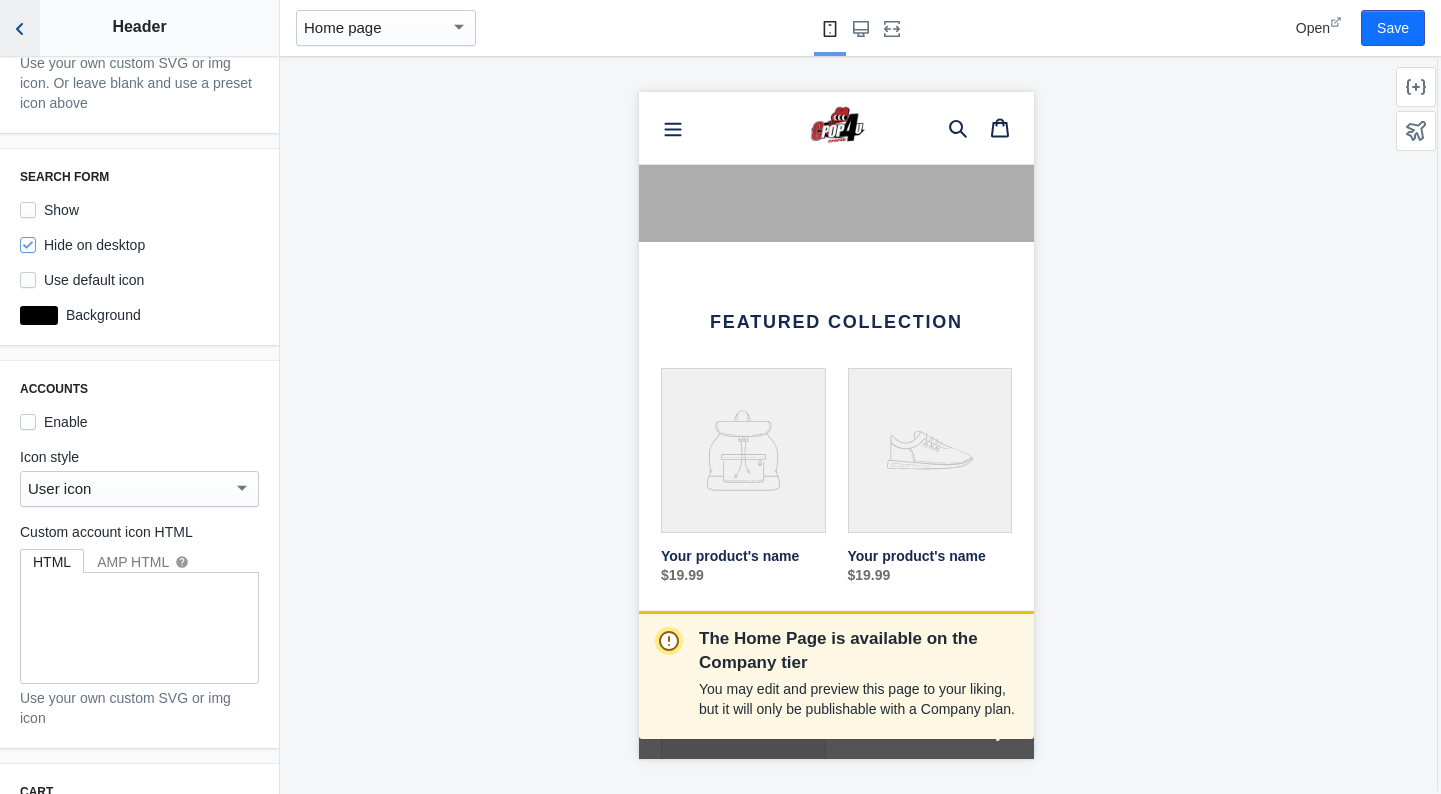 click 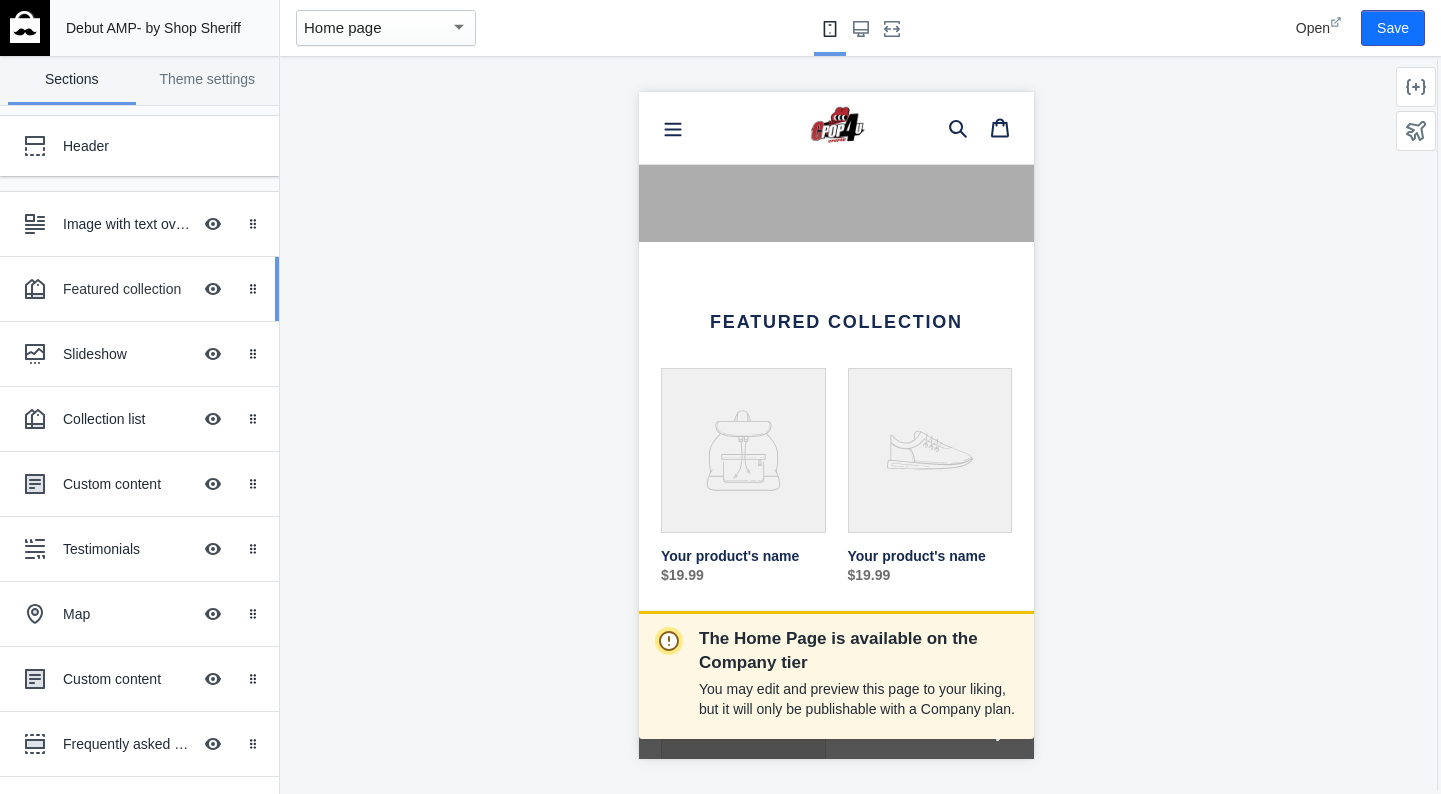 click on "Featured collection" at bounding box center (127, 289) 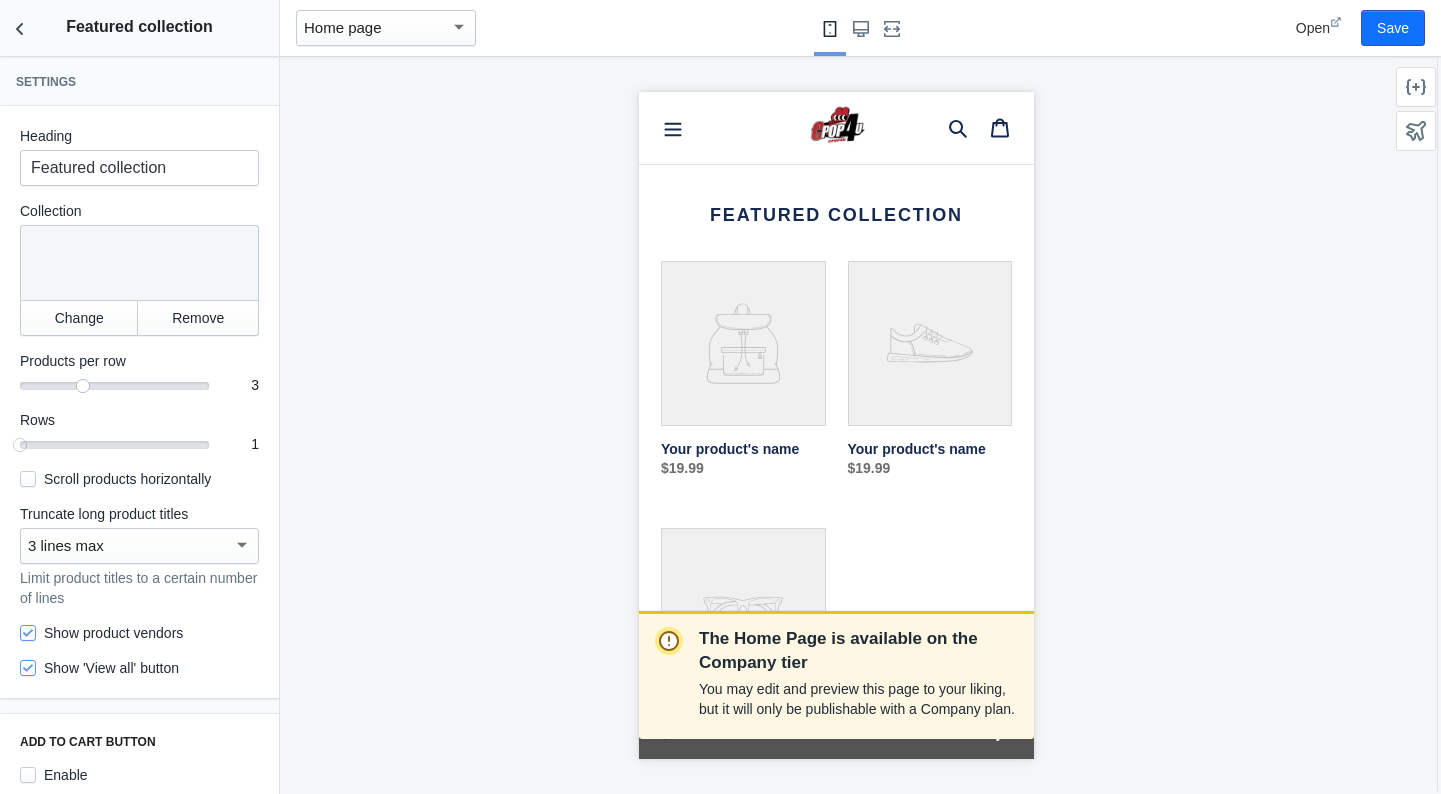 scroll, scrollTop: 765, scrollLeft: 0, axis: vertical 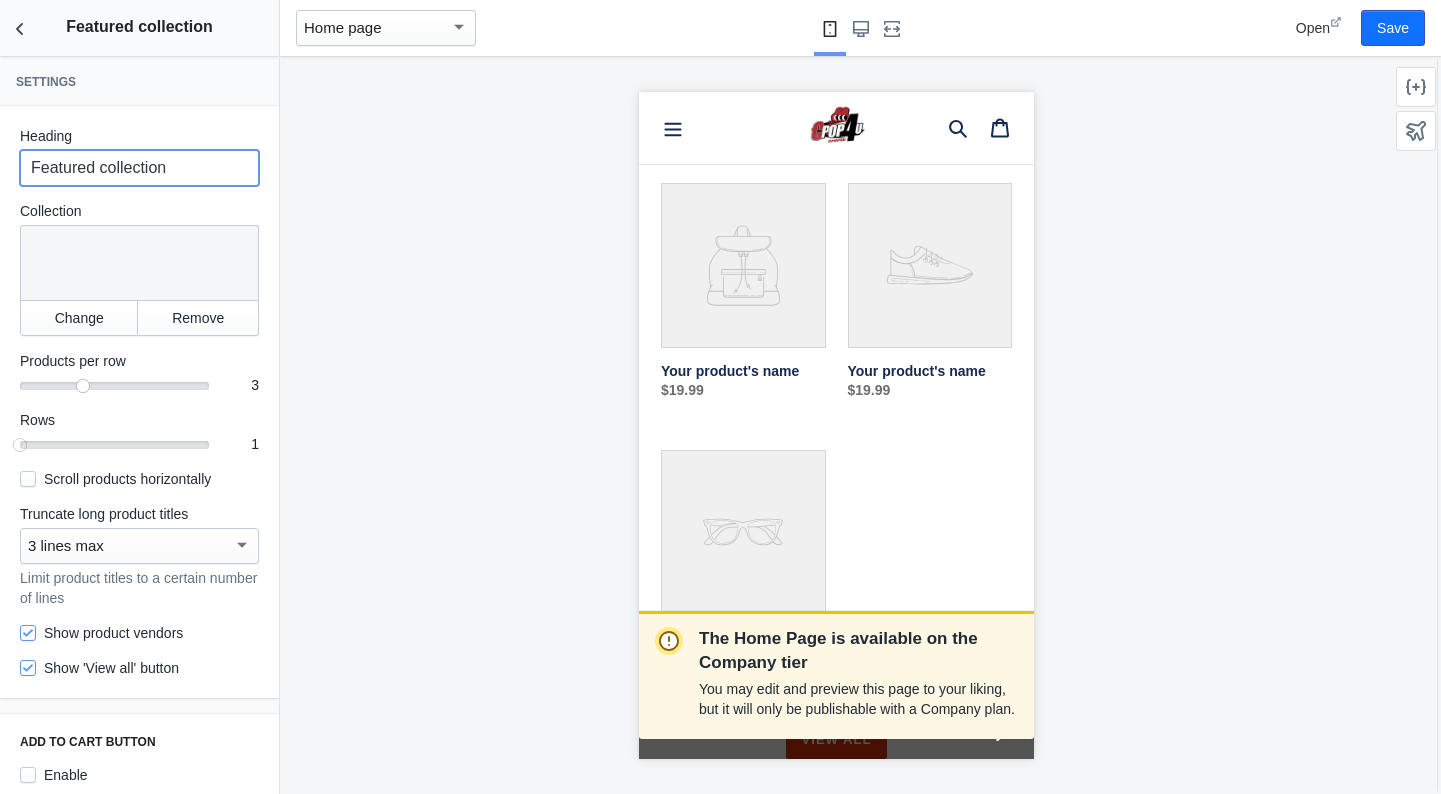 click on "Featured collection" at bounding box center (139, 168) 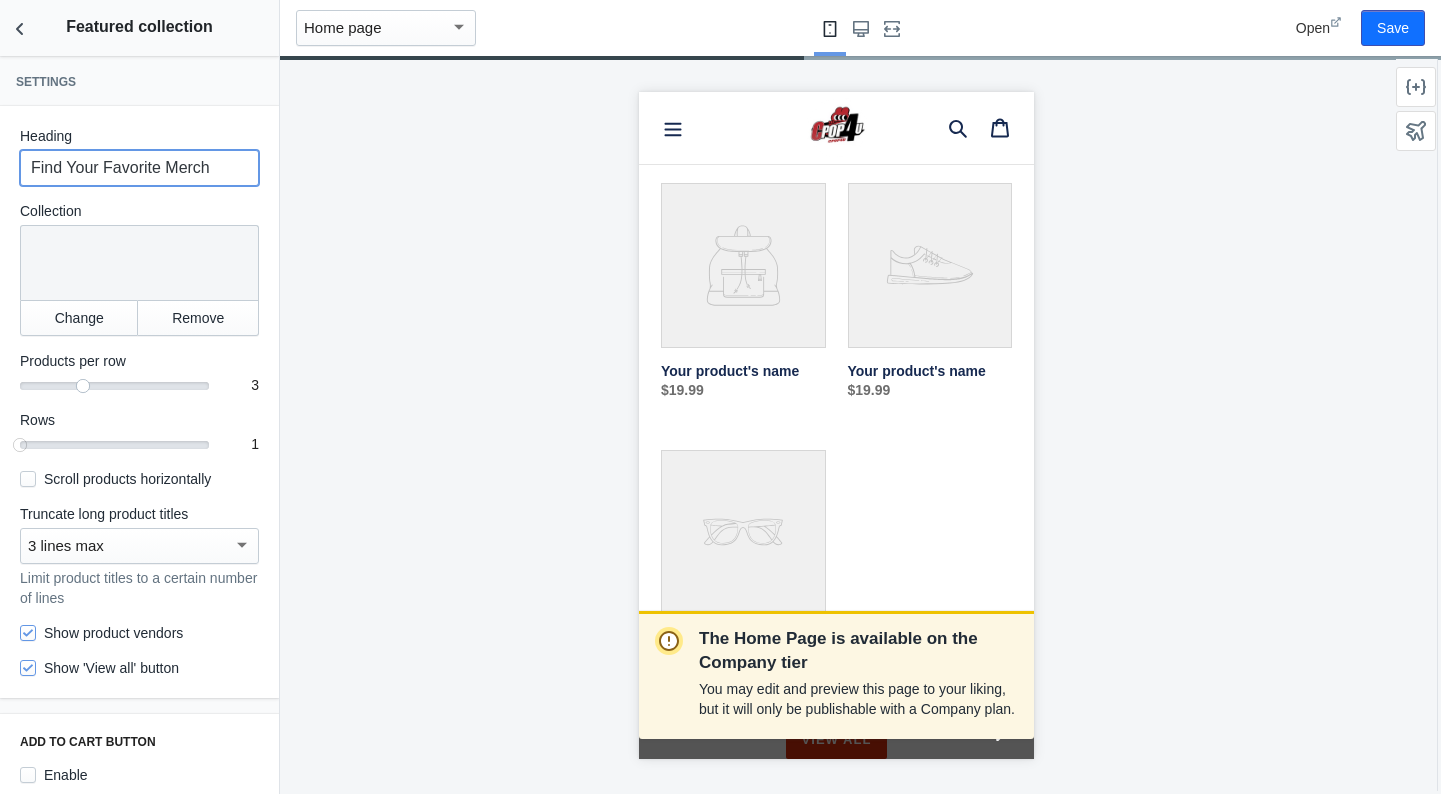 type on "Find Your Favorite Merch" 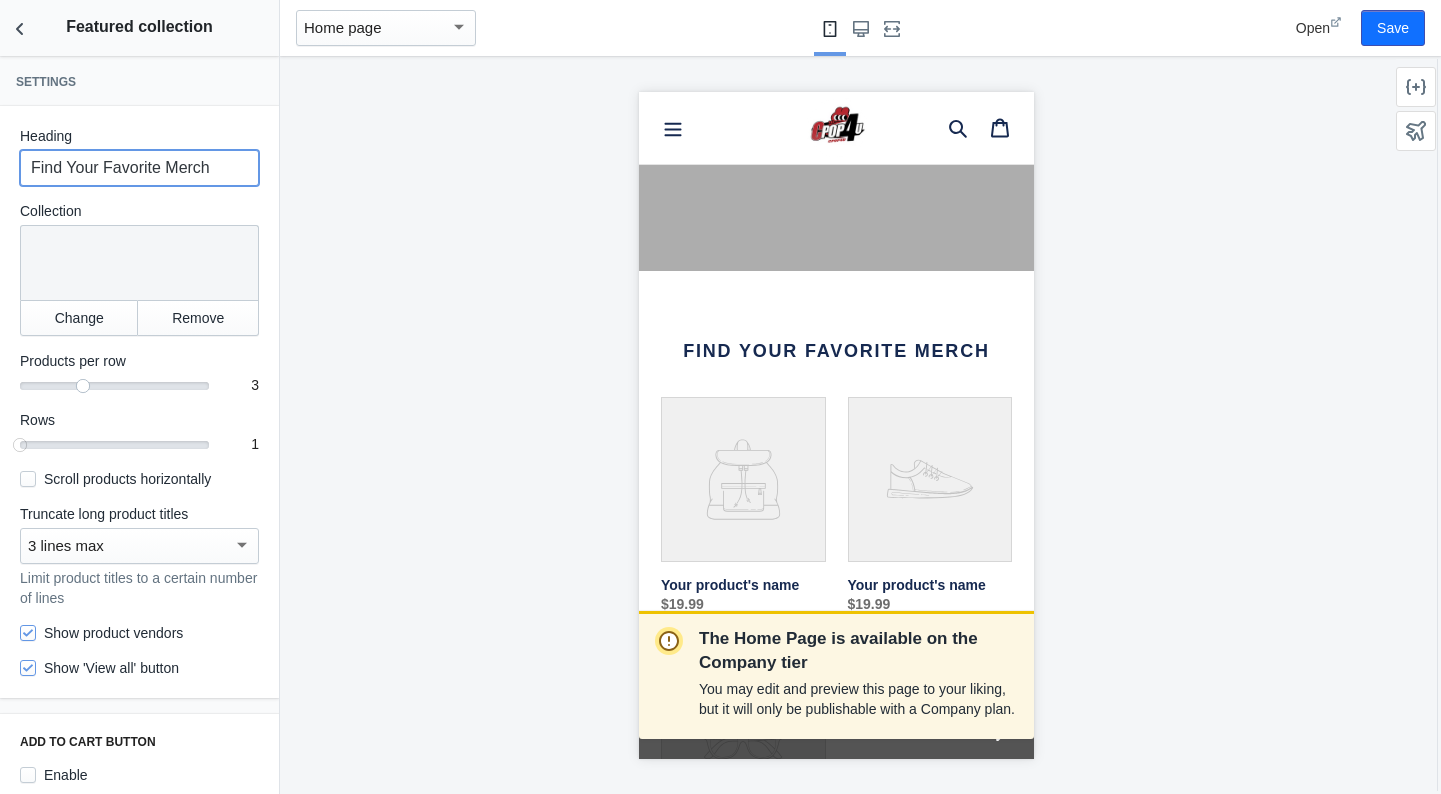 scroll, scrollTop: 472, scrollLeft: 0, axis: vertical 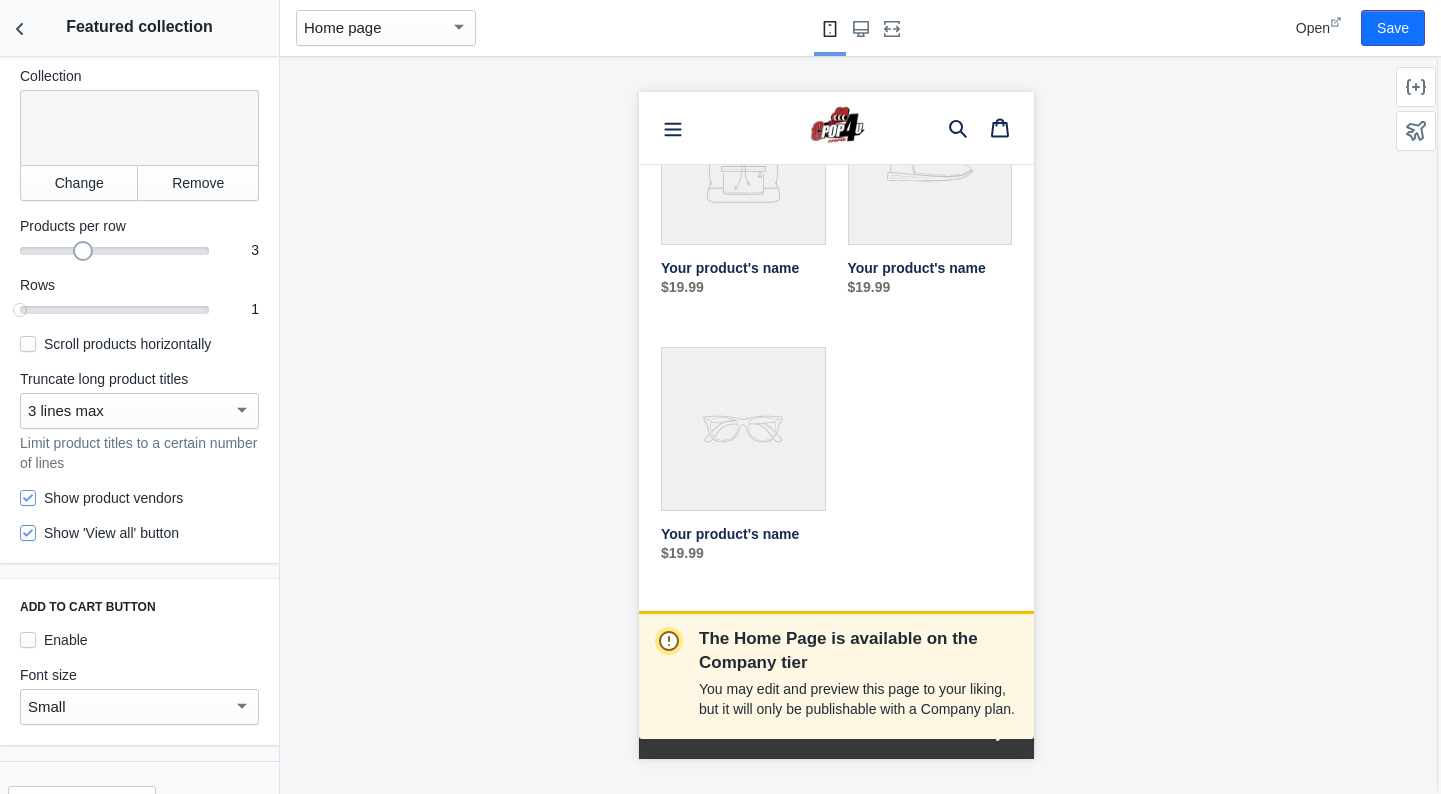 drag, startPoint x: 81, startPoint y: 252, endPoint x: 56, endPoint y: 242, distance: 26.925823 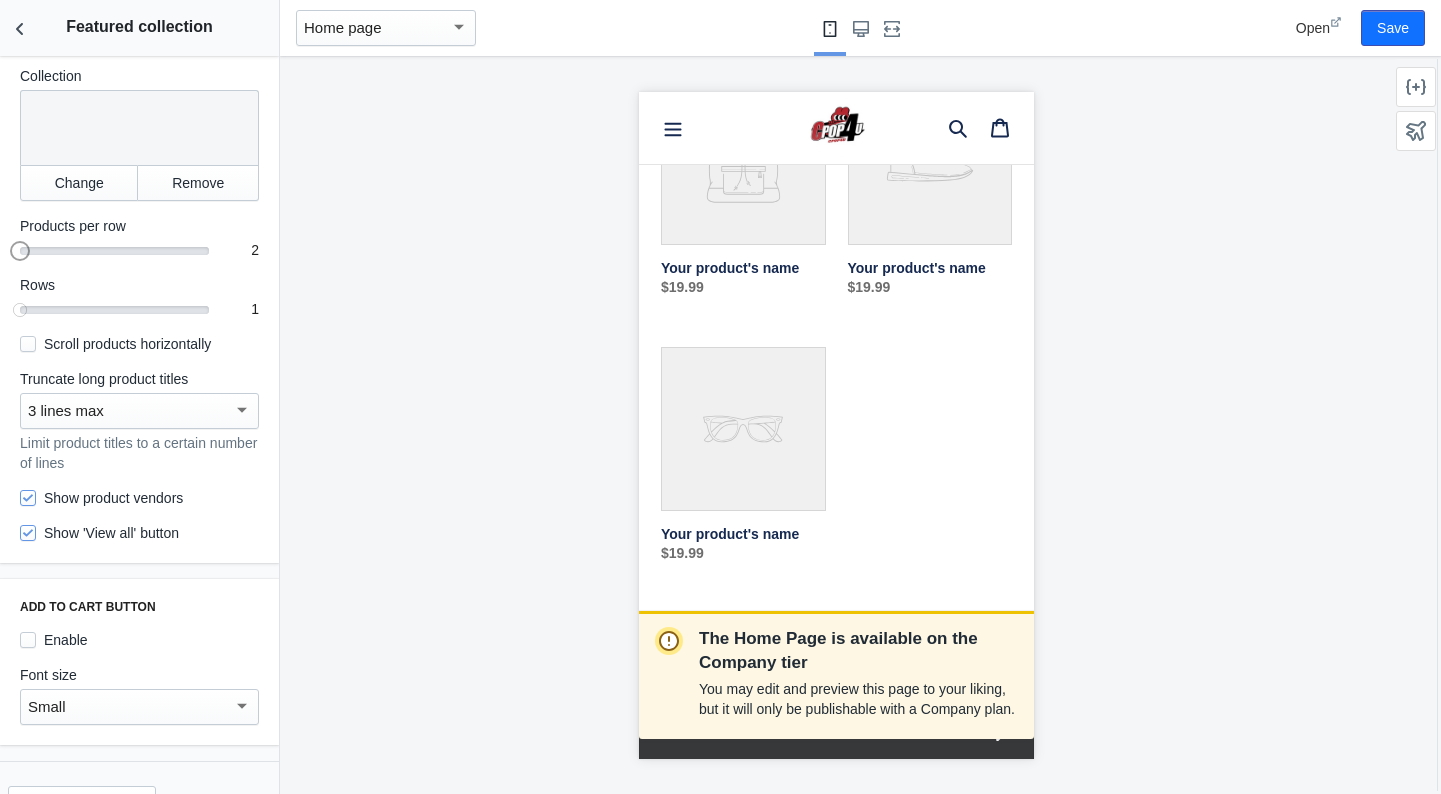 drag, startPoint x: 86, startPoint y: 253, endPoint x: 35, endPoint y: 241, distance: 52.392746 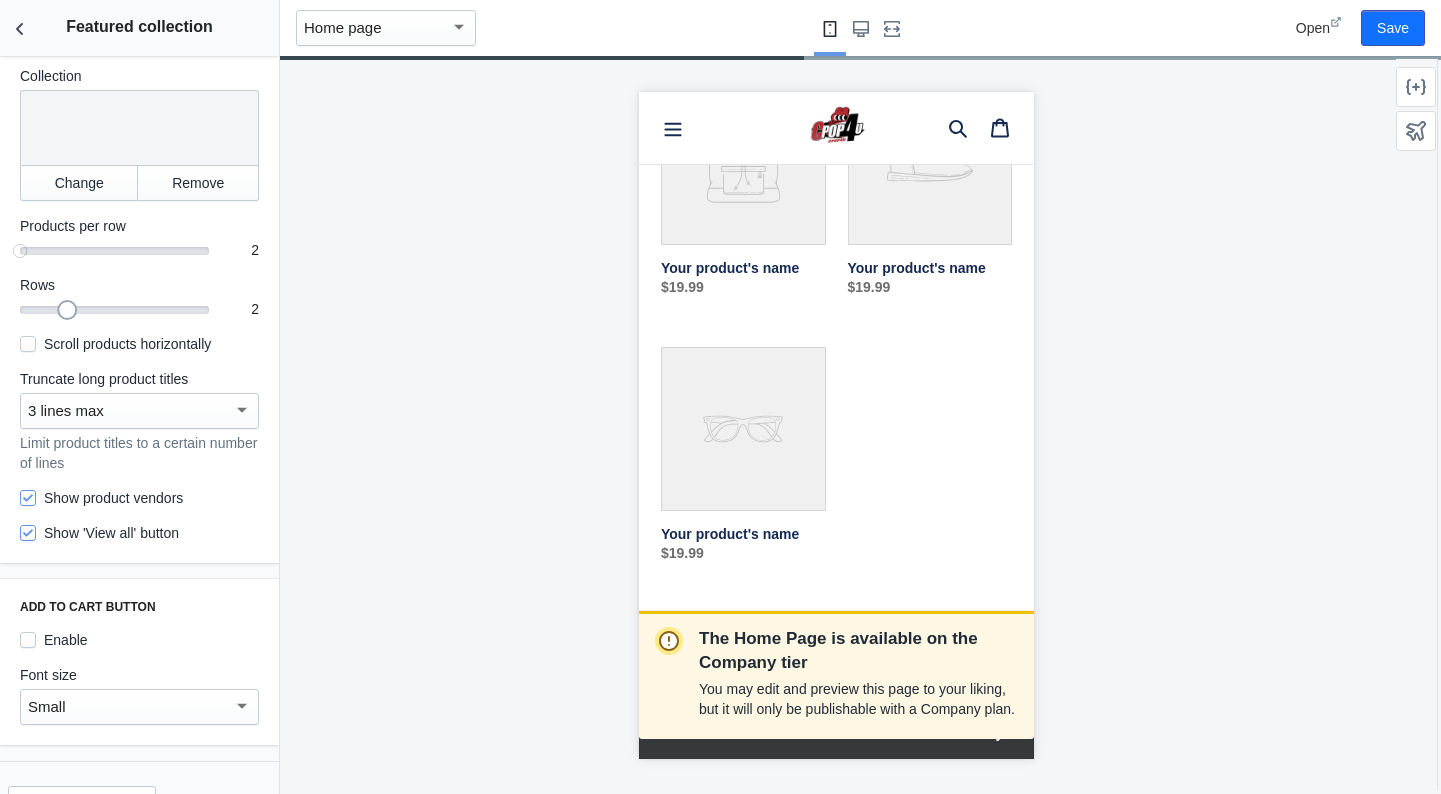 scroll, scrollTop: 1241, scrollLeft: 0, axis: vertical 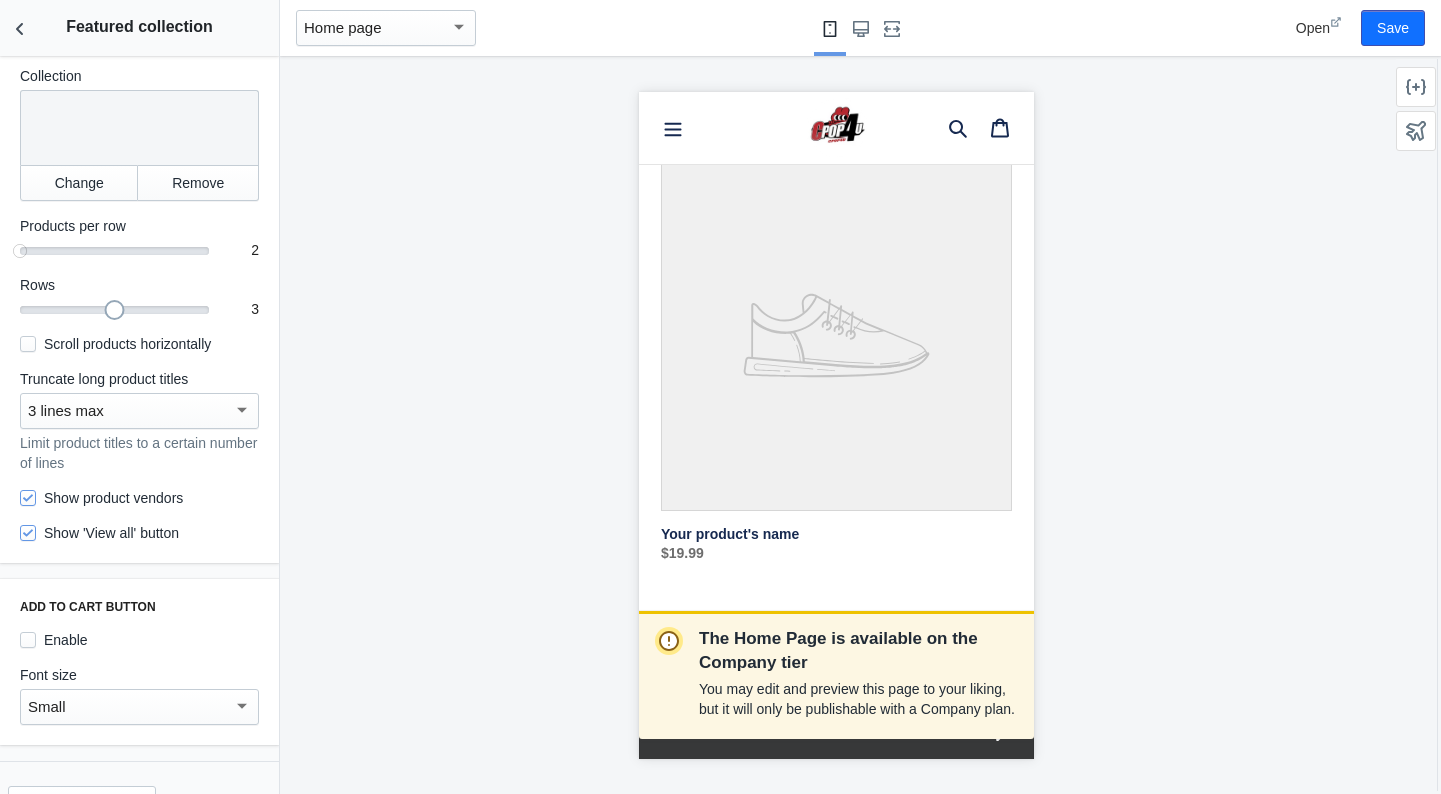 drag, startPoint x: 23, startPoint y: 308, endPoint x: 102, endPoint y: 314, distance: 79.22752 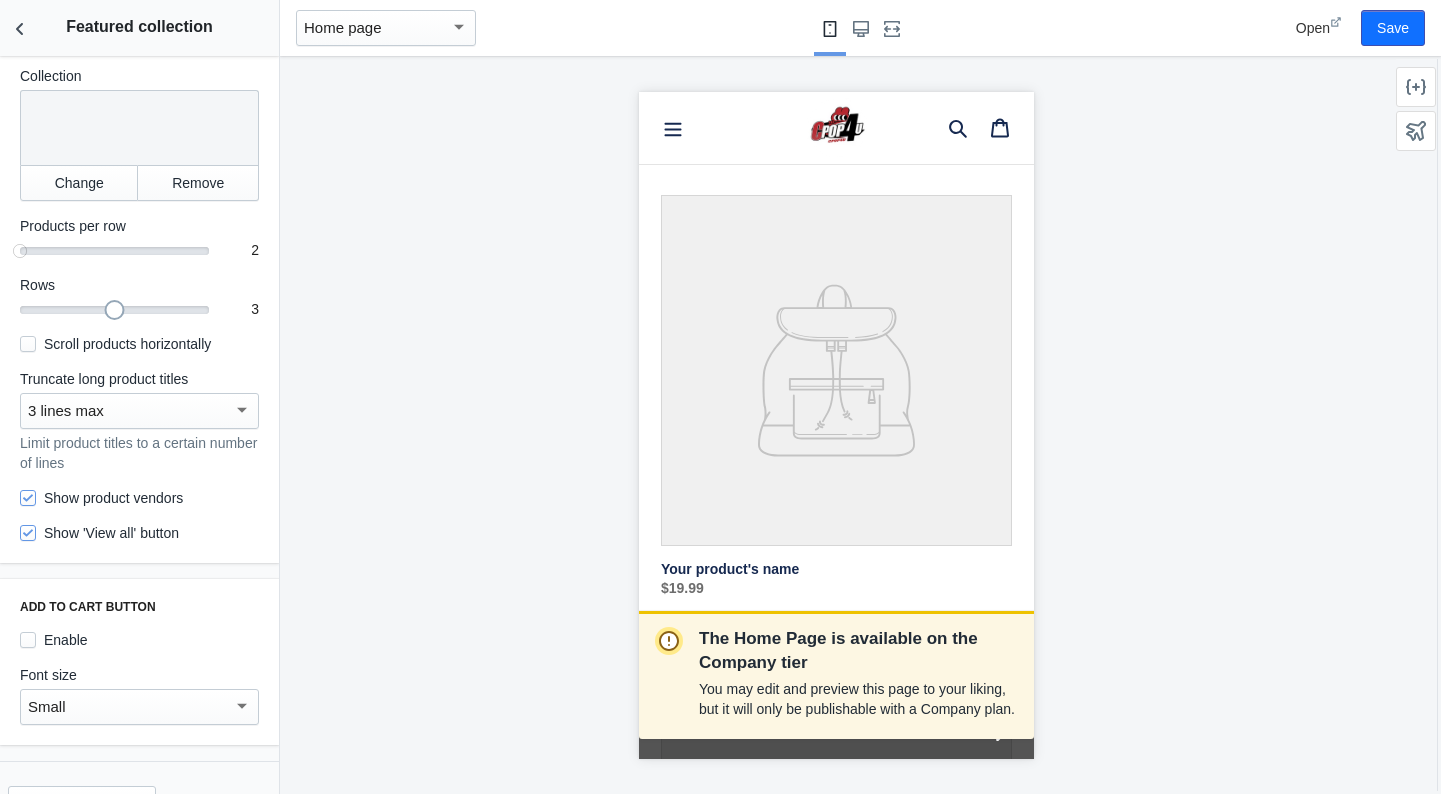 scroll, scrollTop: 742, scrollLeft: 0, axis: vertical 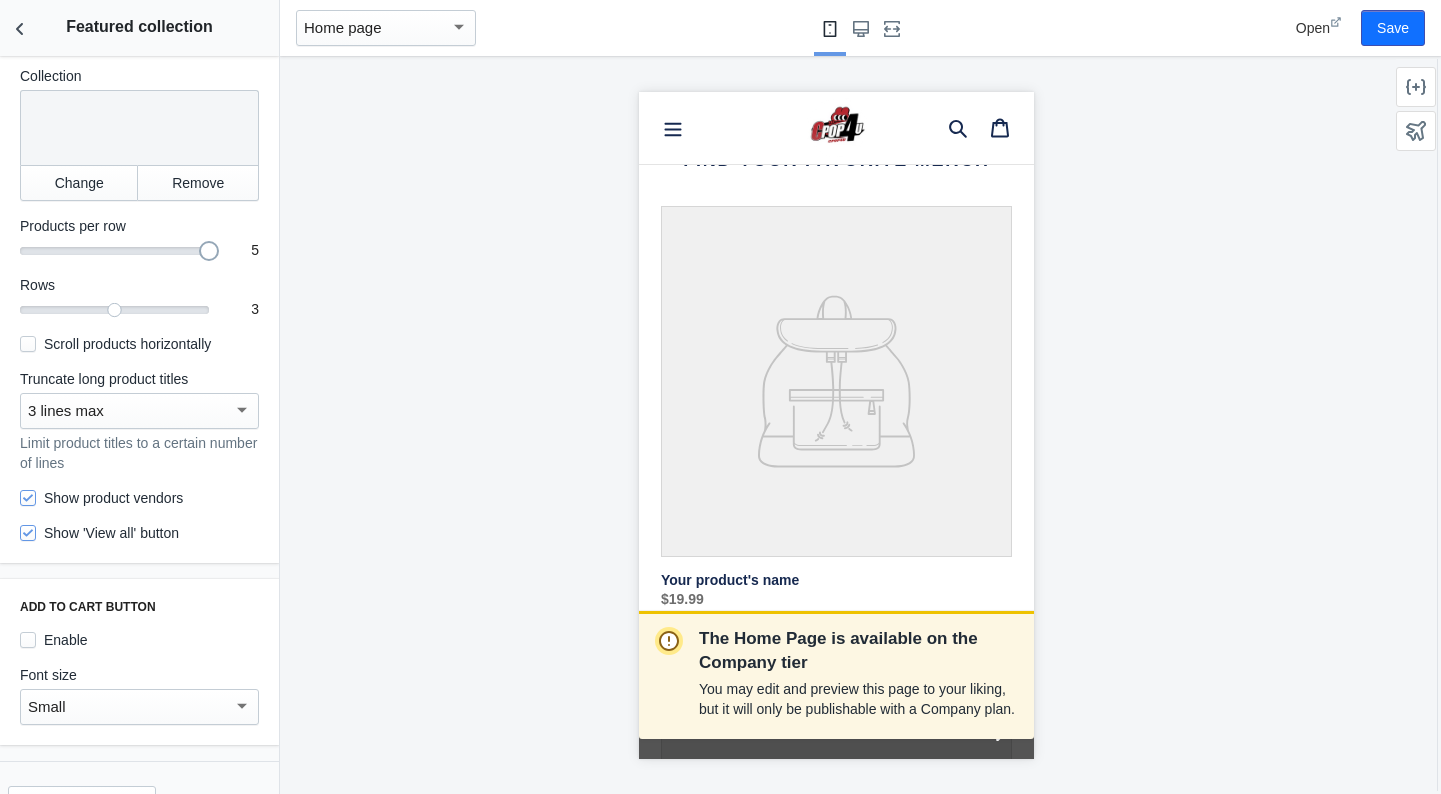 drag, startPoint x: 20, startPoint y: 249, endPoint x: 197, endPoint y: 276, distance: 179.04749 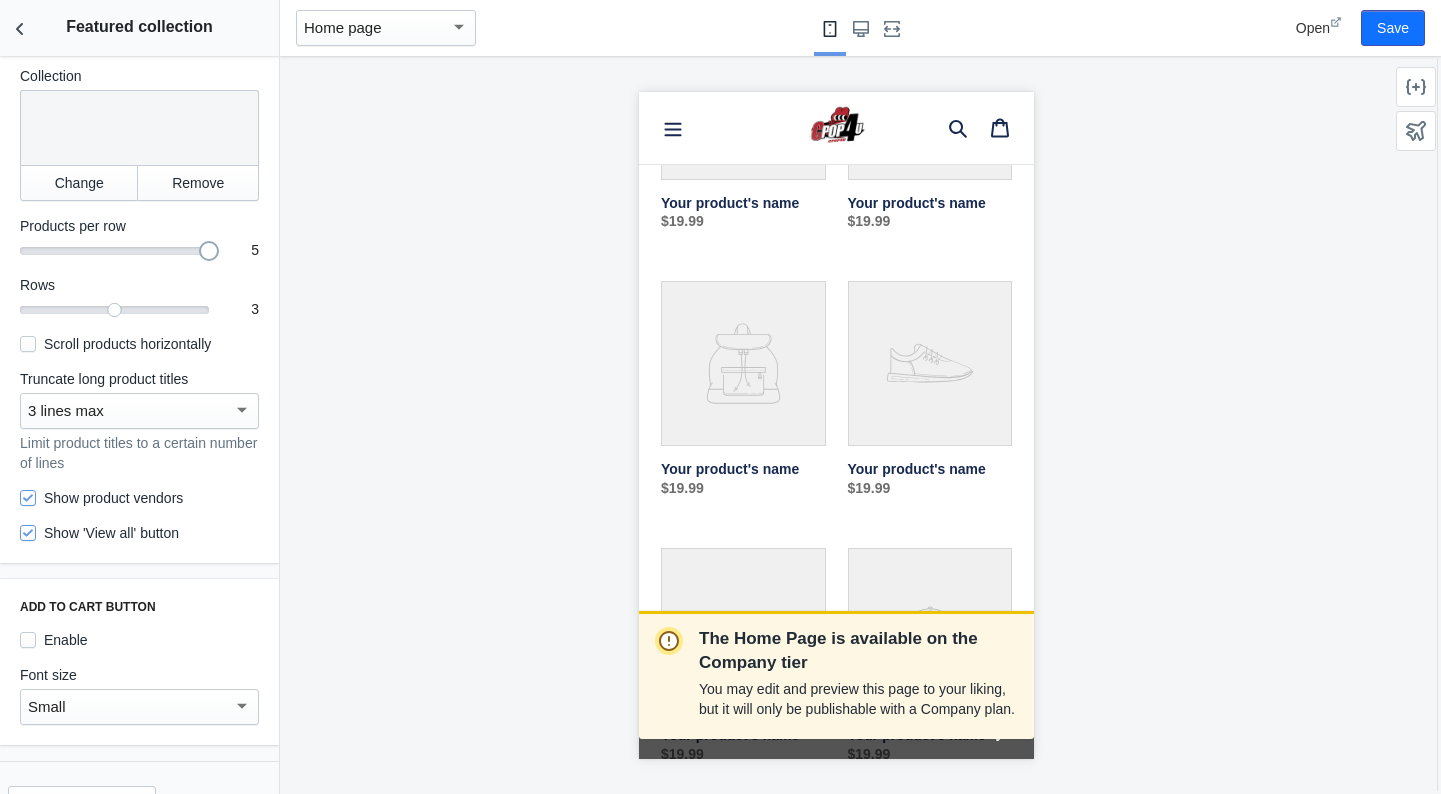 scroll, scrollTop: 1467, scrollLeft: 0, axis: vertical 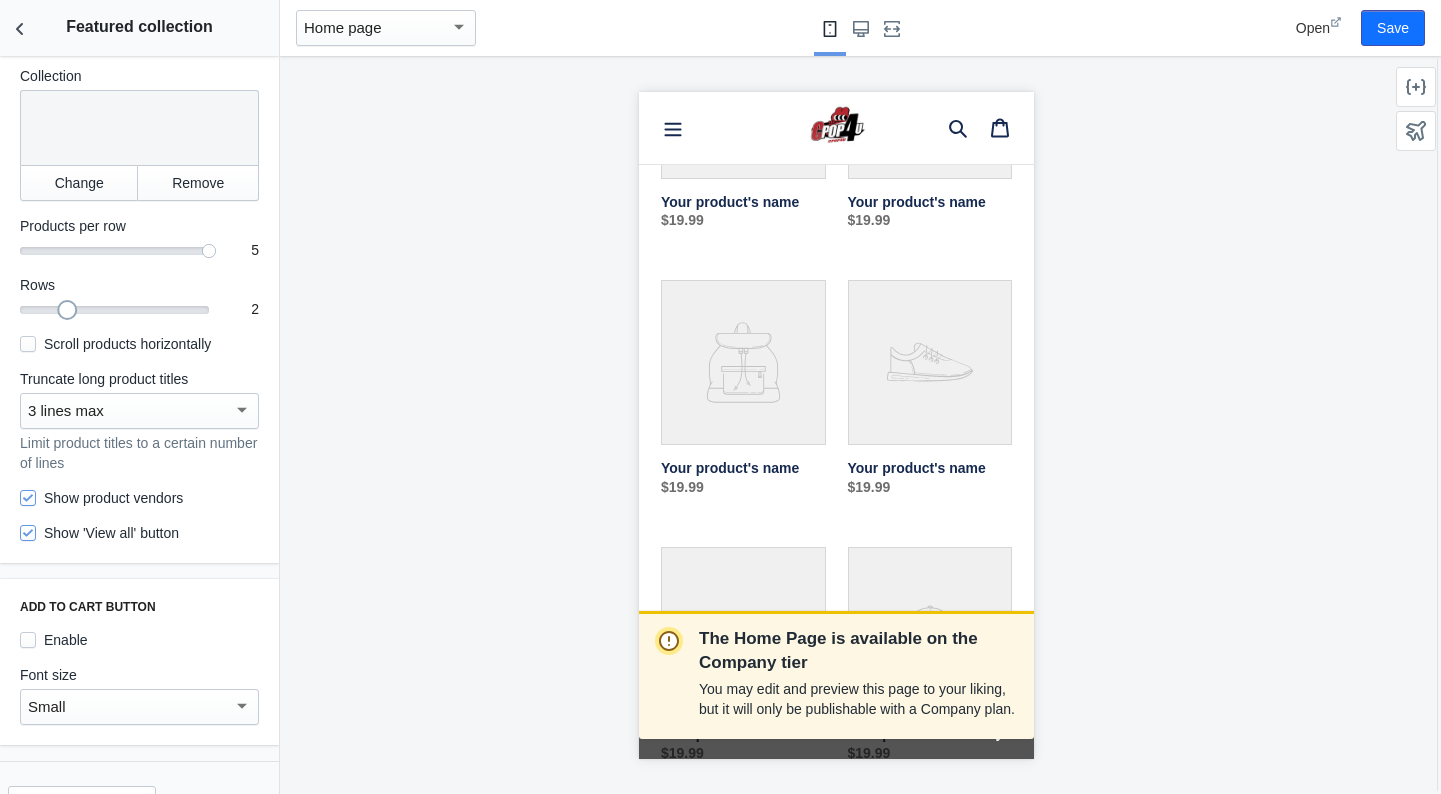 drag, startPoint x: 114, startPoint y: 315, endPoint x: 45, endPoint y: 312, distance: 69.065186 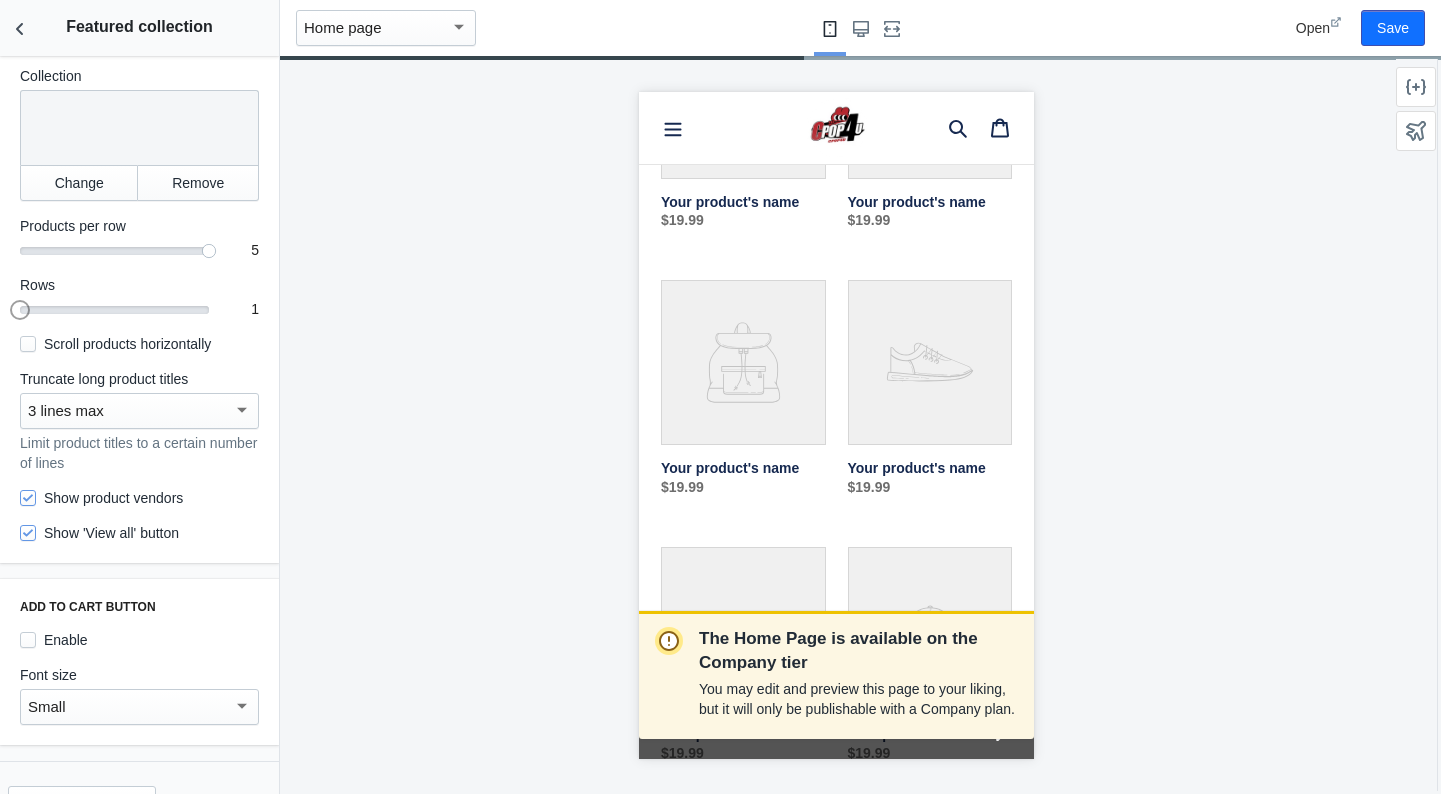 drag, startPoint x: 68, startPoint y: 308, endPoint x: 6, endPoint y: 307, distance: 62.008064 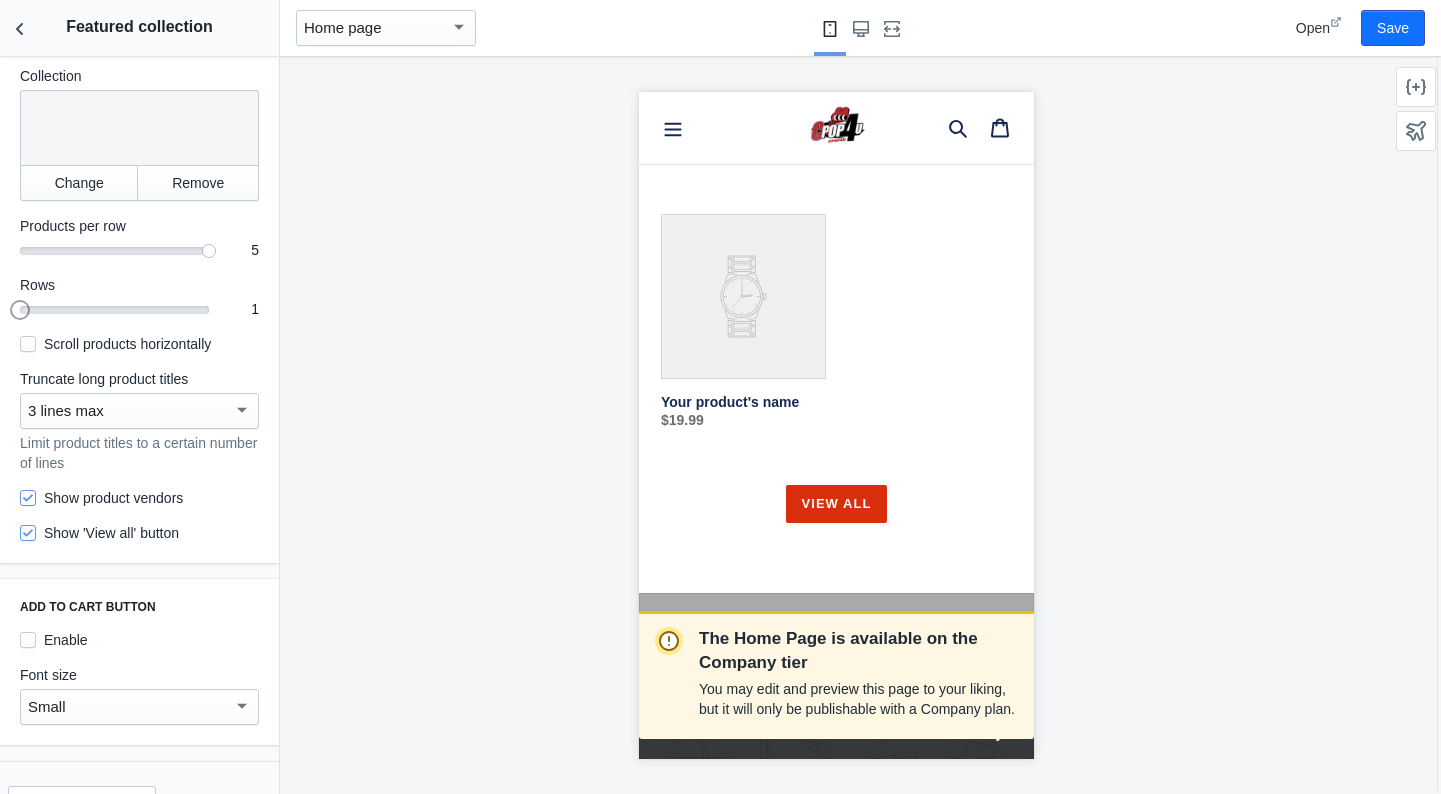 scroll, scrollTop: 1271, scrollLeft: 0, axis: vertical 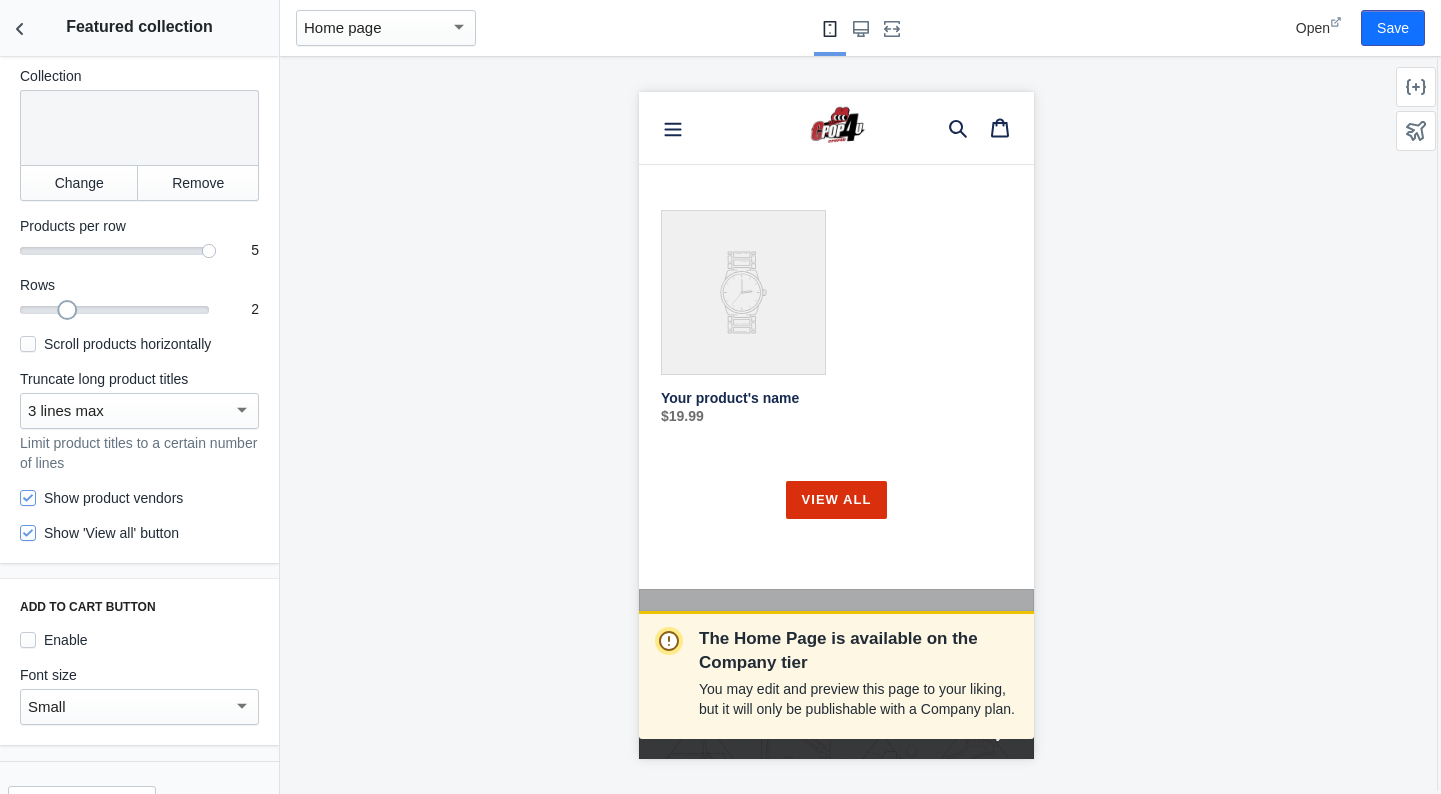 drag, startPoint x: 21, startPoint y: 308, endPoint x: 45, endPoint y: 310, distance: 24.083189 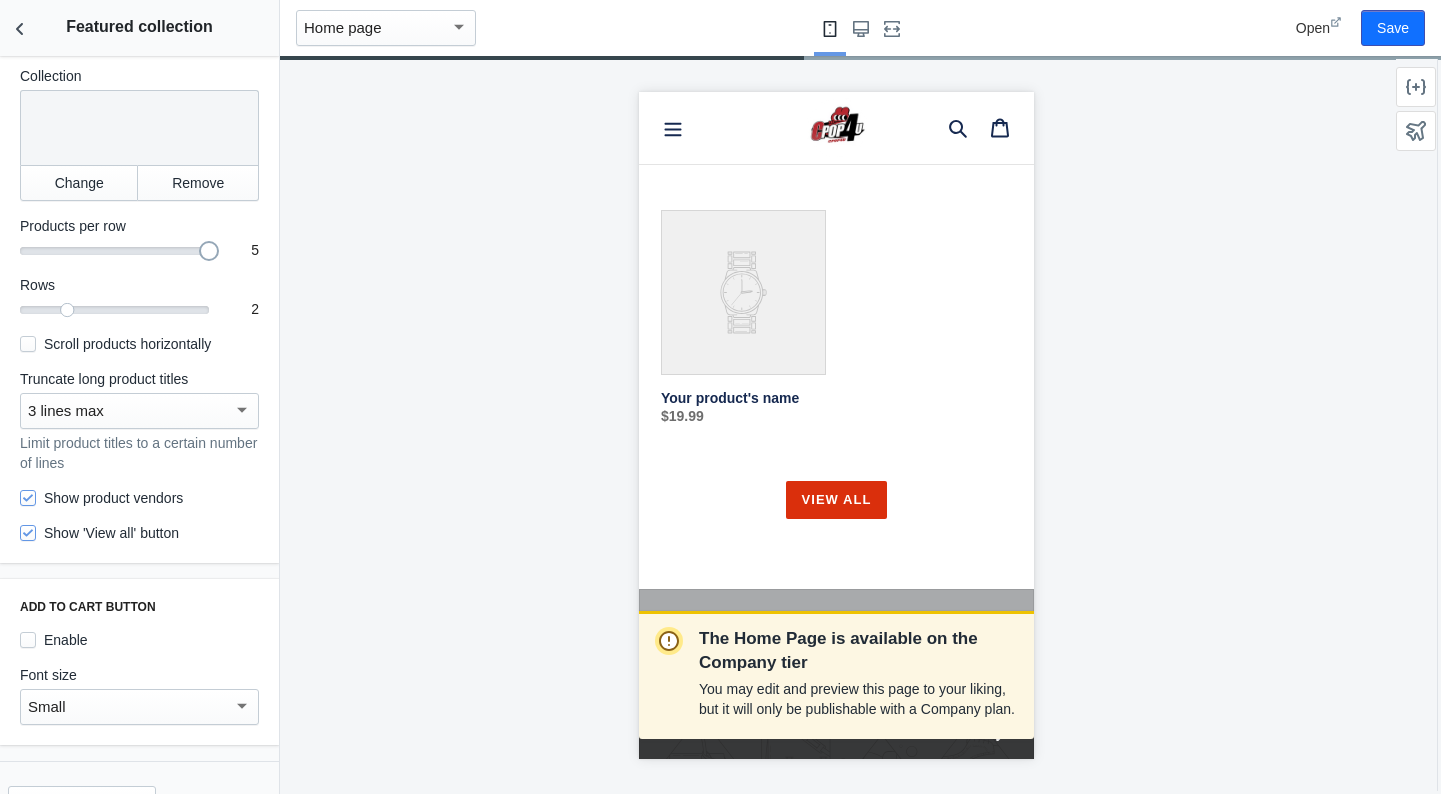 scroll, scrollTop: 1775, scrollLeft: 0, axis: vertical 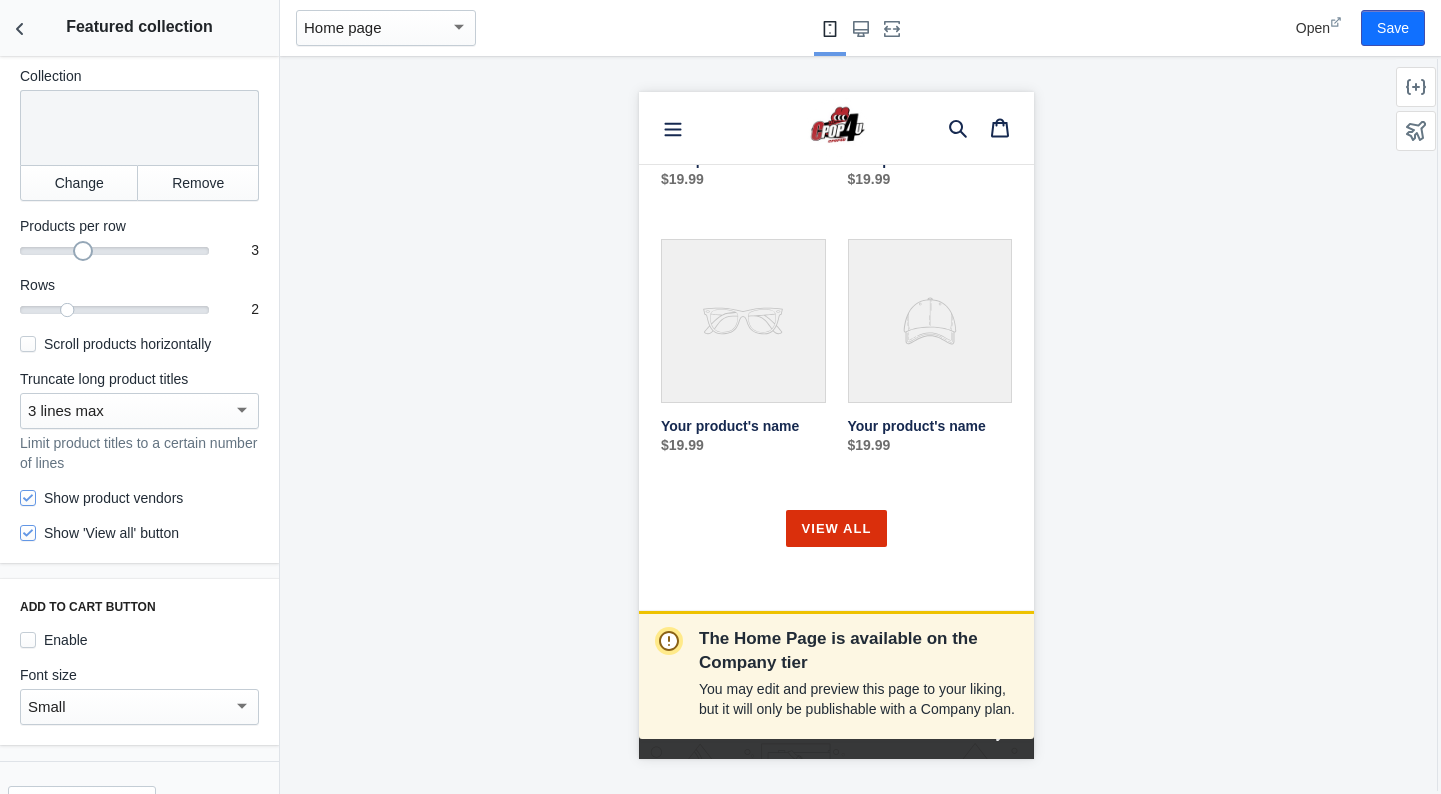 drag, startPoint x: 210, startPoint y: 246, endPoint x: 111, endPoint y: 247, distance: 99.00505 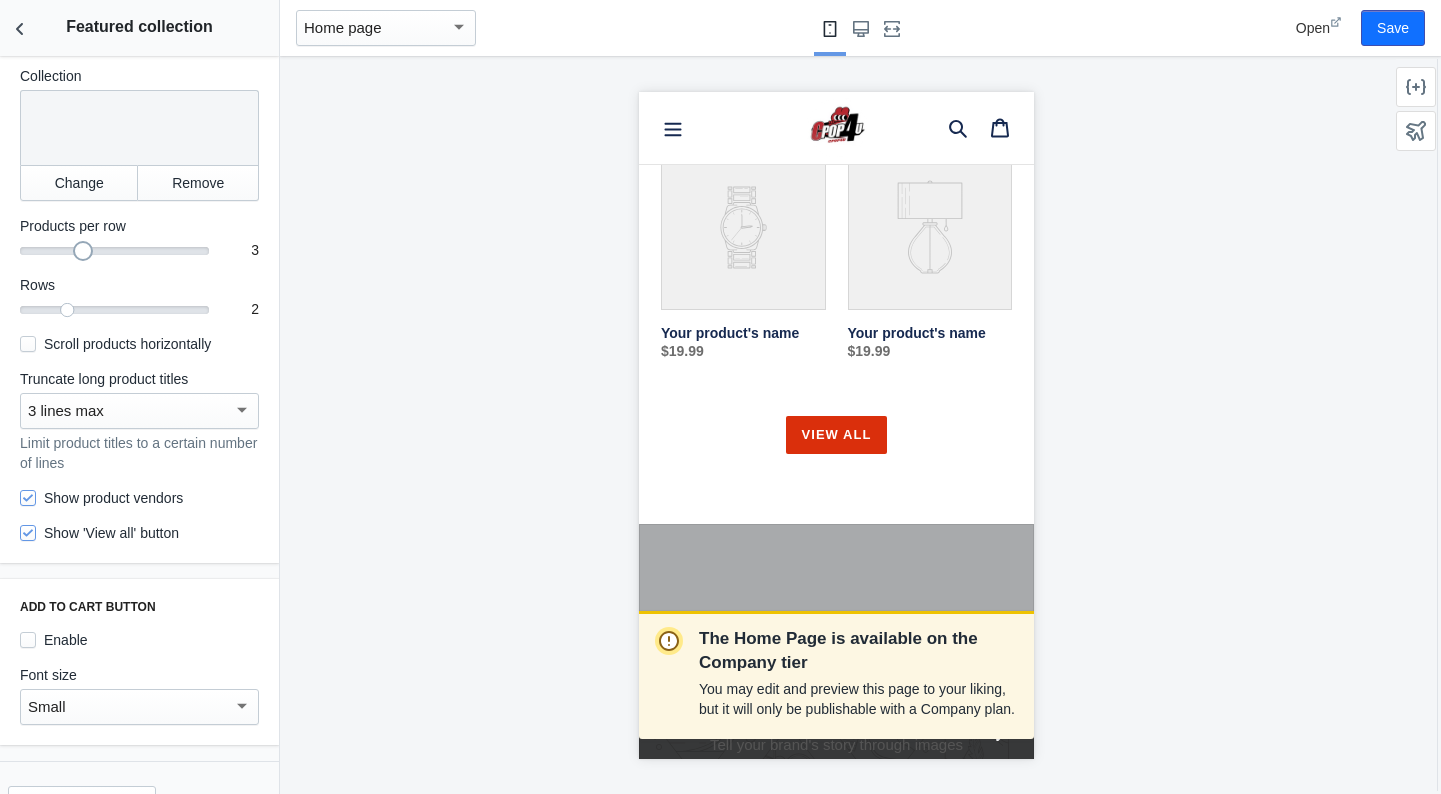scroll, scrollTop: 1337, scrollLeft: 0, axis: vertical 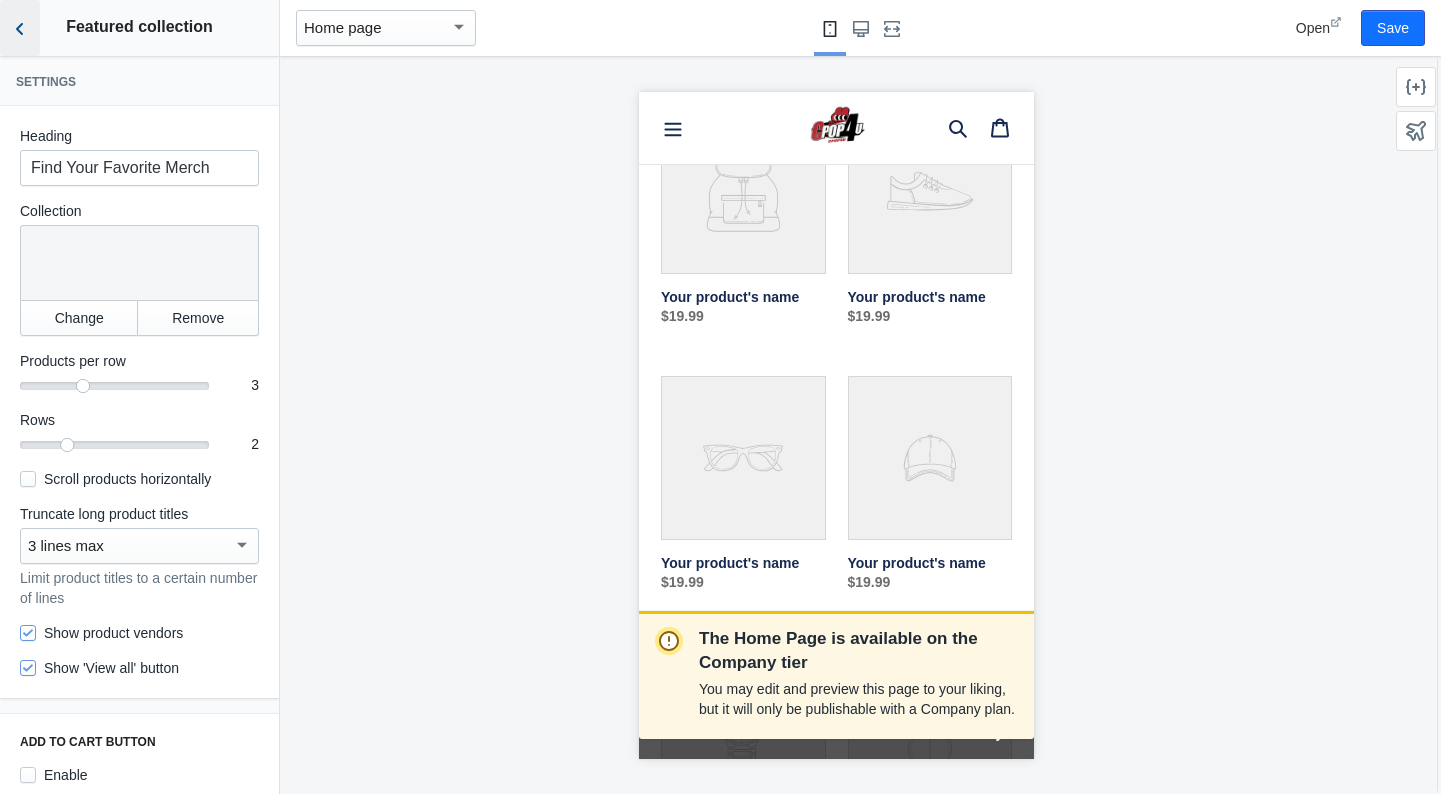 click 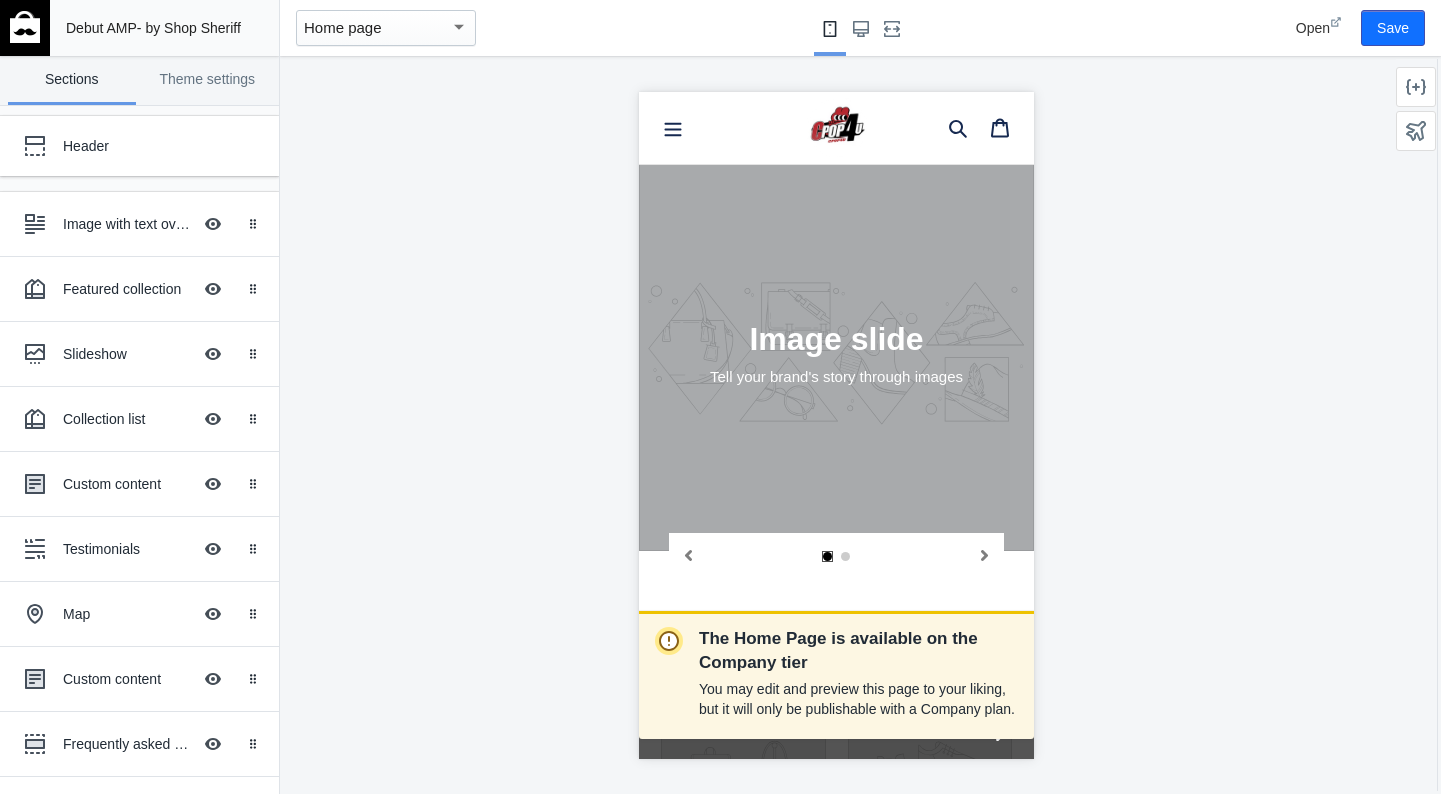 scroll, scrollTop: 1707, scrollLeft: 0, axis: vertical 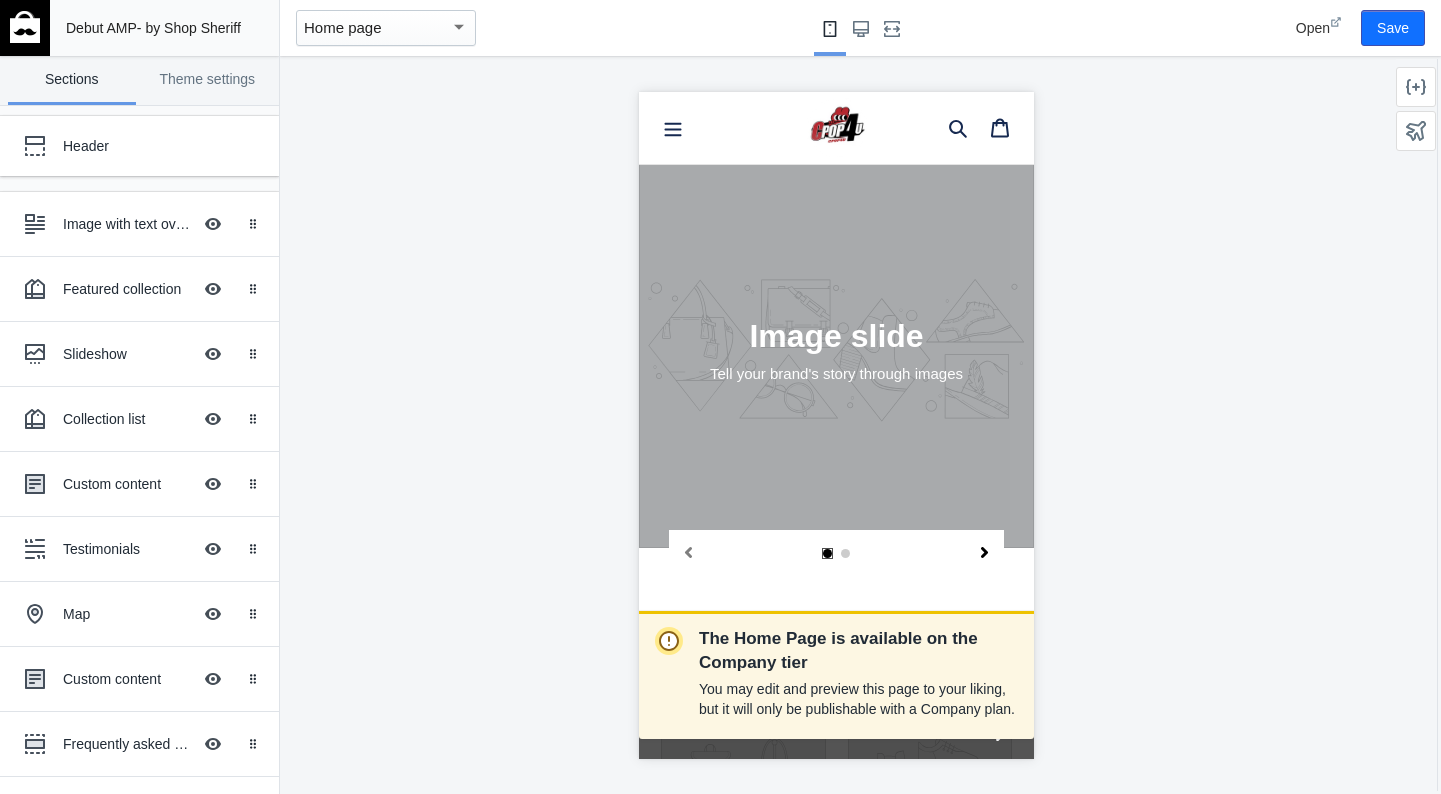 click 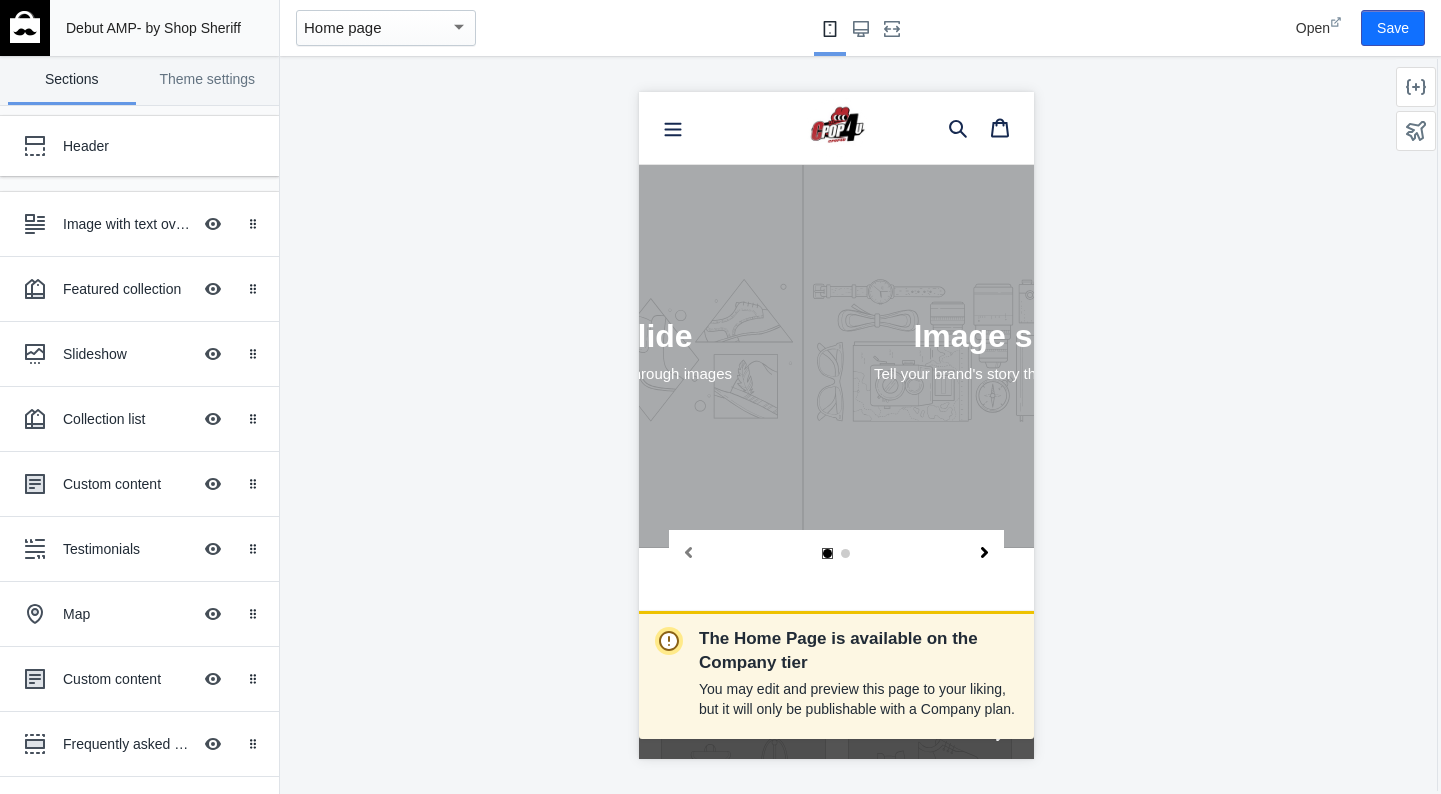 click 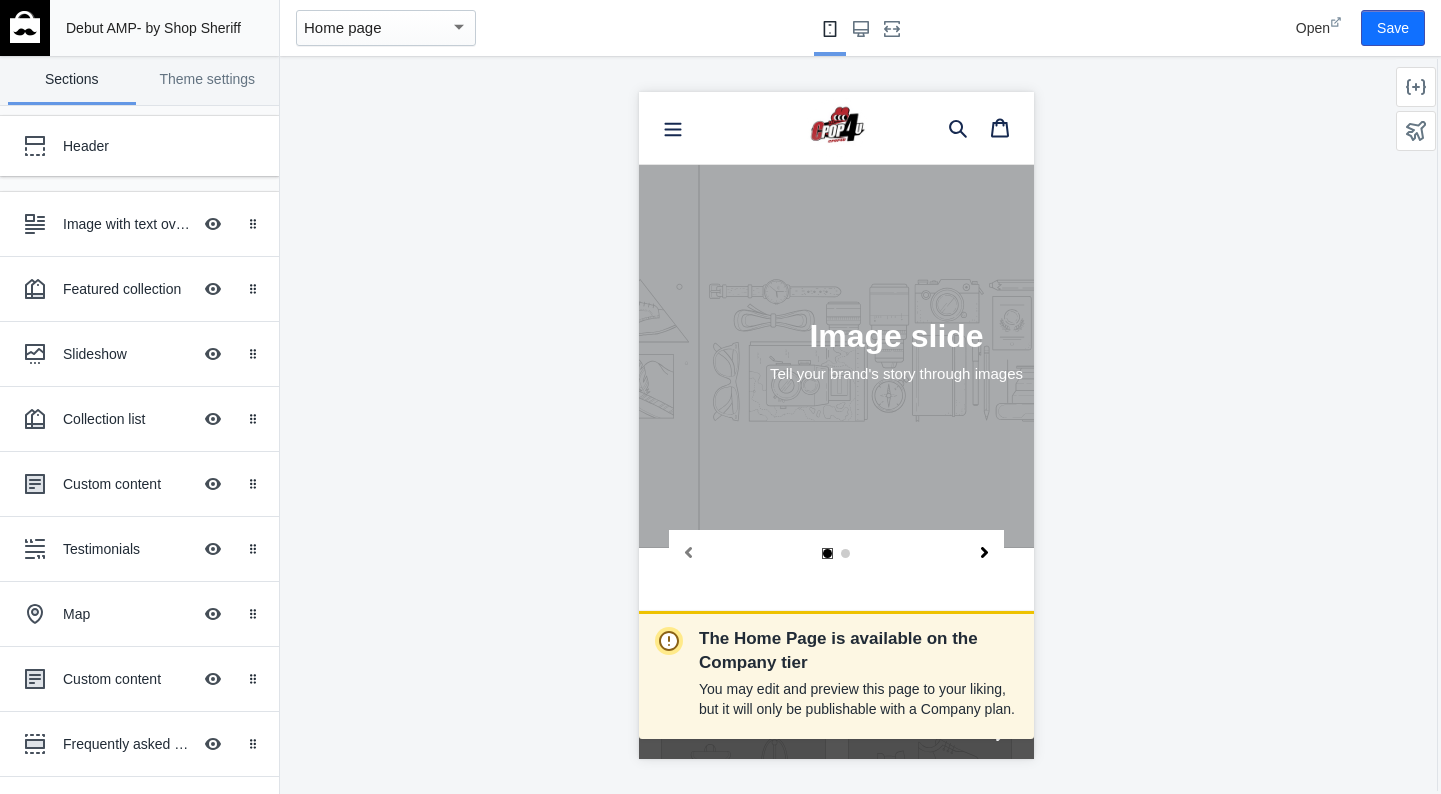 scroll, scrollTop: 0, scrollLeft: 395, axis: horizontal 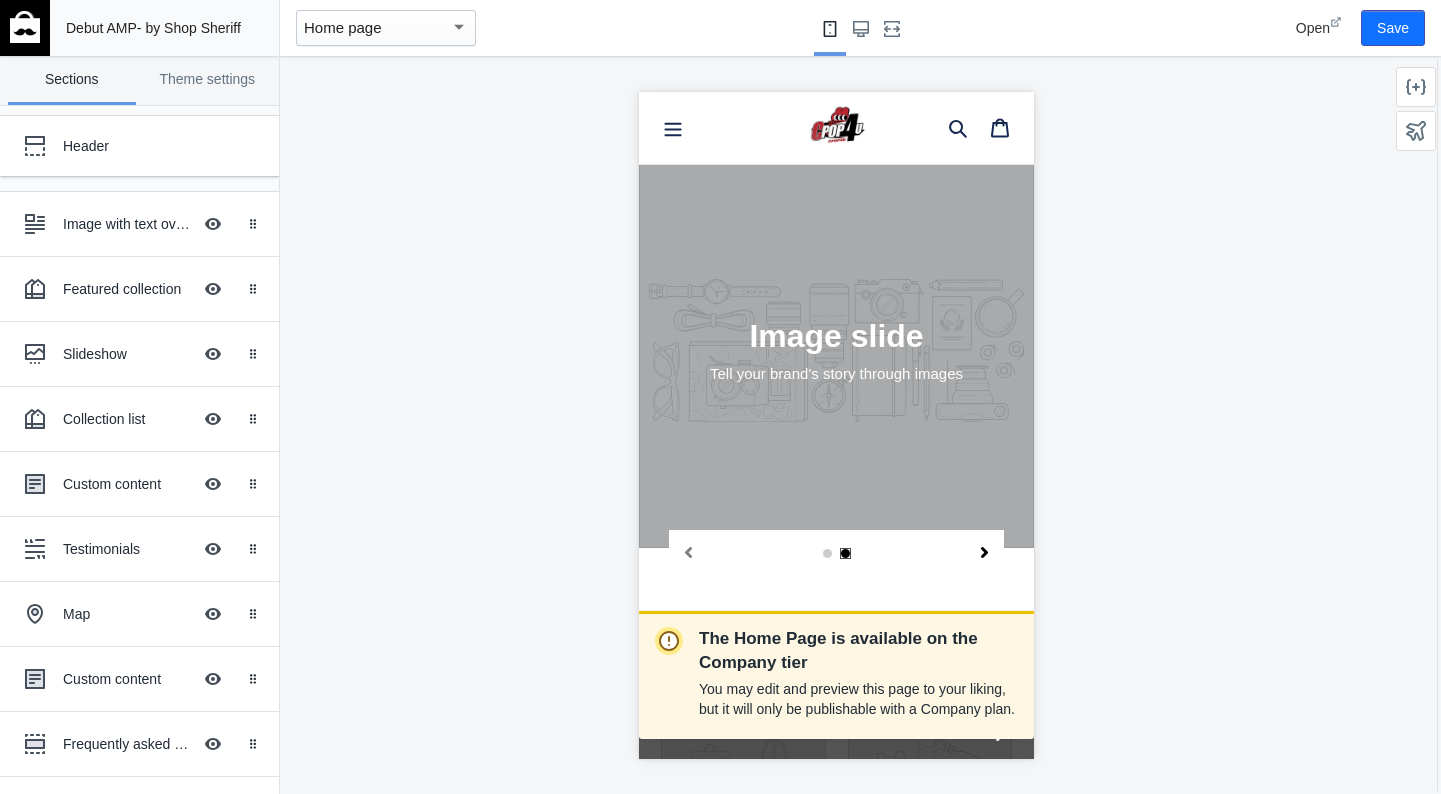 click 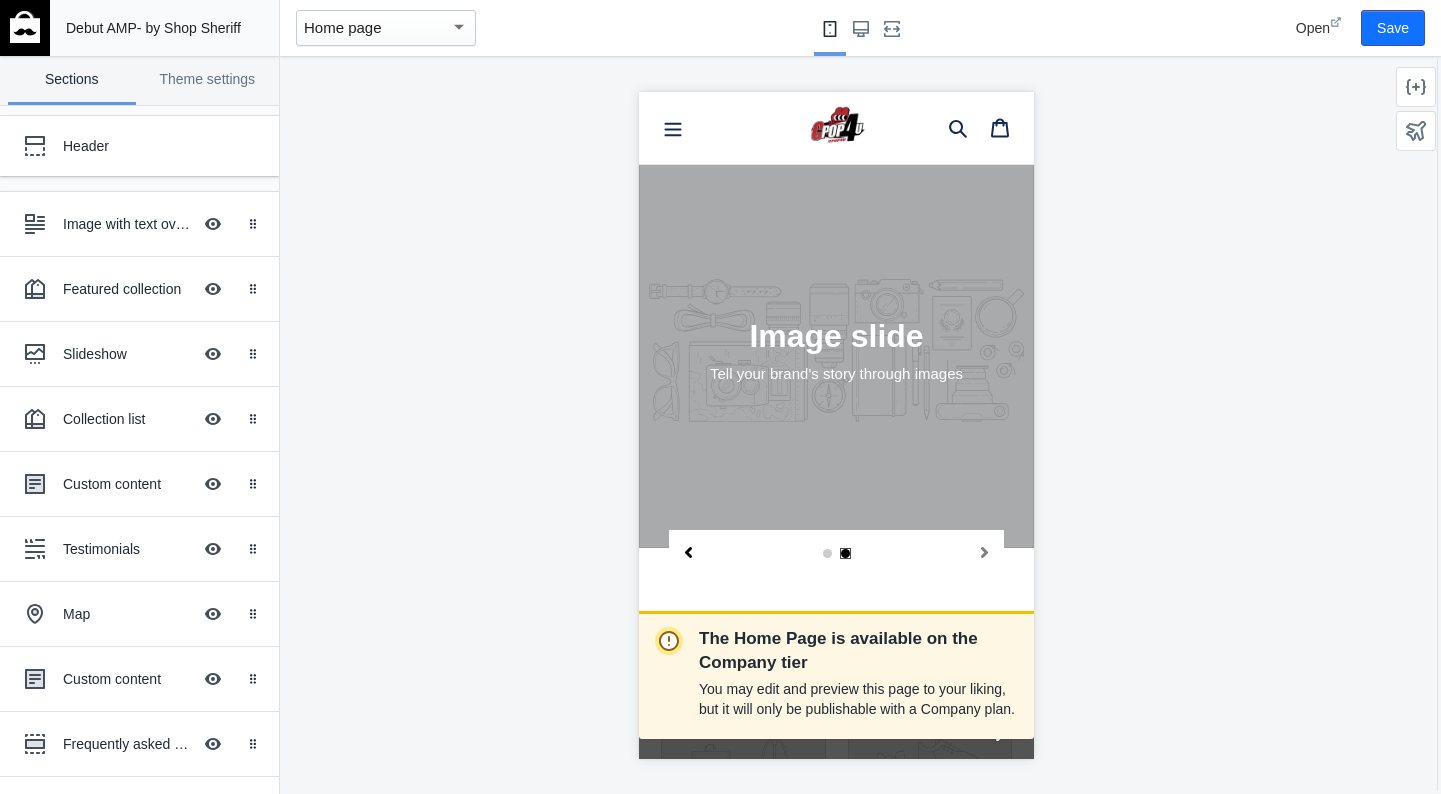 click 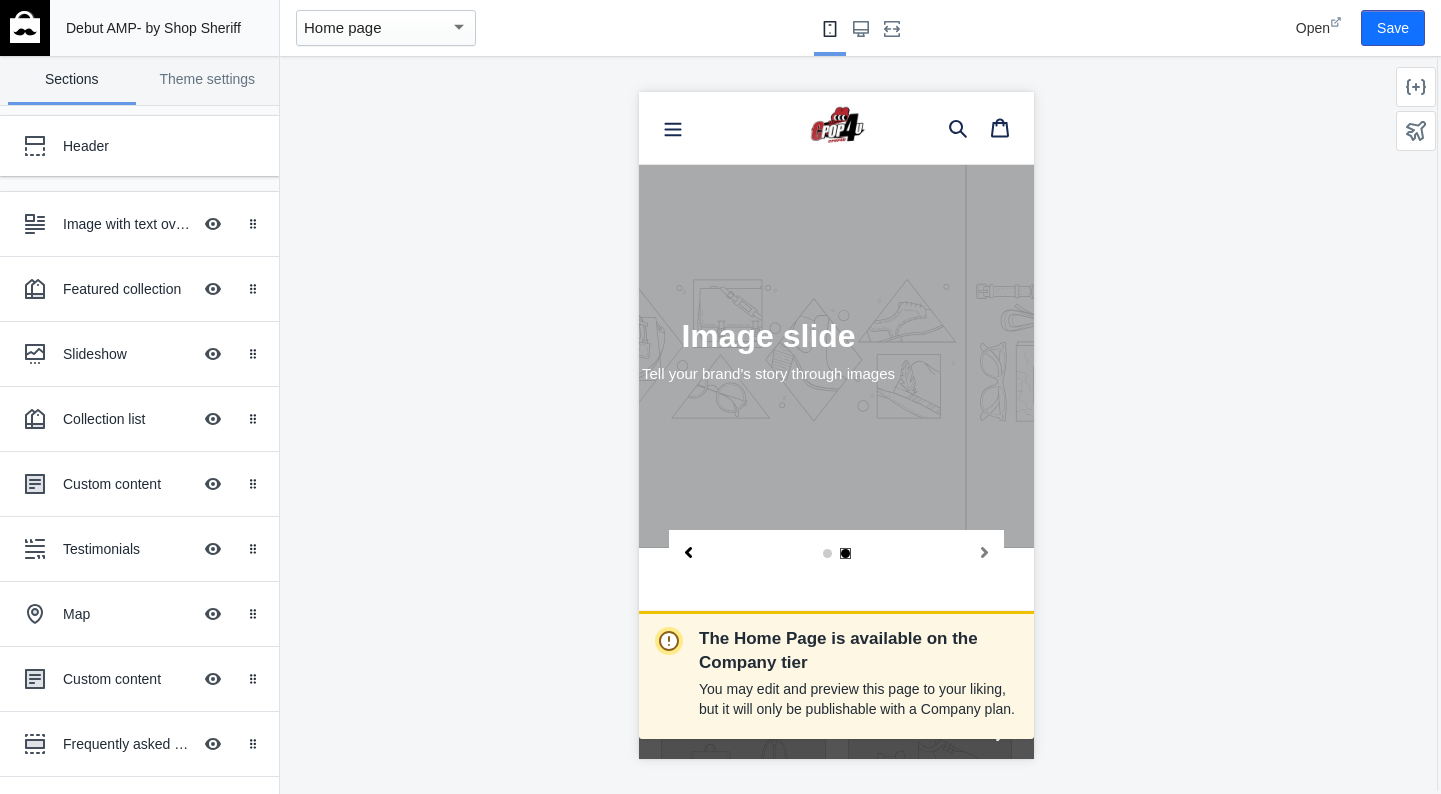 scroll, scrollTop: 0, scrollLeft: 0, axis: both 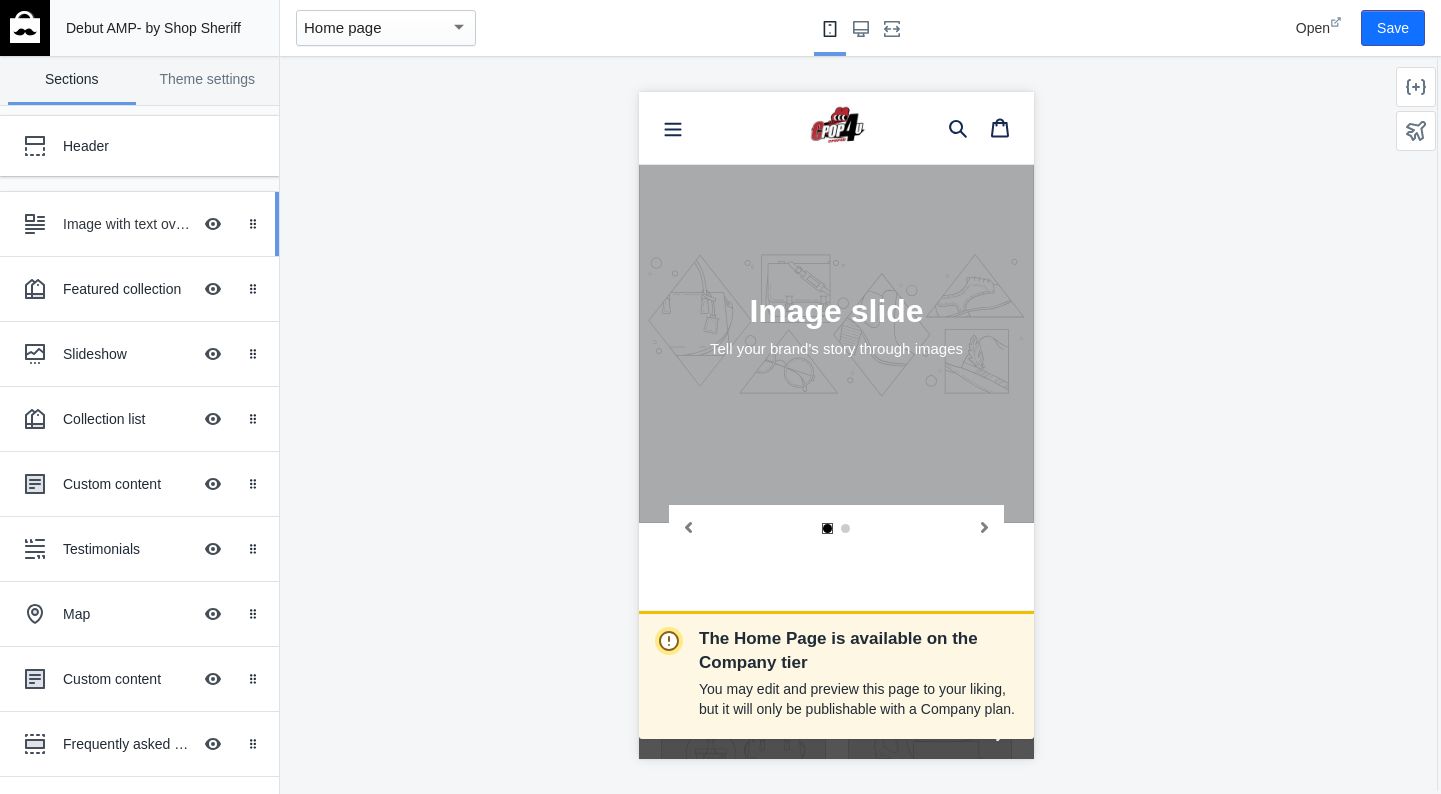 click on "Image with text overlay" at bounding box center (127, 224) 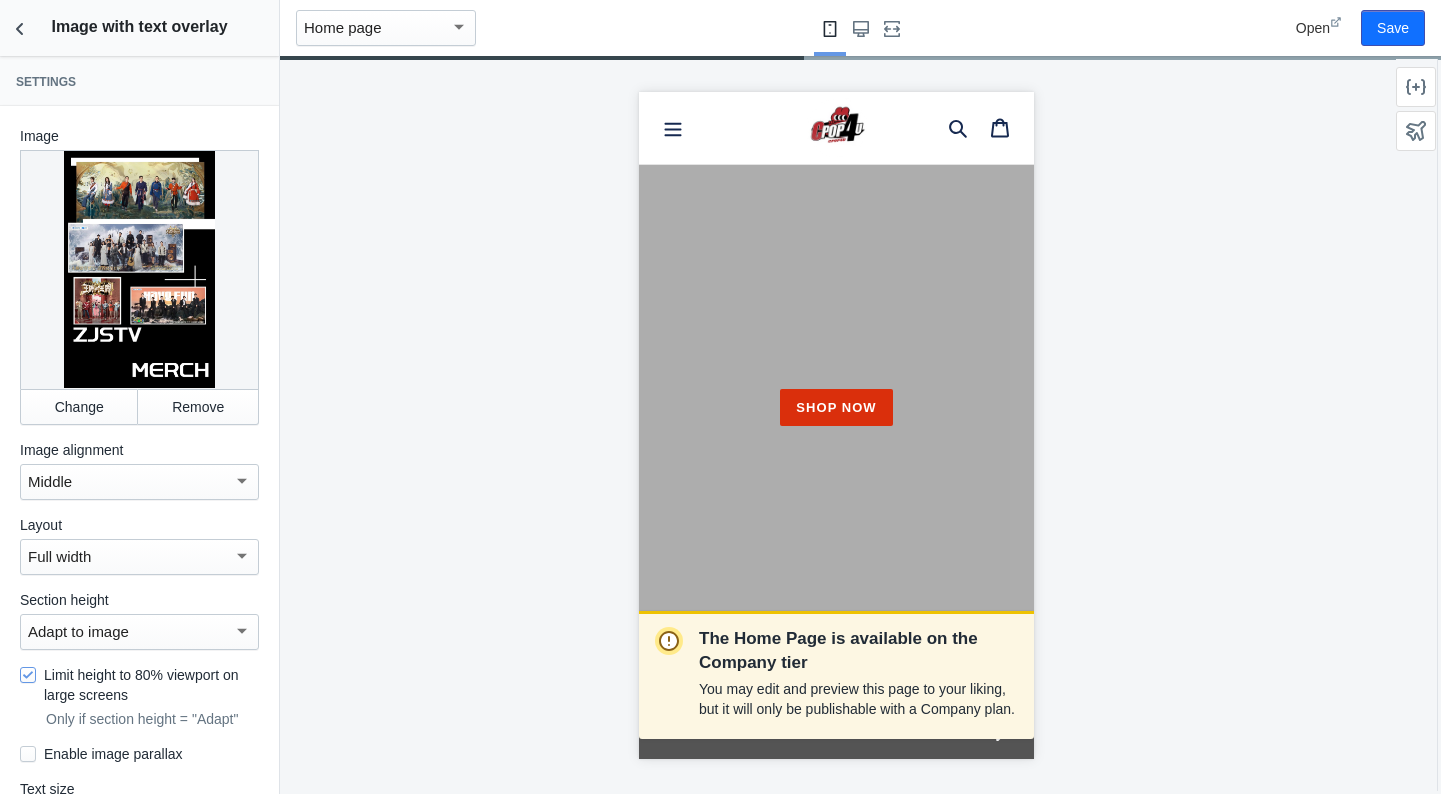 scroll, scrollTop: 112, scrollLeft: 0, axis: vertical 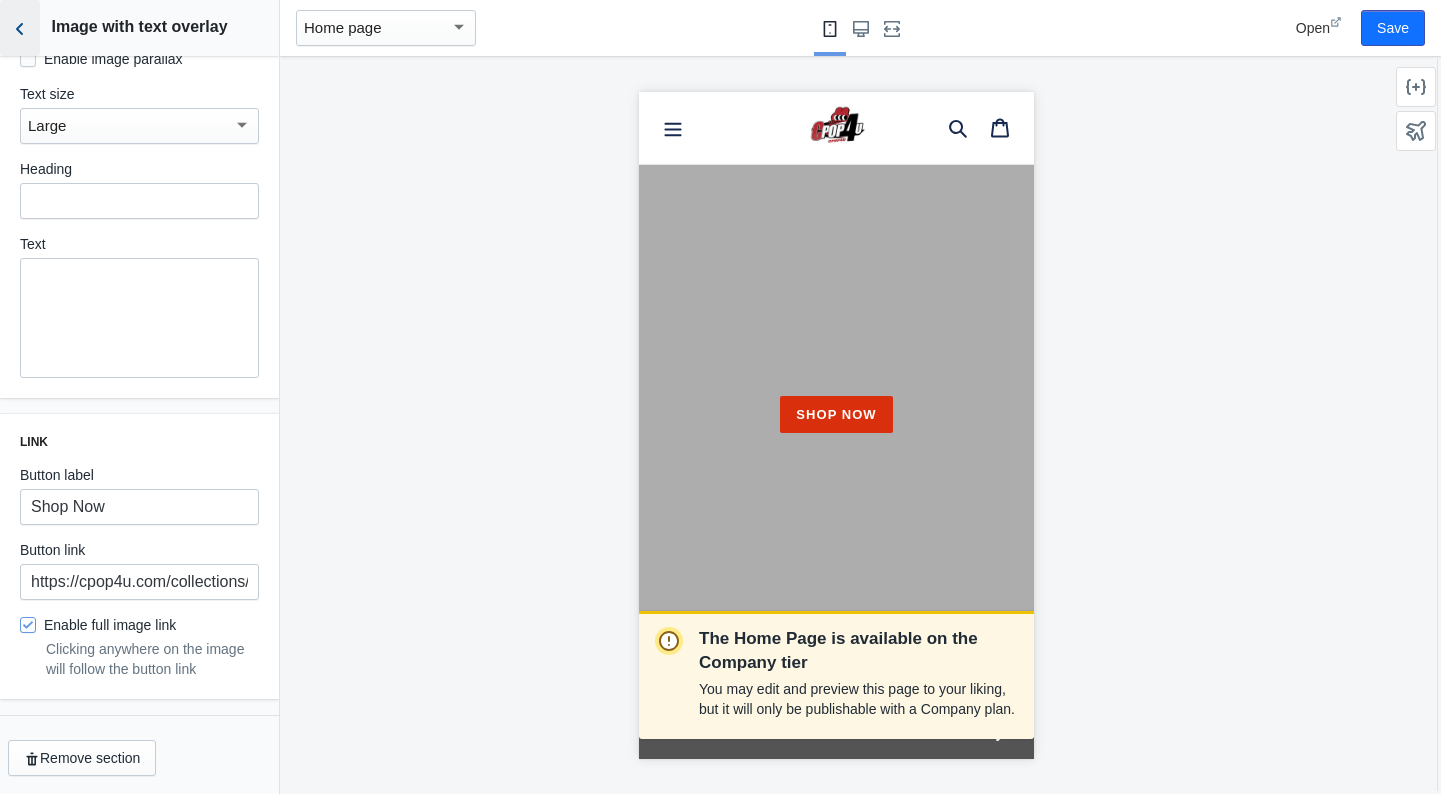 click 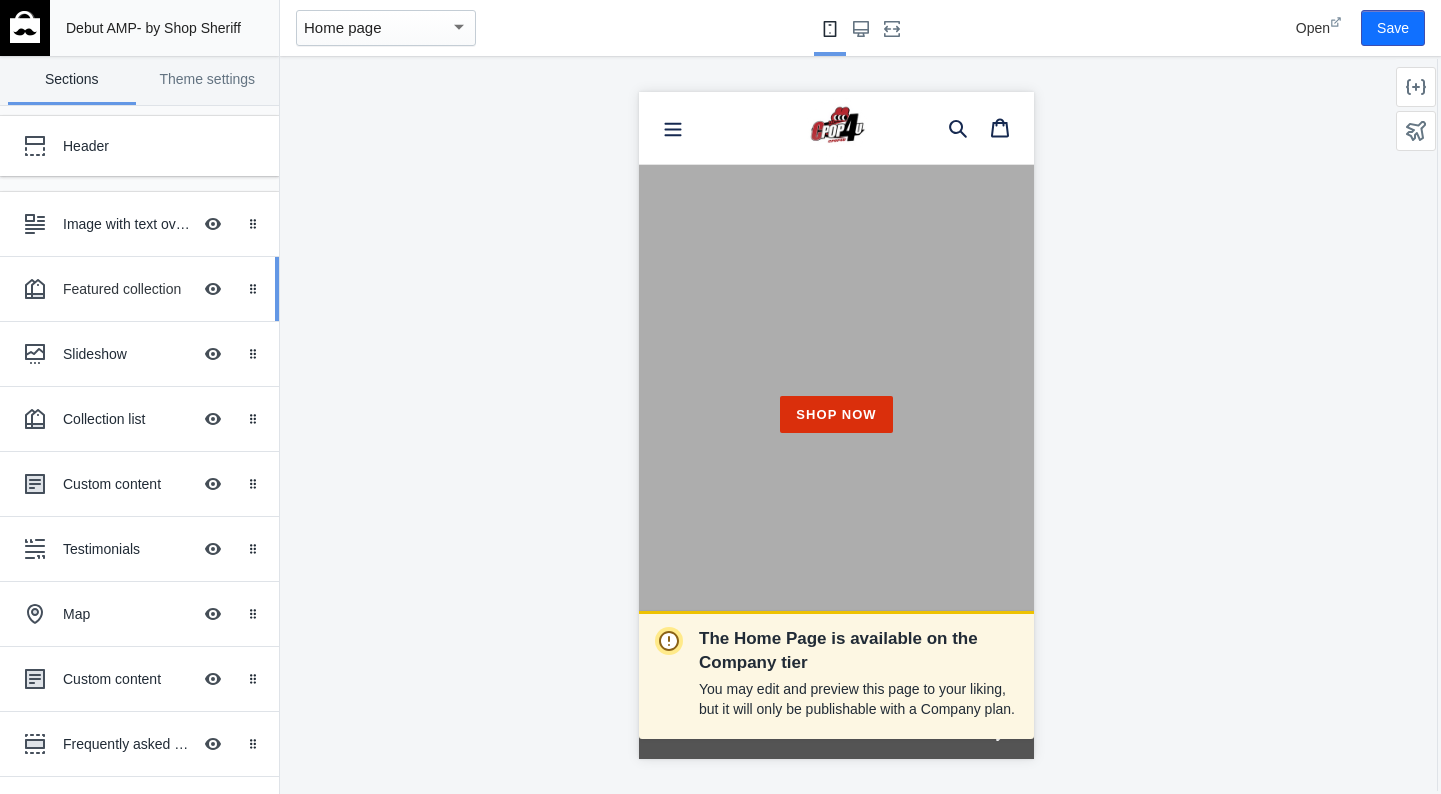 click on "Featured collection  Hide Image with text overlay" at bounding box center [125, 289] 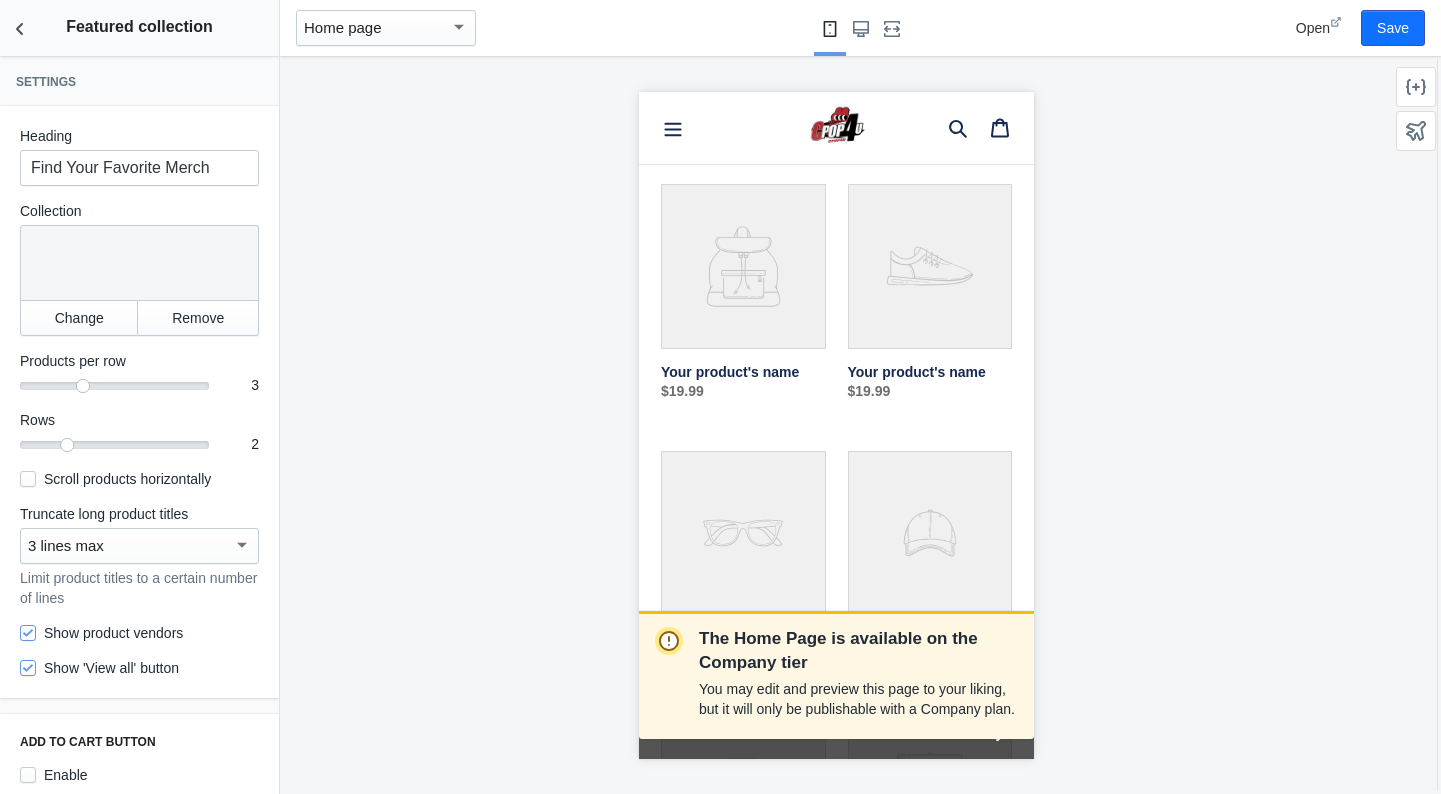 scroll, scrollTop: 765, scrollLeft: 0, axis: vertical 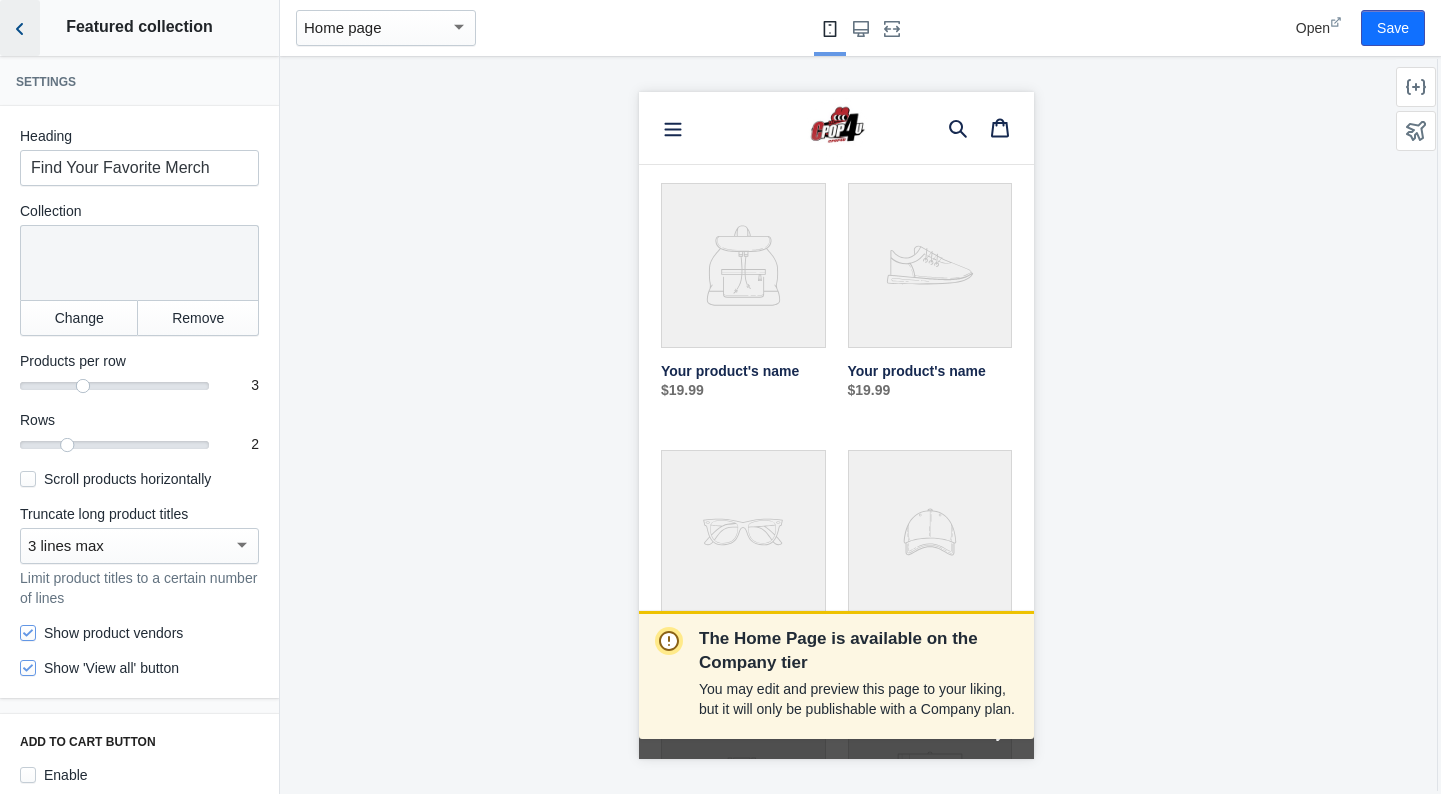 click at bounding box center [20, 28] 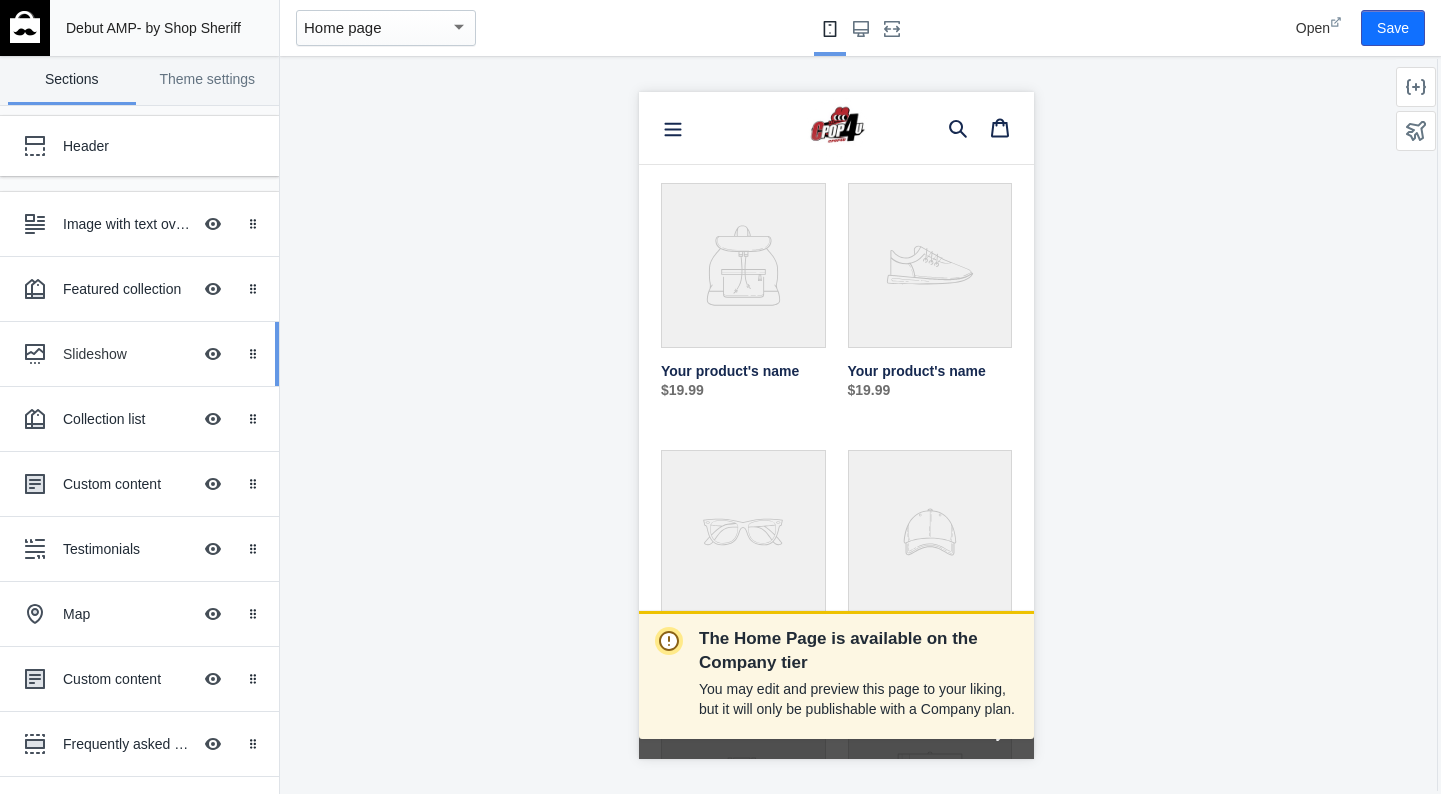 click on "Slideshow" at bounding box center [127, 354] 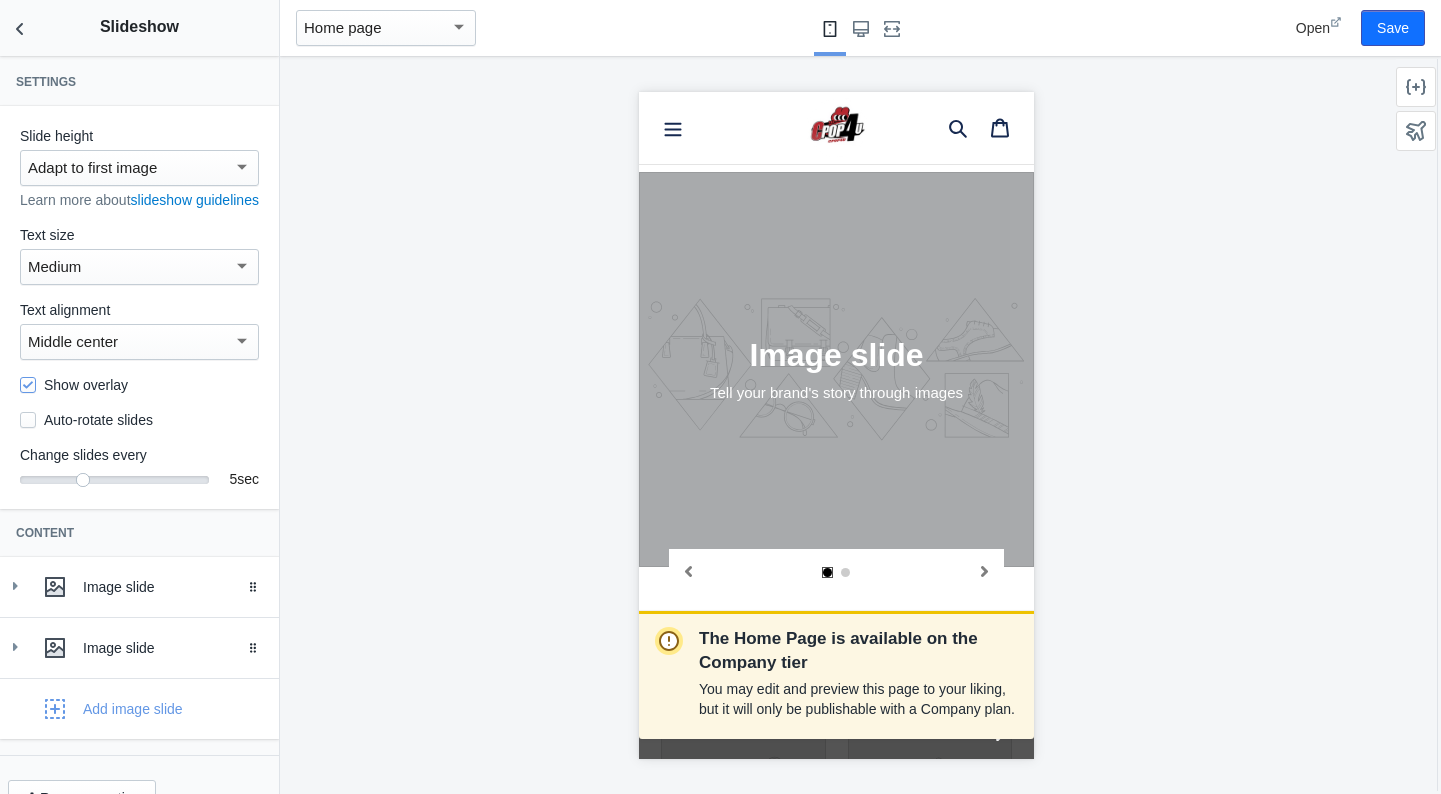 scroll, scrollTop: 1691, scrollLeft: 0, axis: vertical 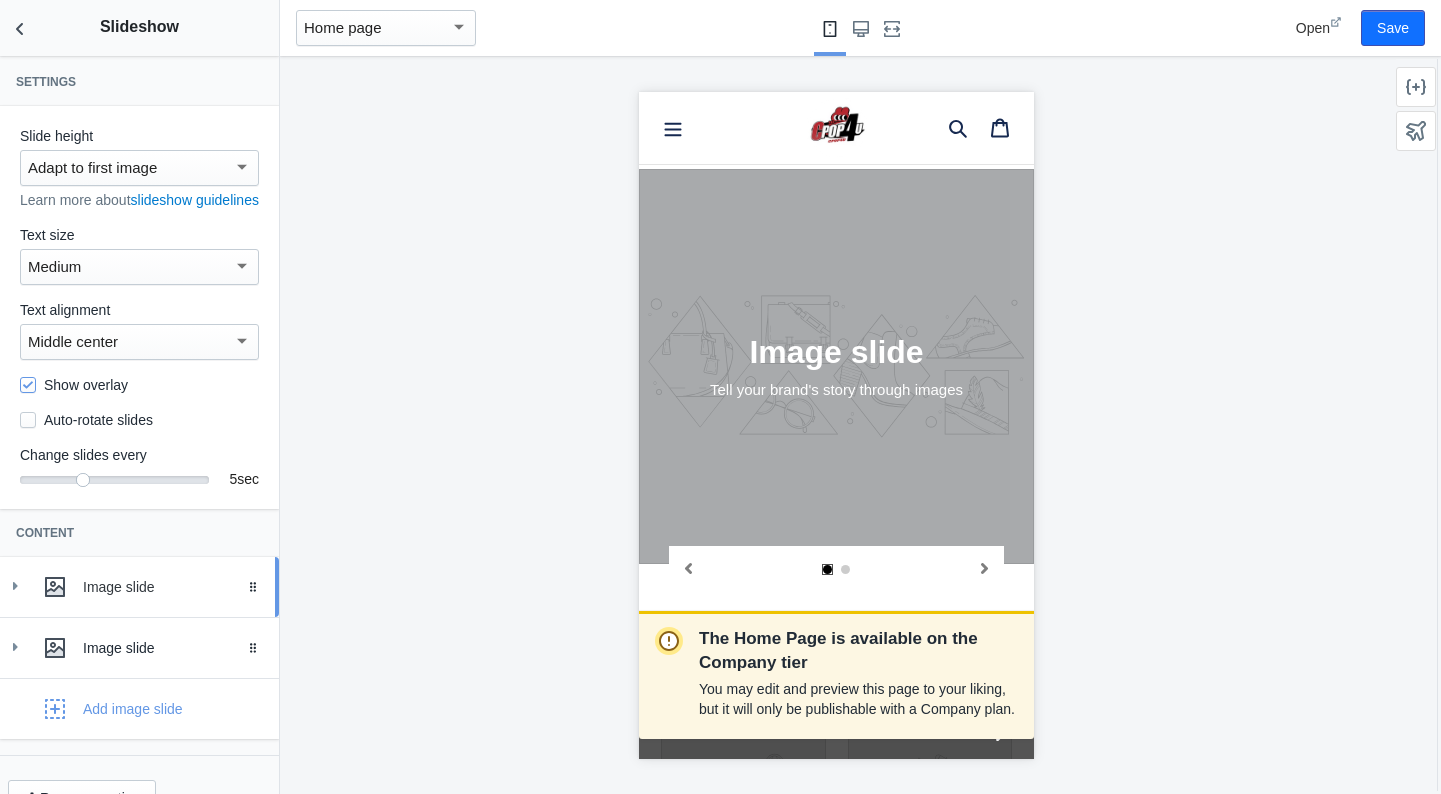 click on "Image slide" at bounding box center (173, 587) 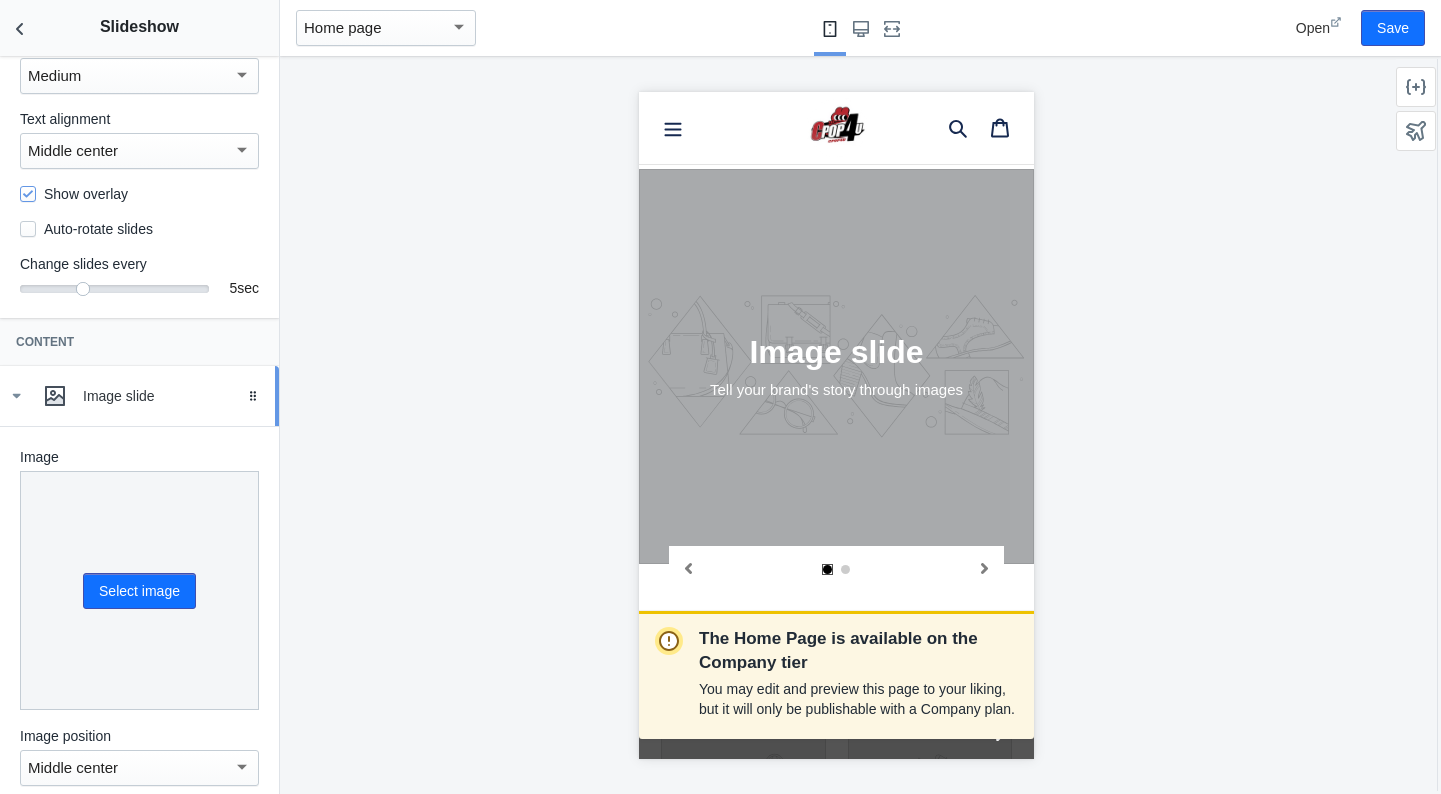 scroll, scrollTop: 250, scrollLeft: 0, axis: vertical 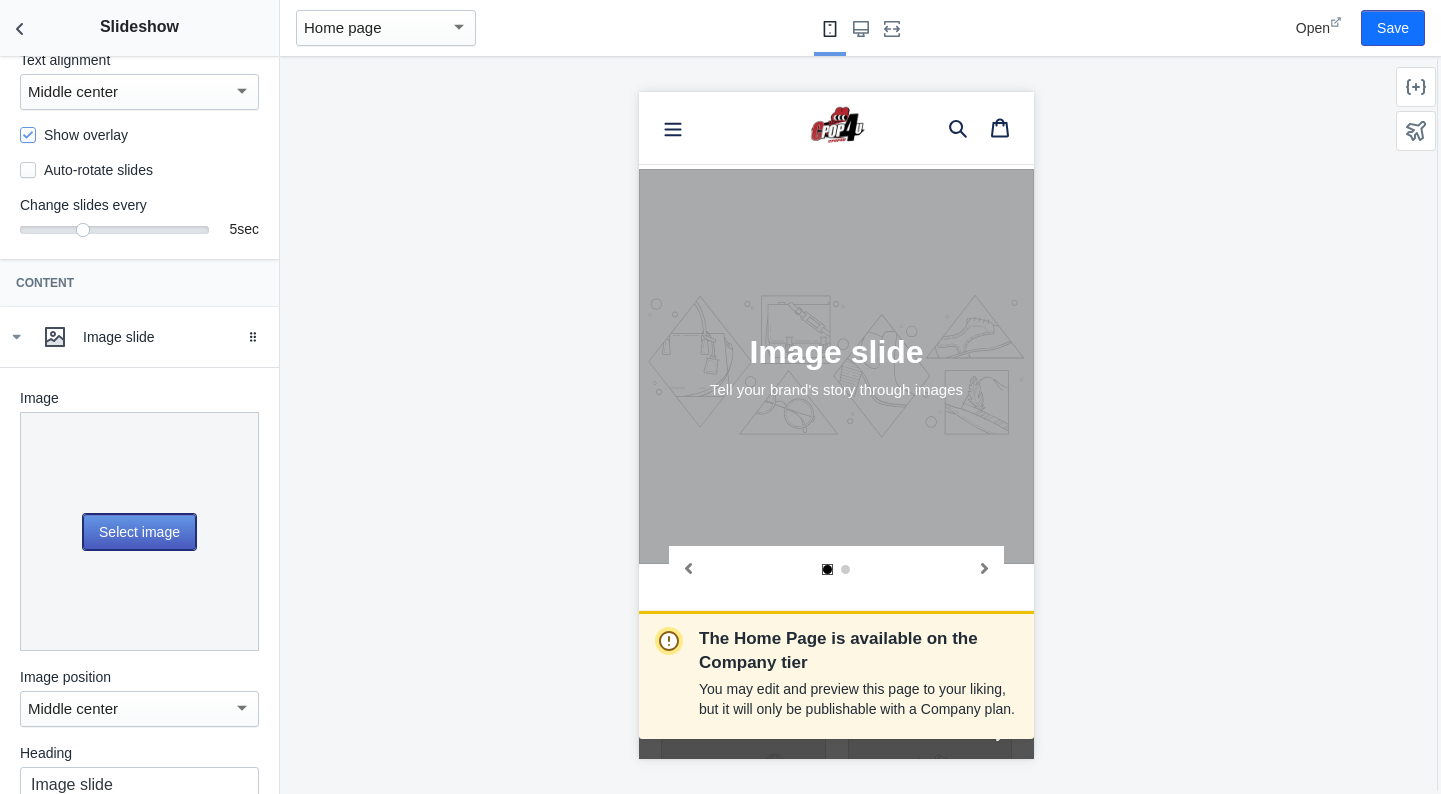 click on "Select image" at bounding box center [139, 532] 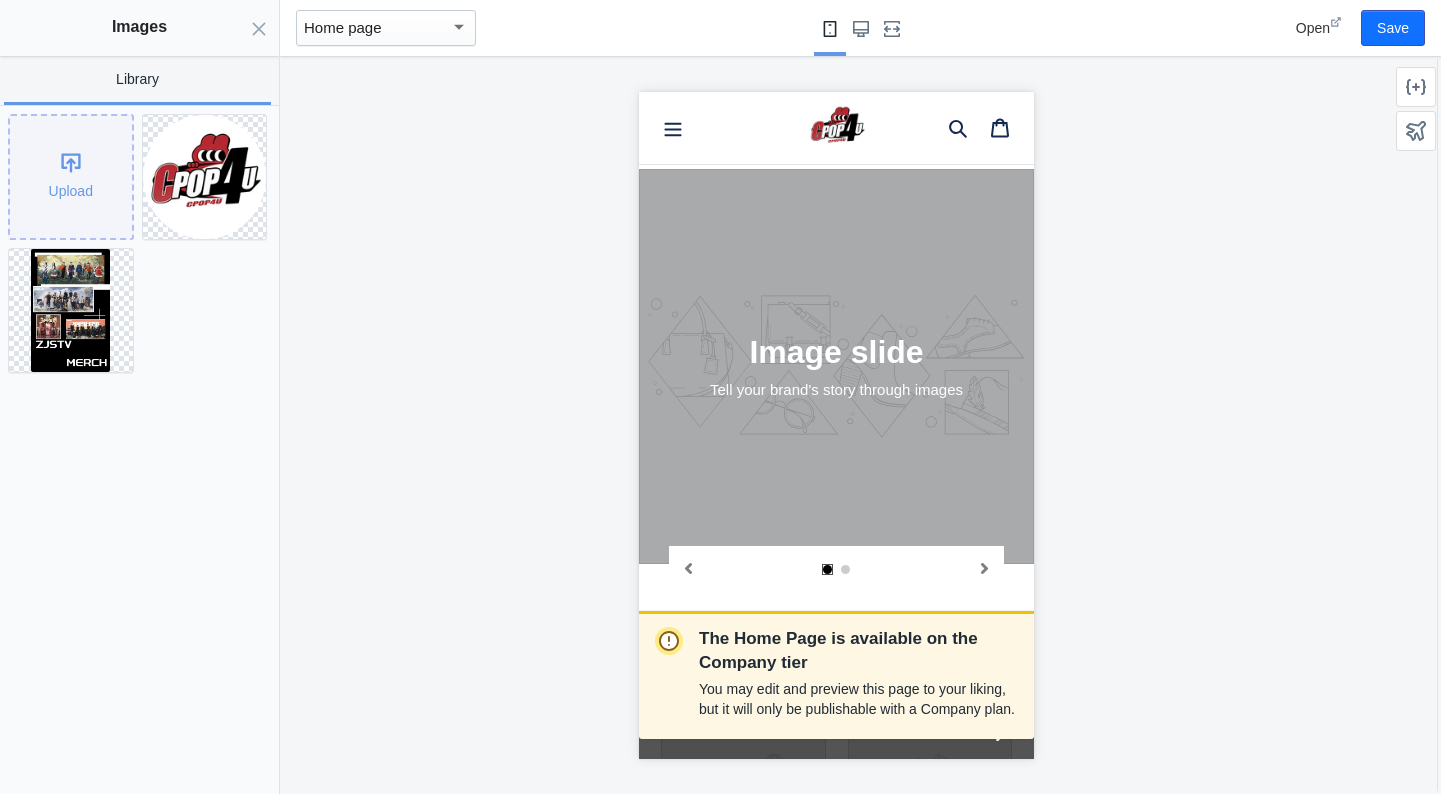click on "Upload" 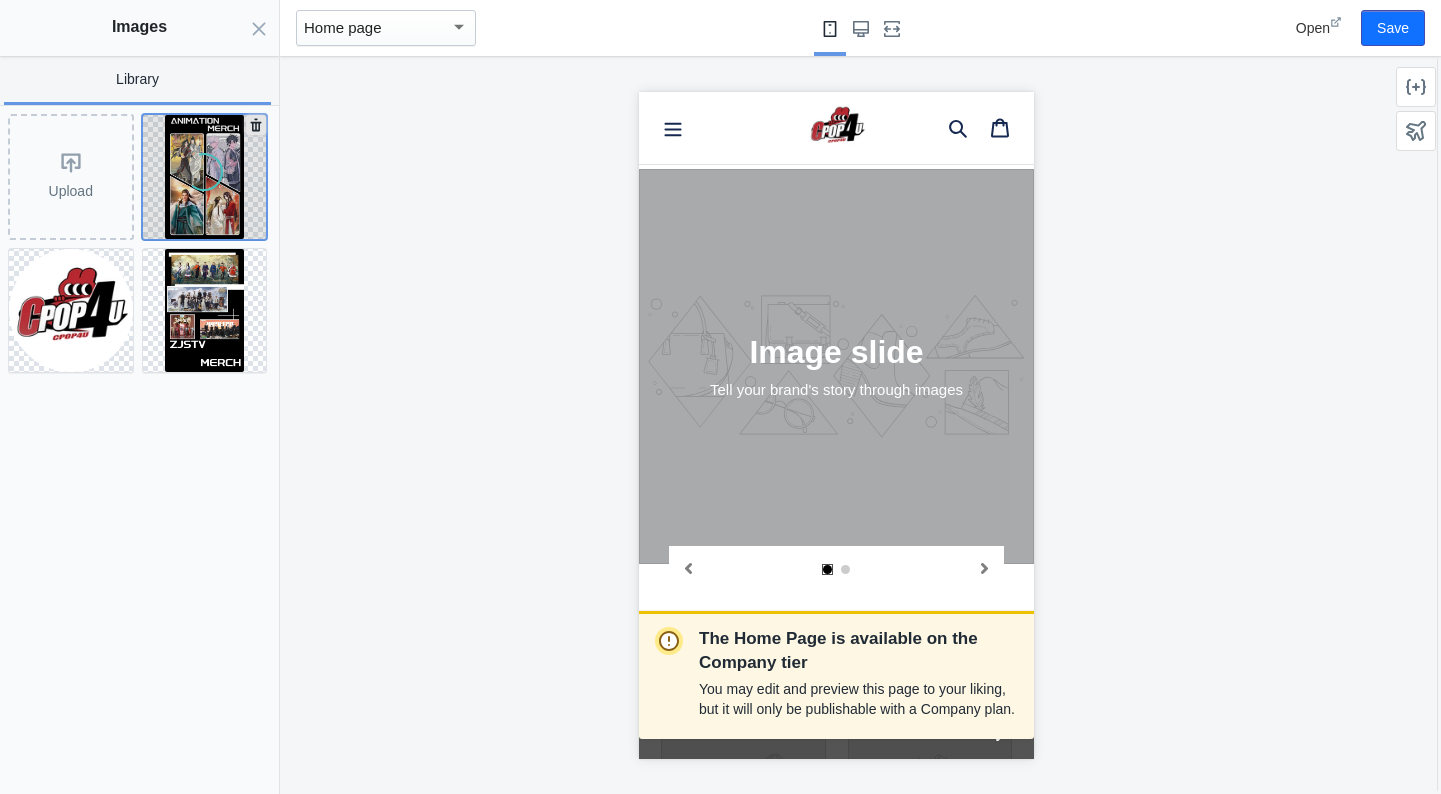 click 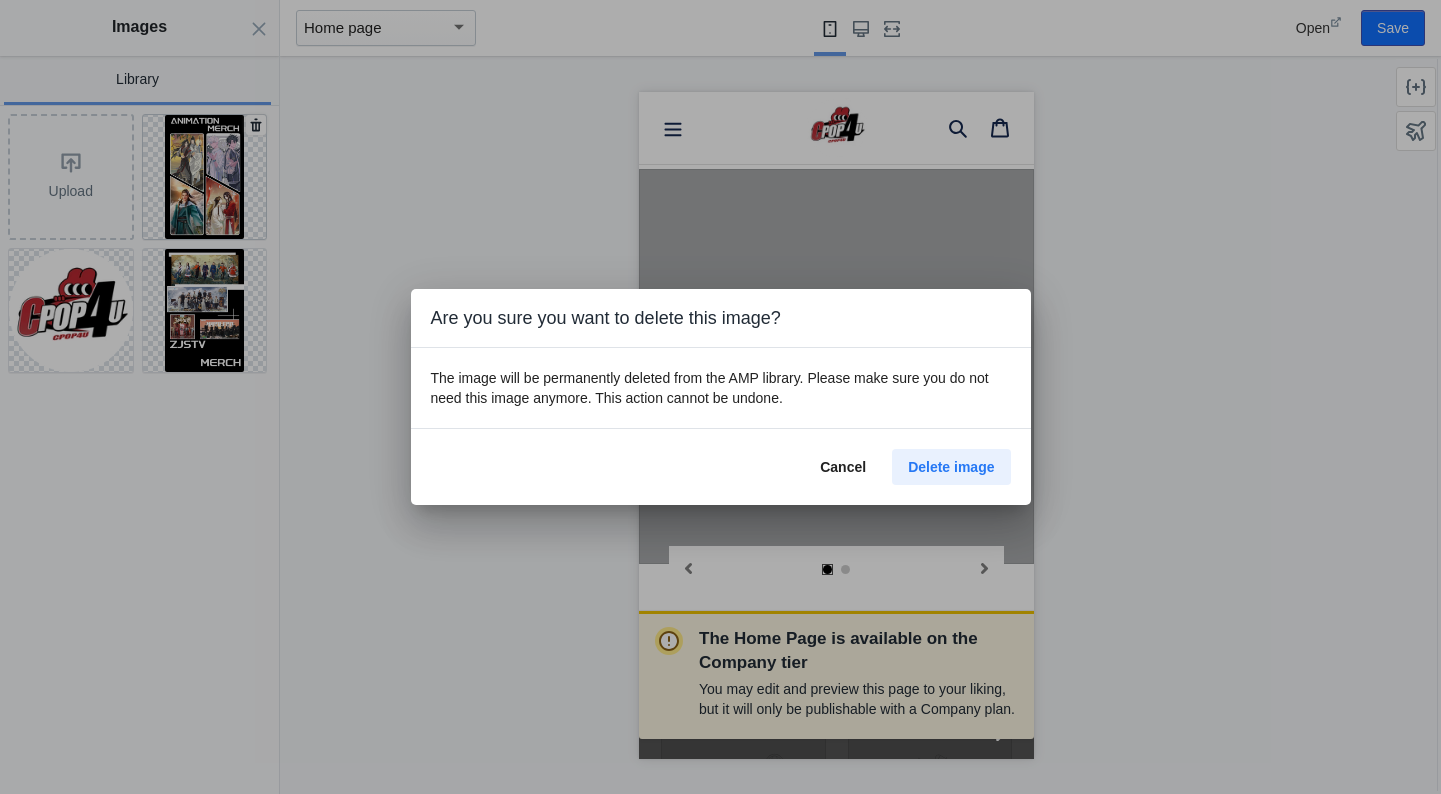 click on "Delete image" at bounding box center [951, 467] 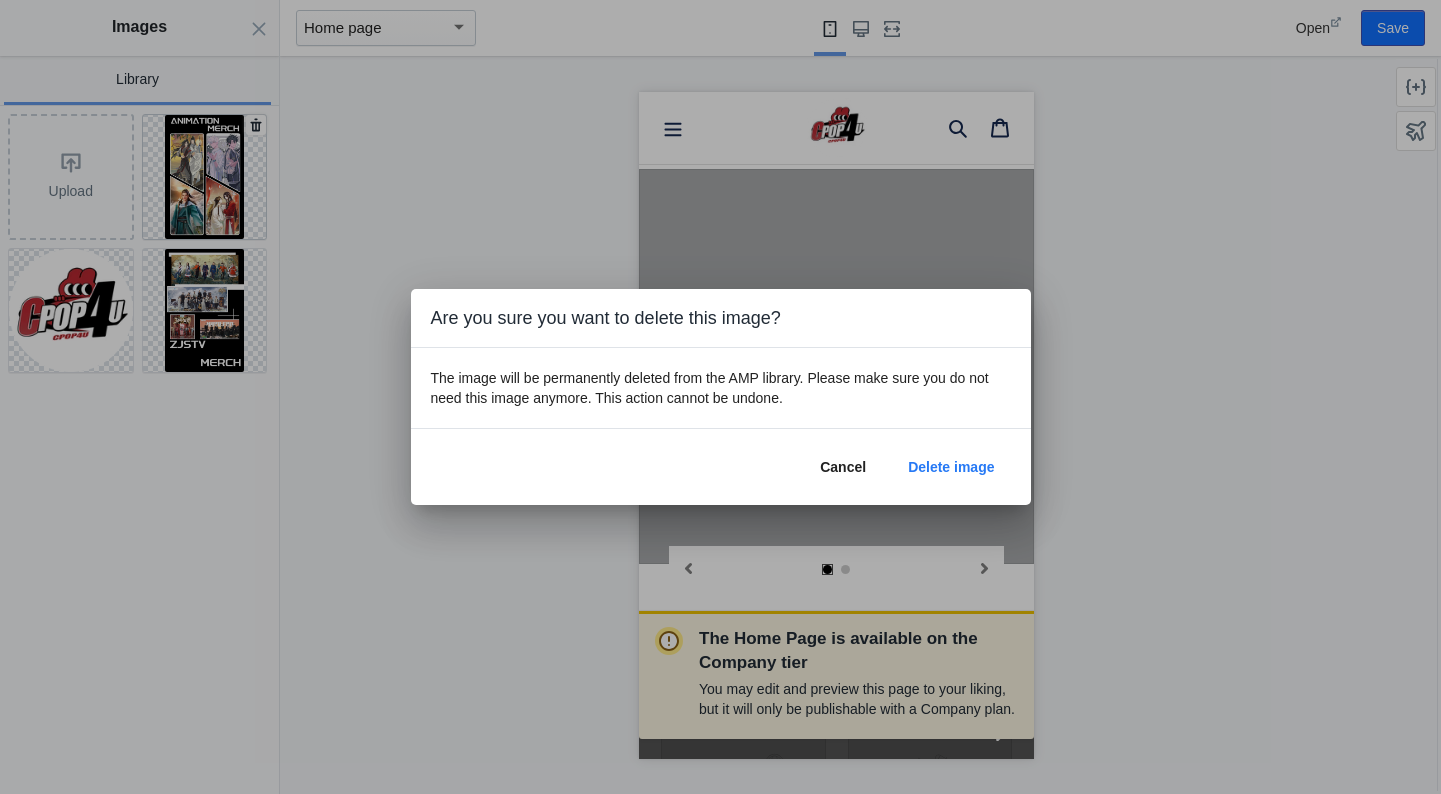 click at bounding box center (720, 397) 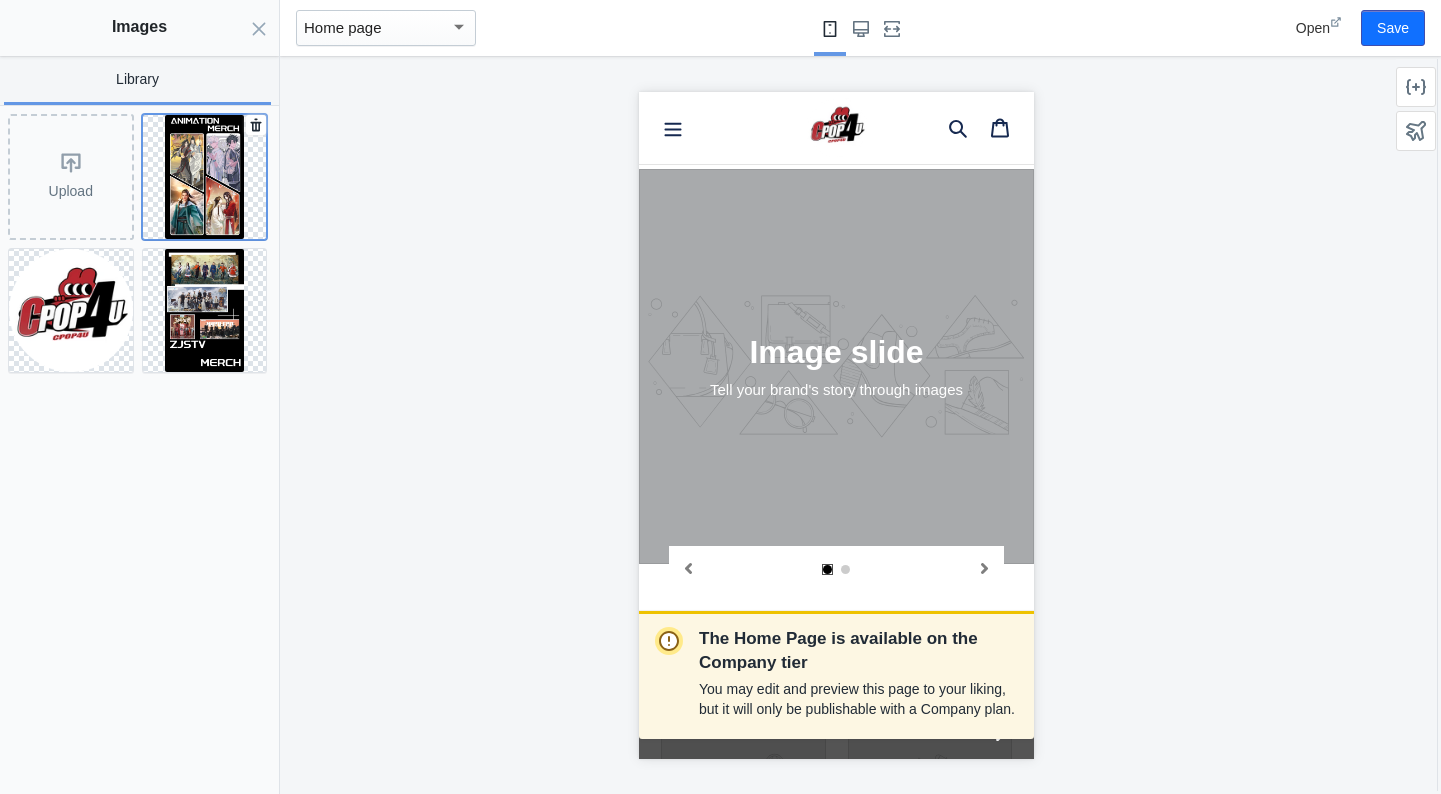 click 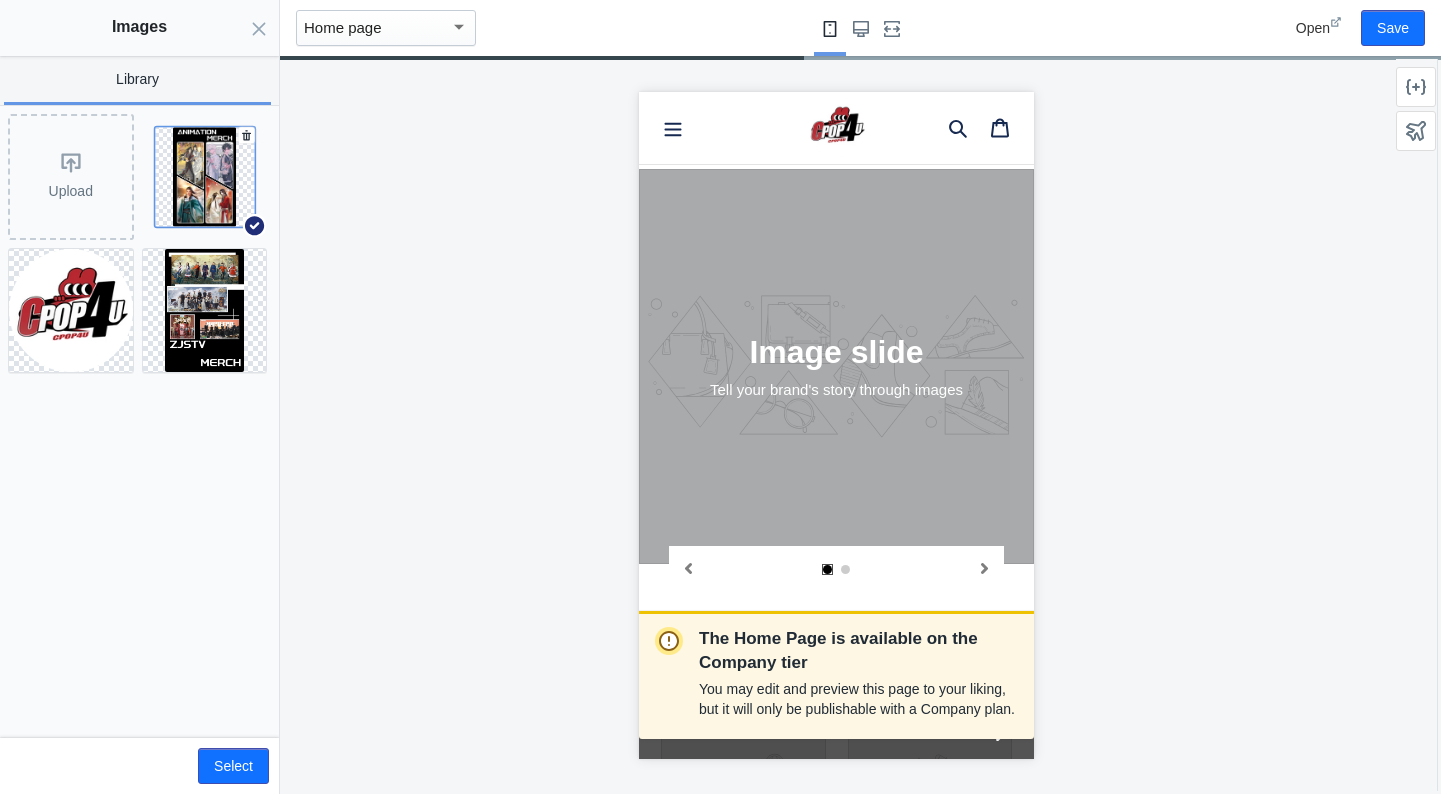 click 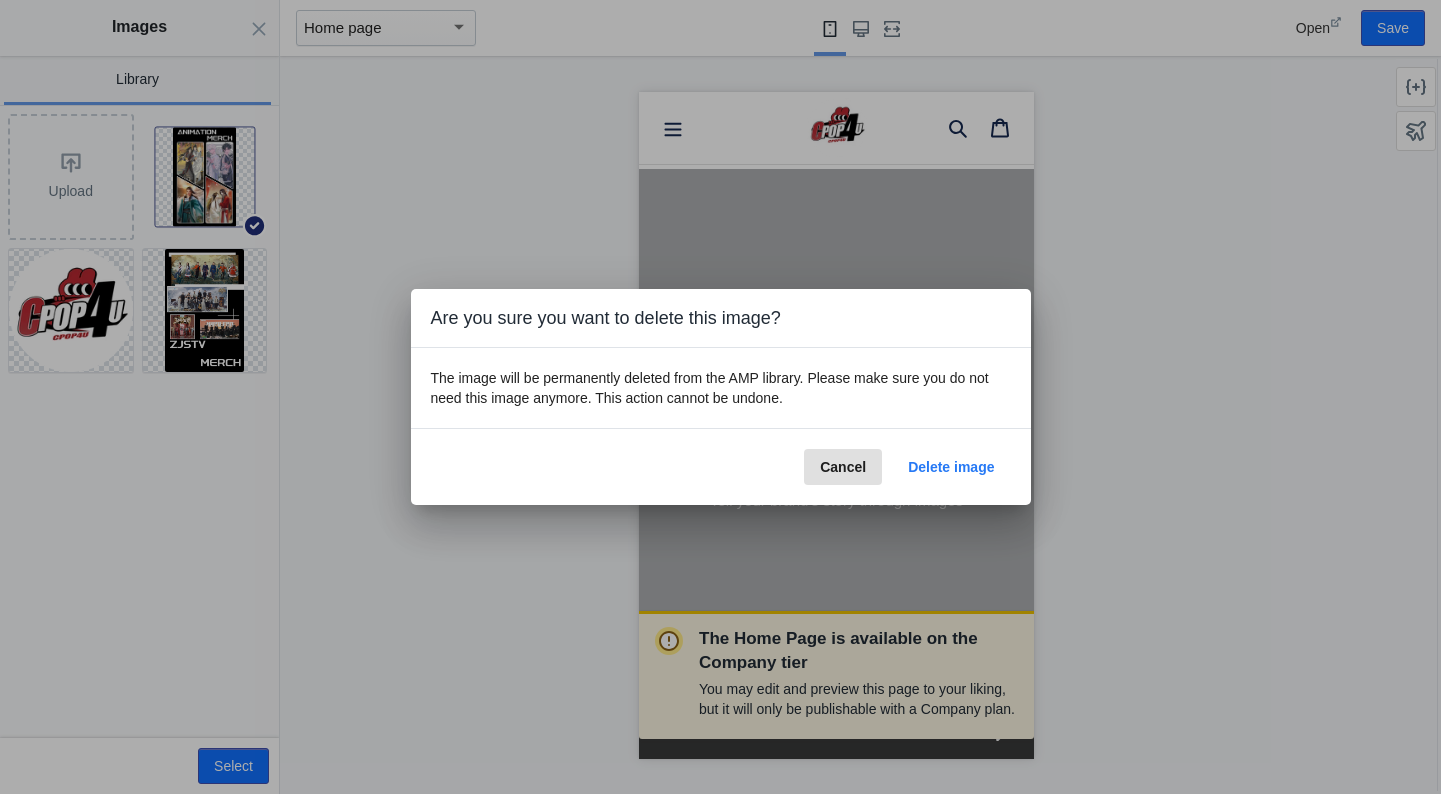scroll, scrollTop: 1914, scrollLeft: 0, axis: vertical 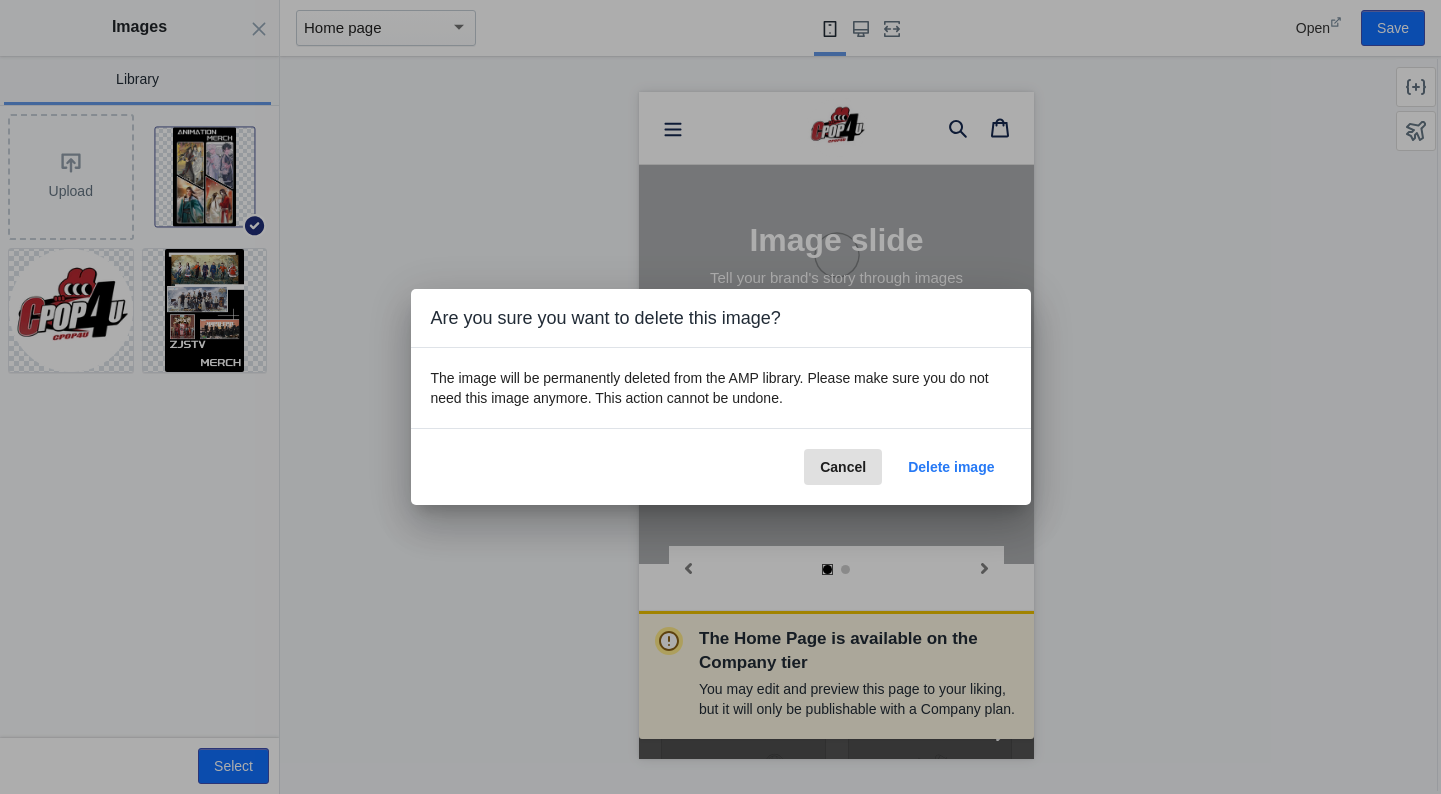 click on "Delete image" at bounding box center [951, 467] 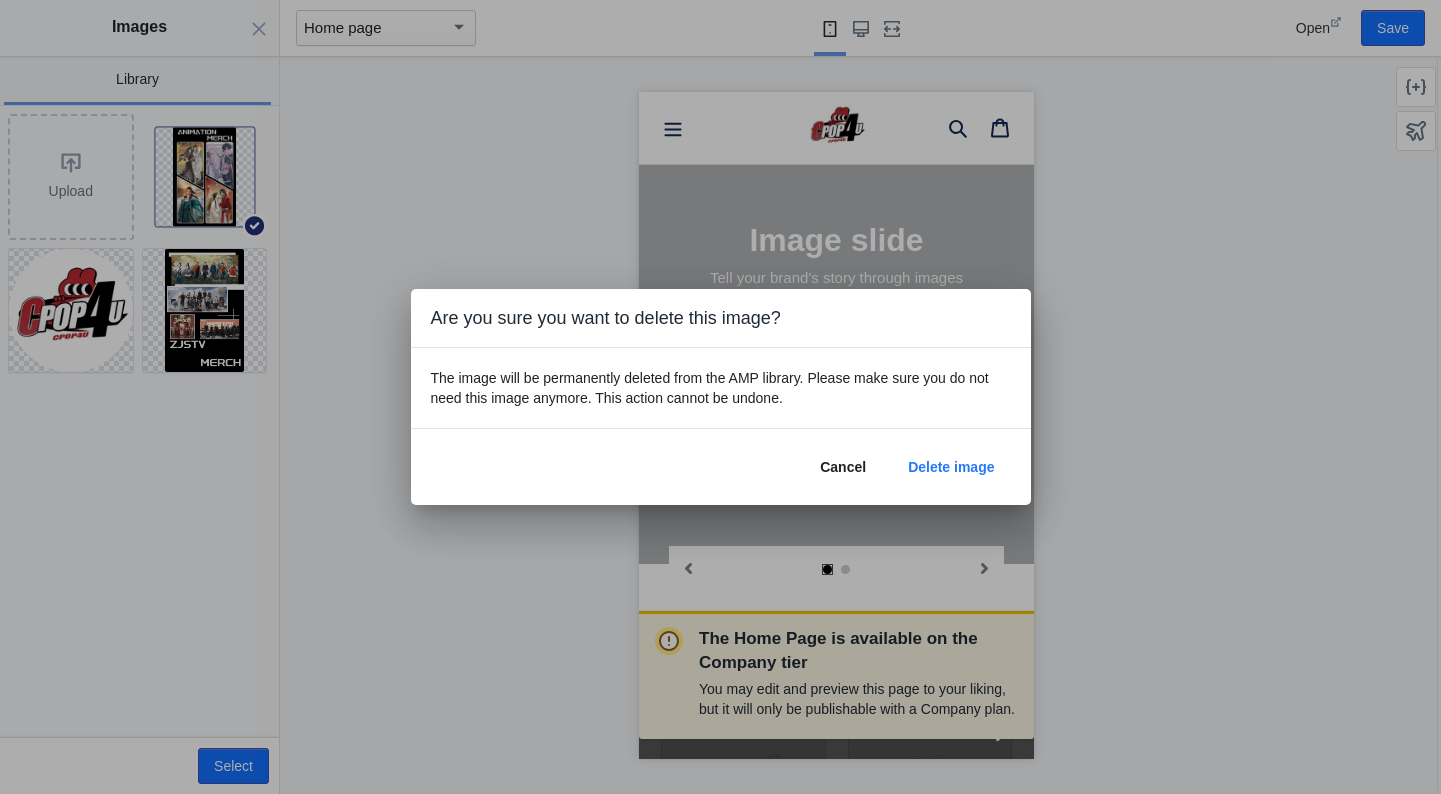 click on "Delete image" at bounding box center (951, 467) 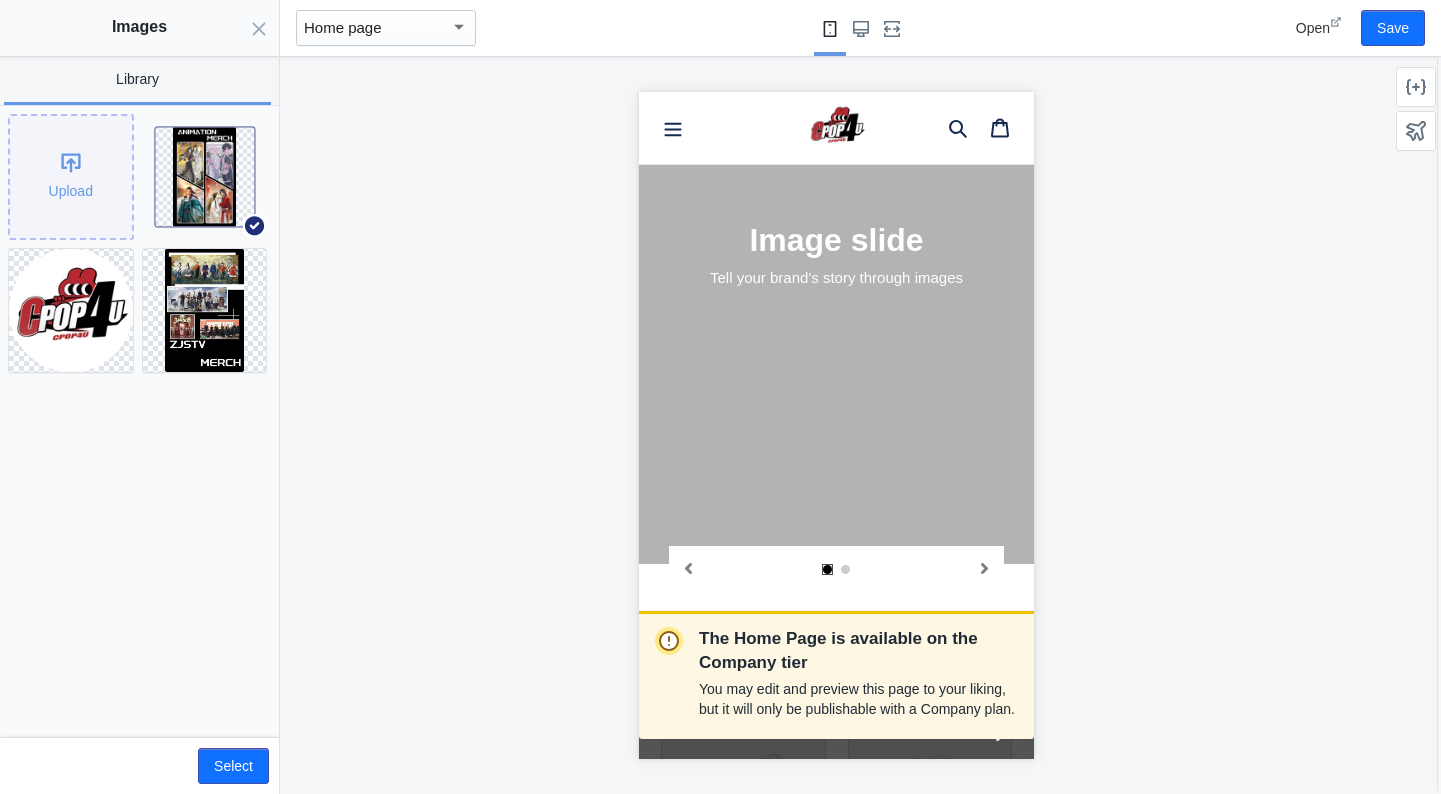 click on "Upload" 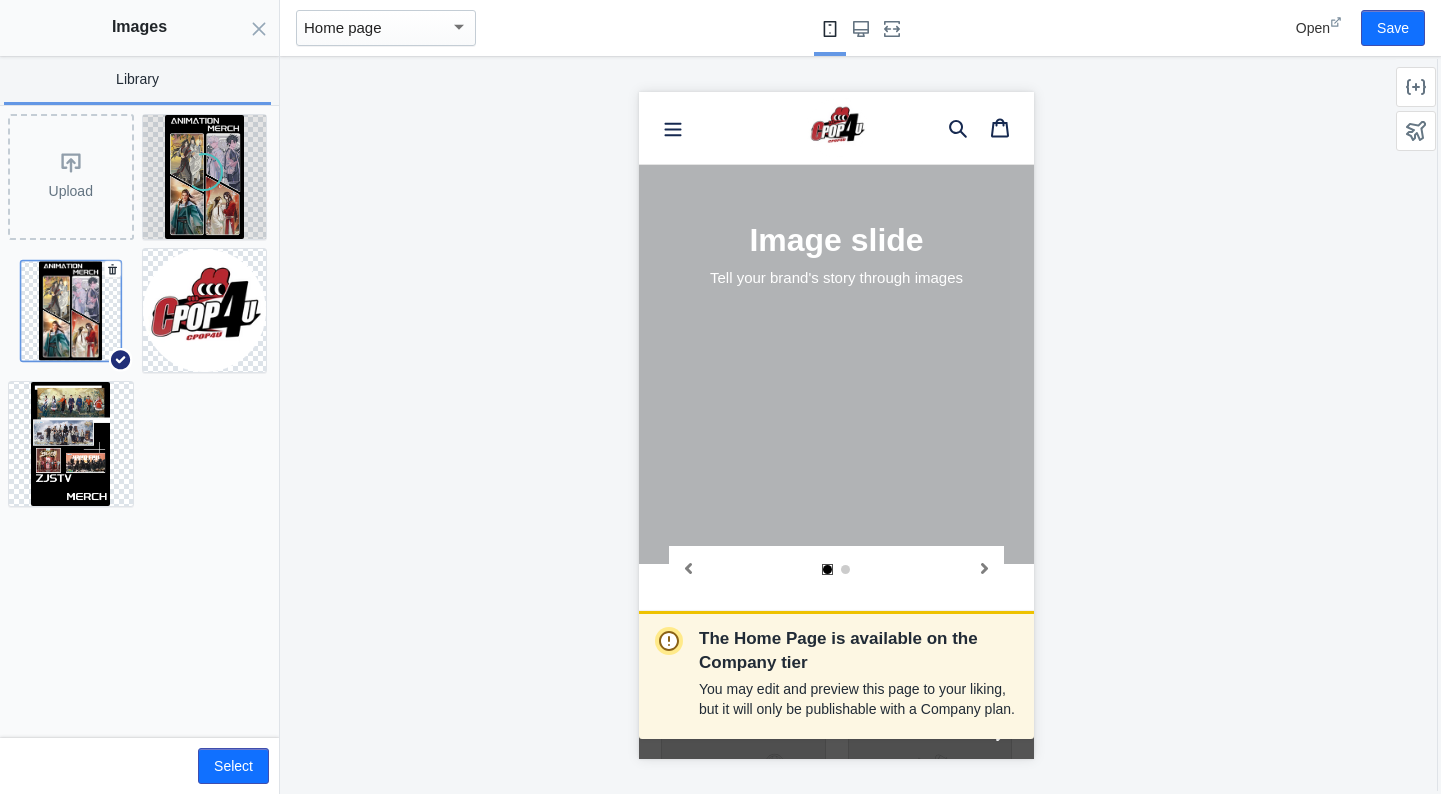 click 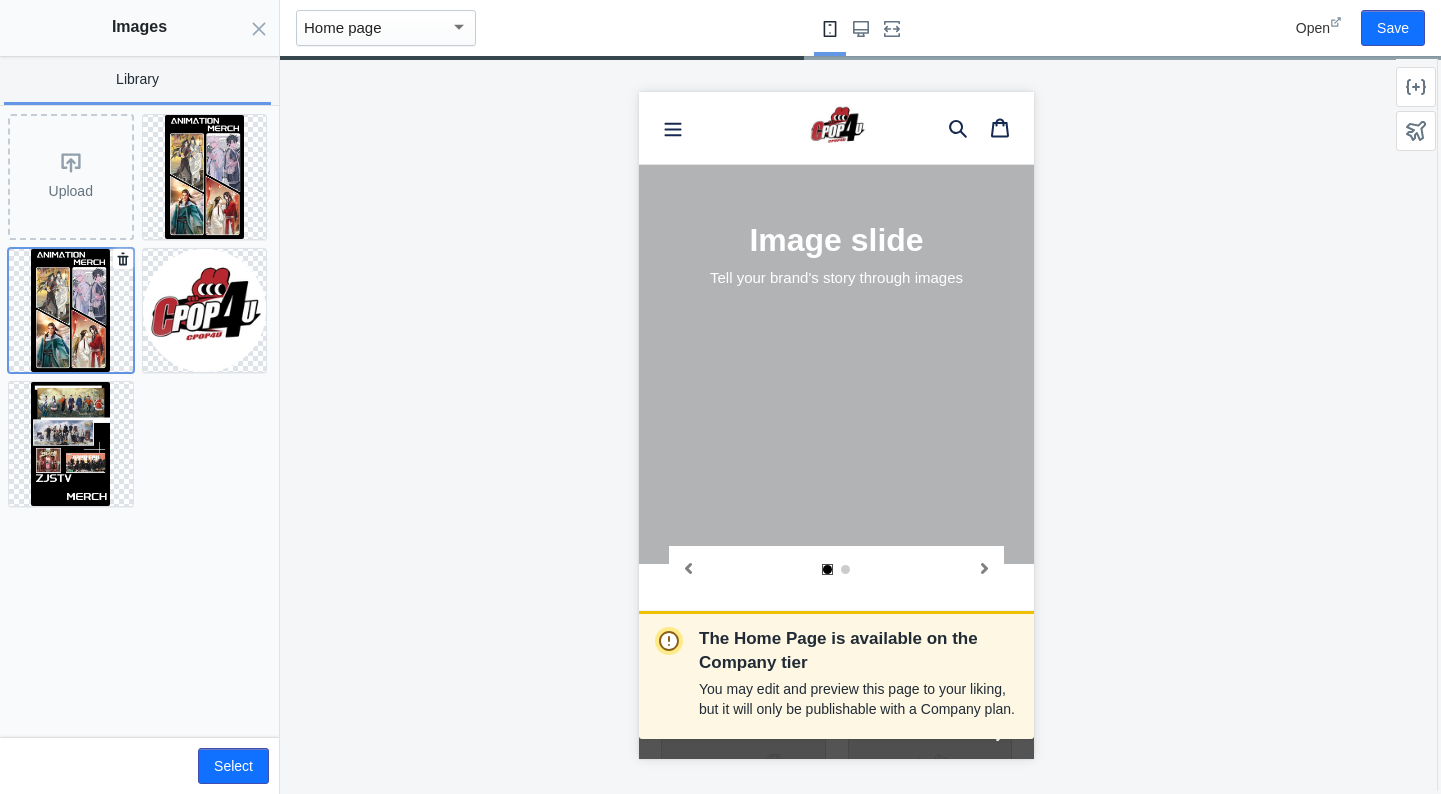 click 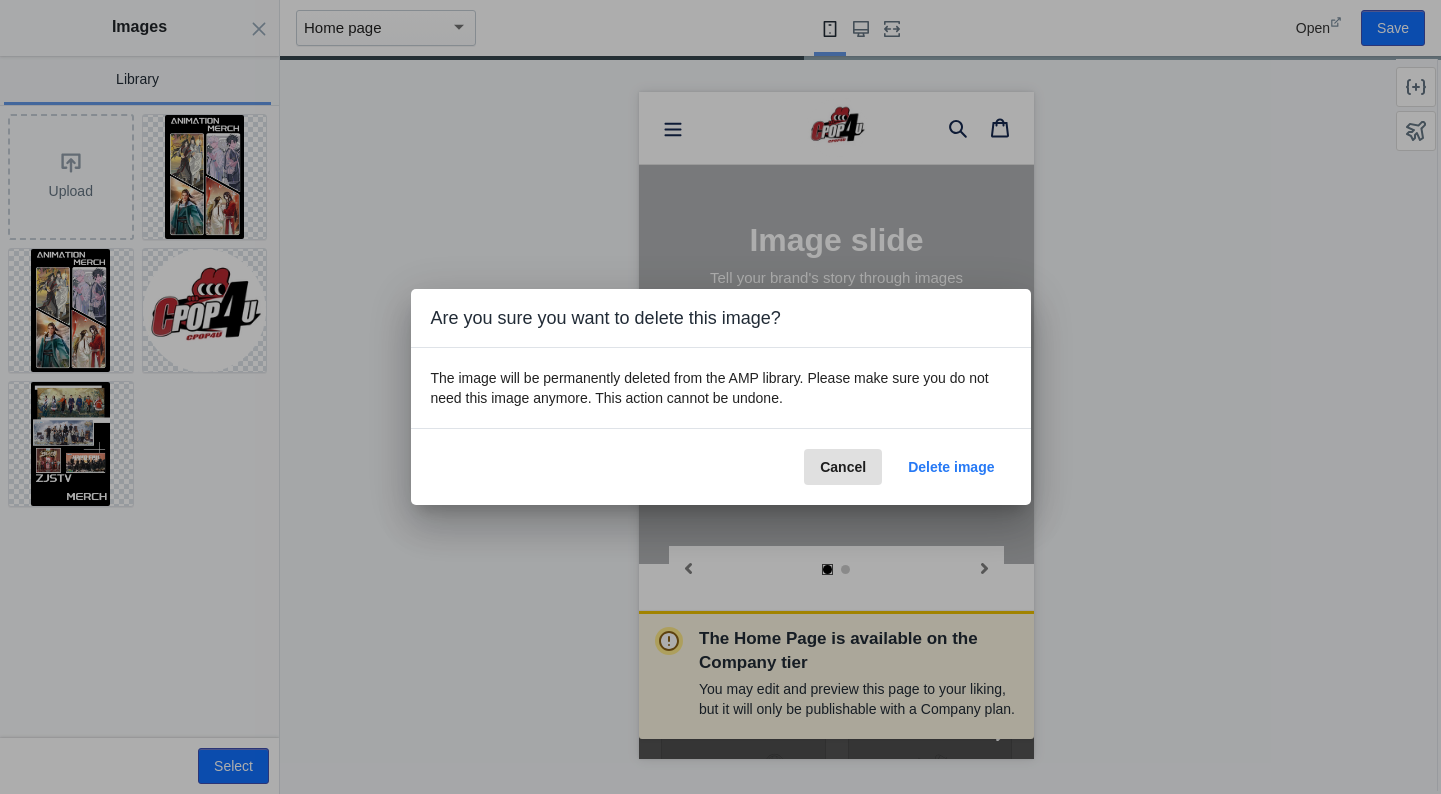 click on "Delete image" at bounding box center (951, 467) 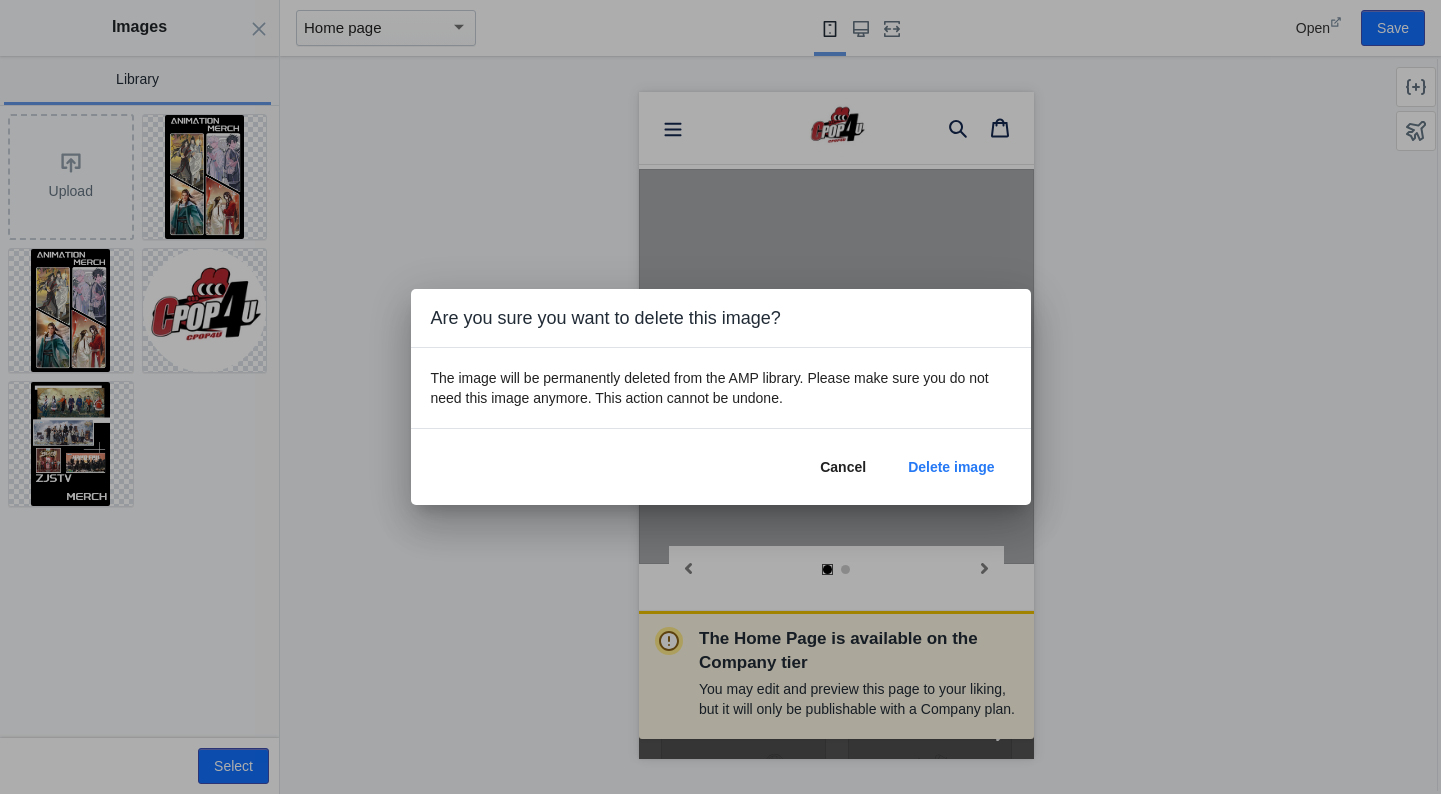 click on "Delete image" at bounding box center [951, 467] 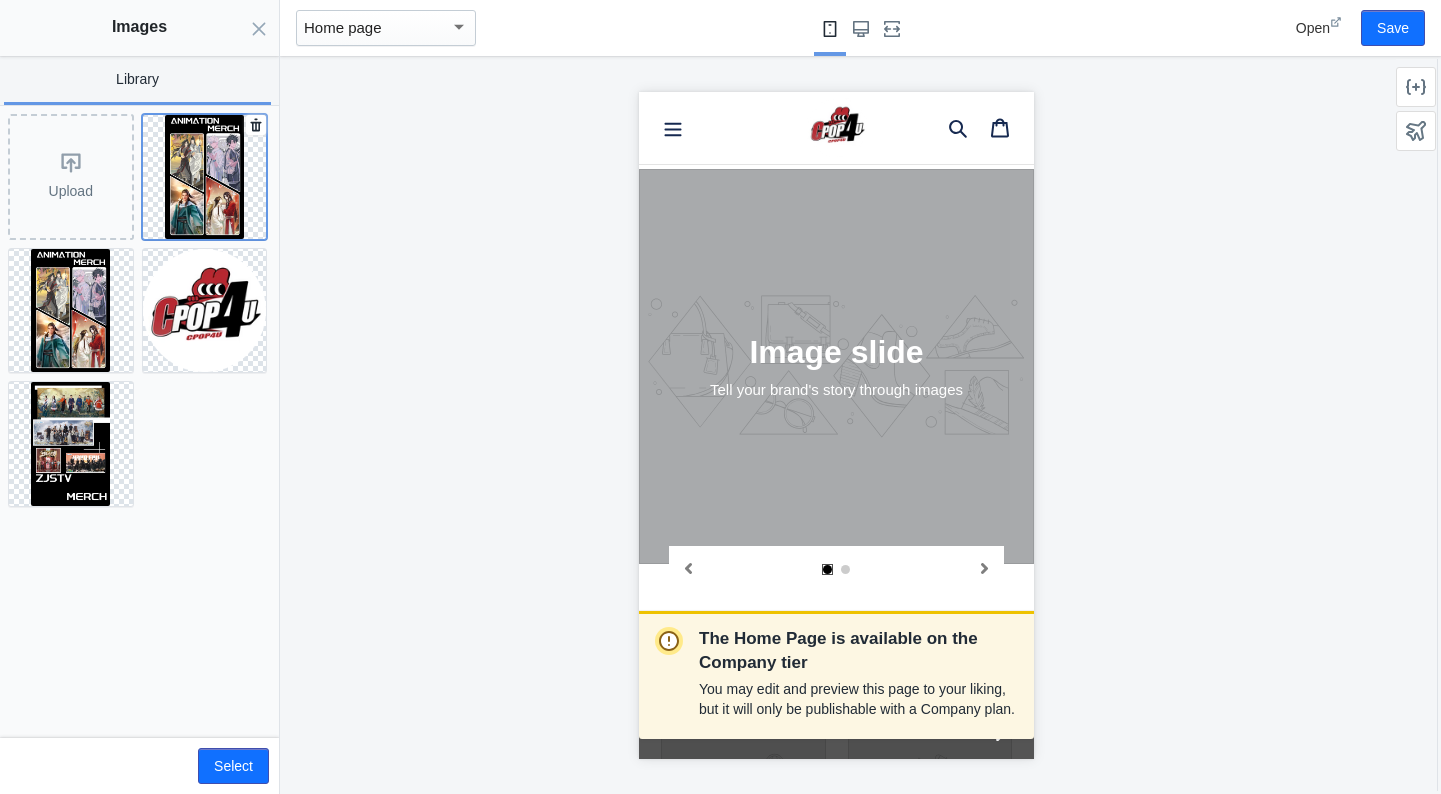 click 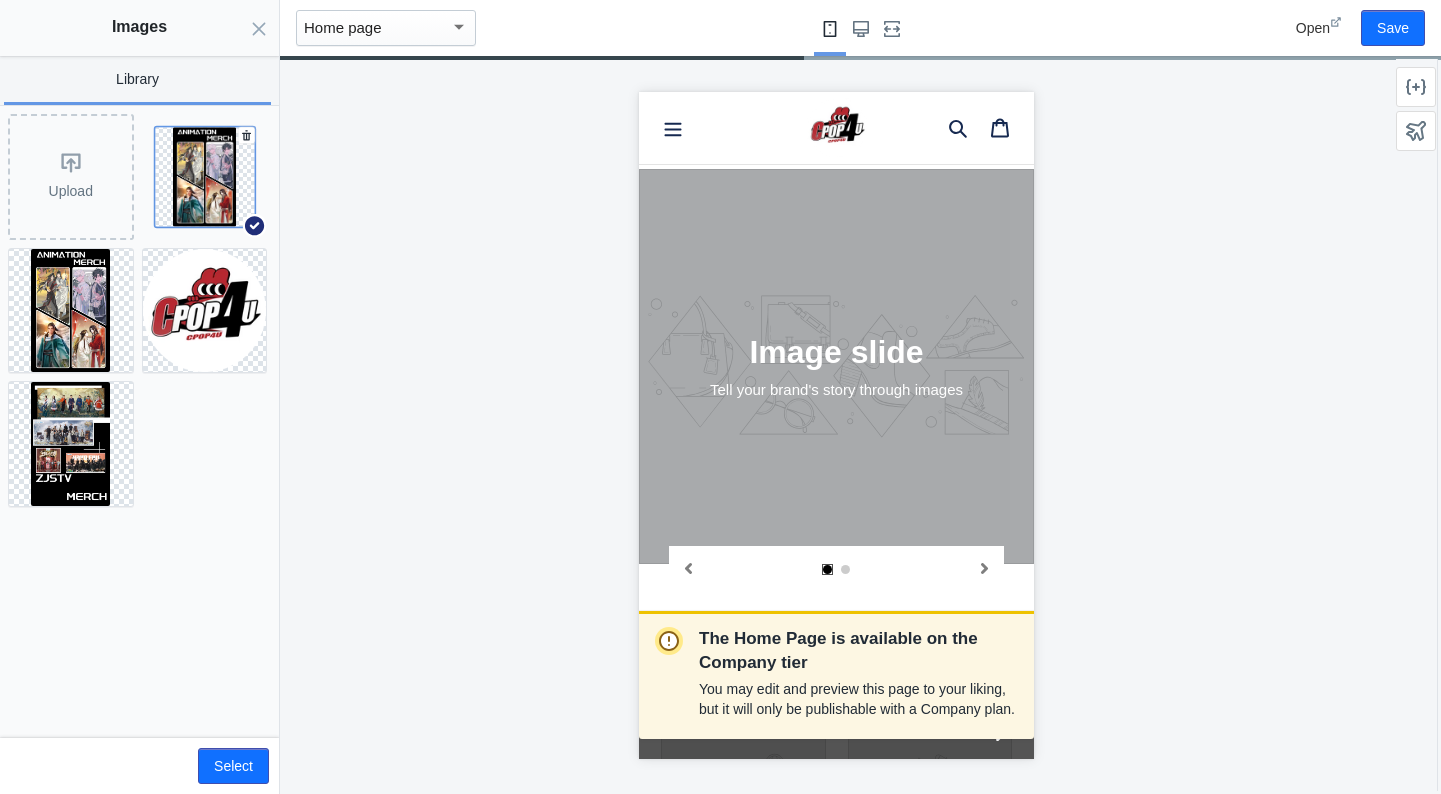 scroll, scrollTop: 1914, scrollLeft: 0, axis: vertical 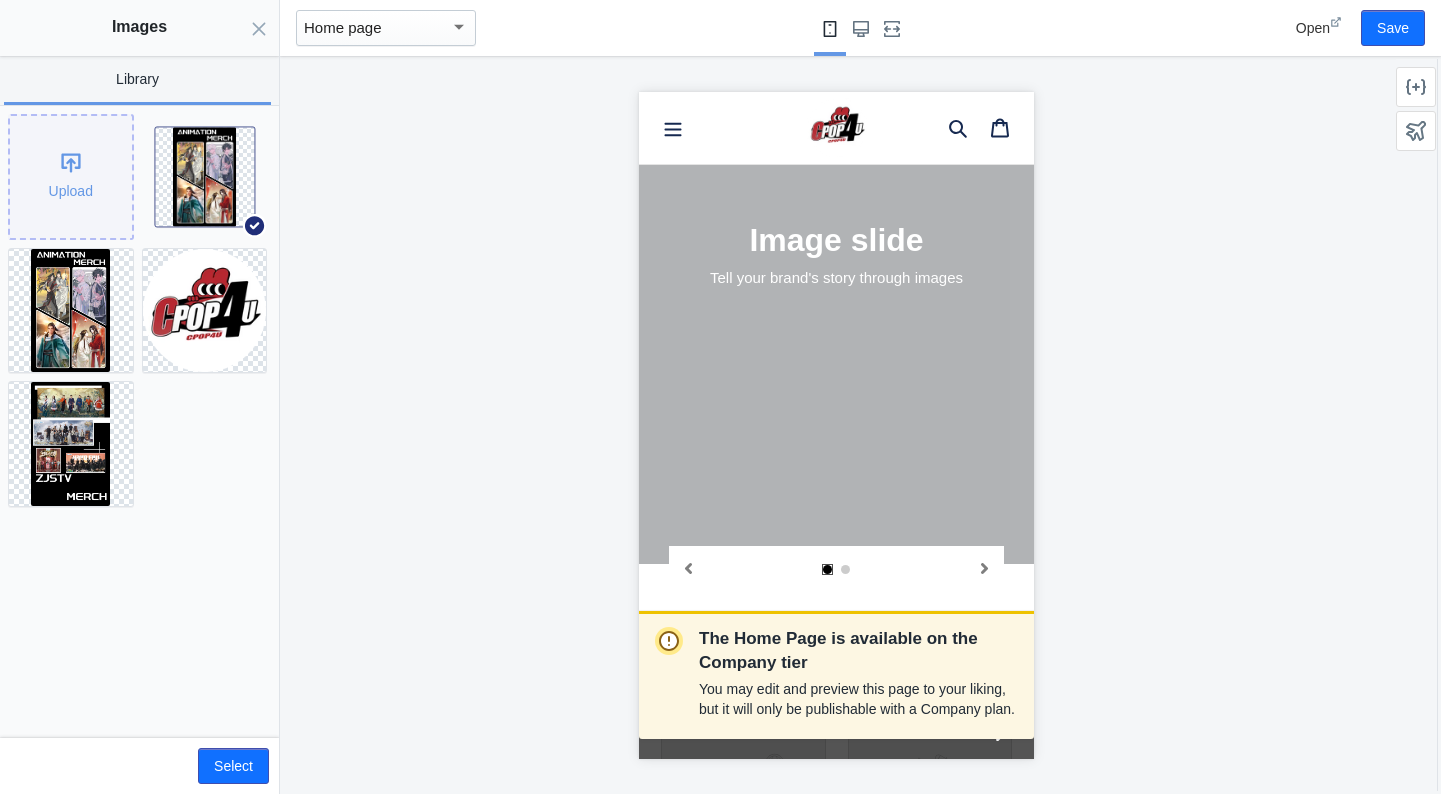 click on "Upload" 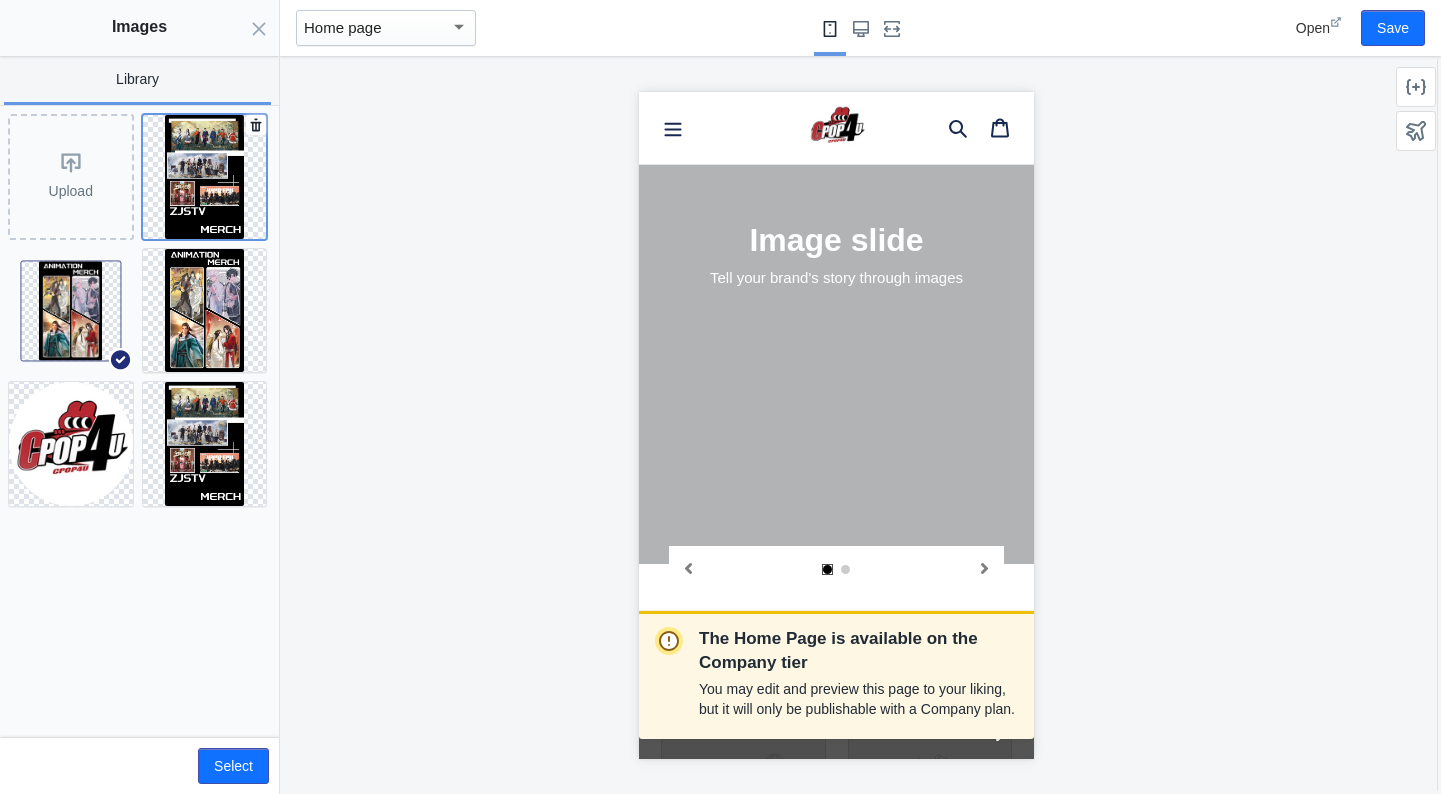 click 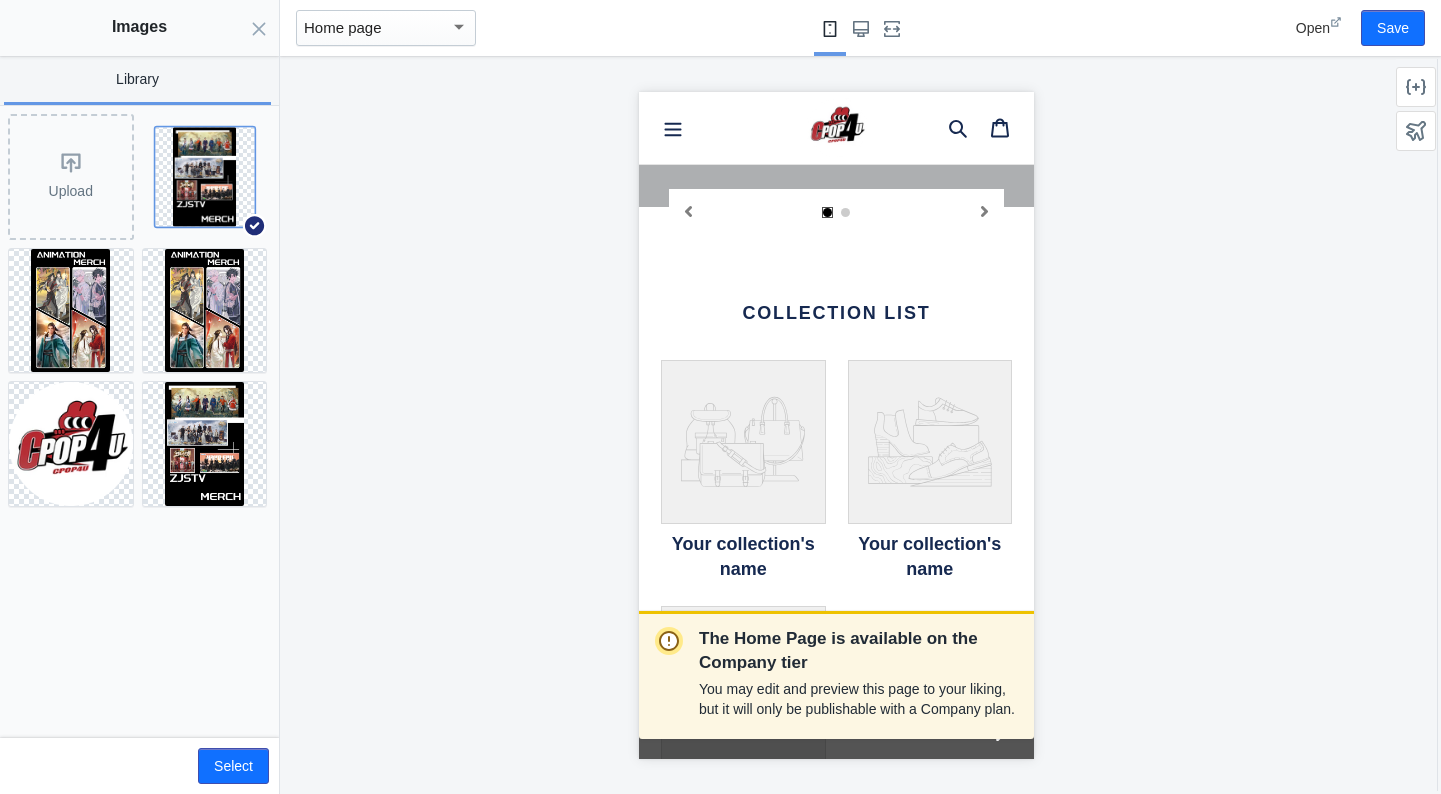 scroll, scrollTop: 2225, scrollLeft: 0, axis: vertical 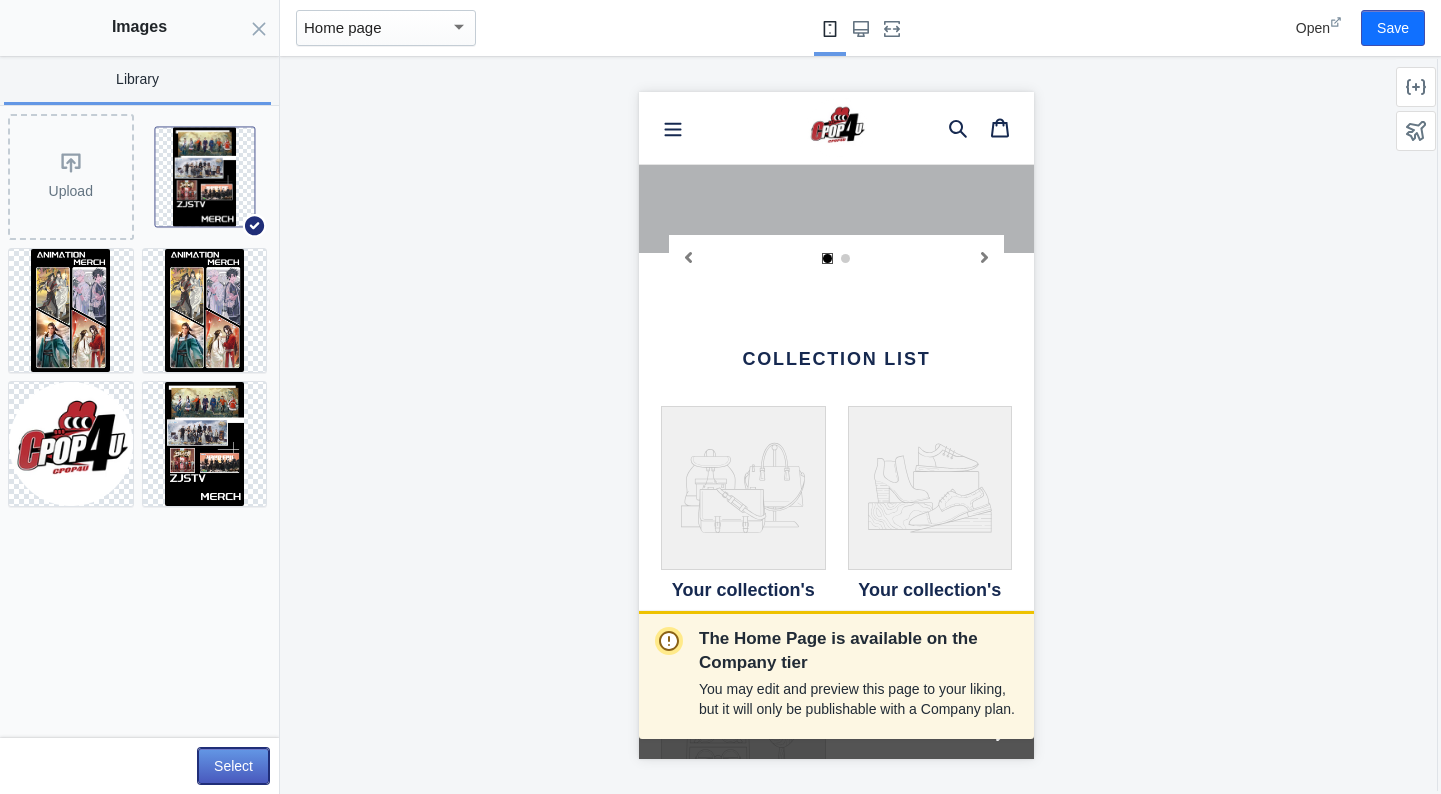 click on "Select" 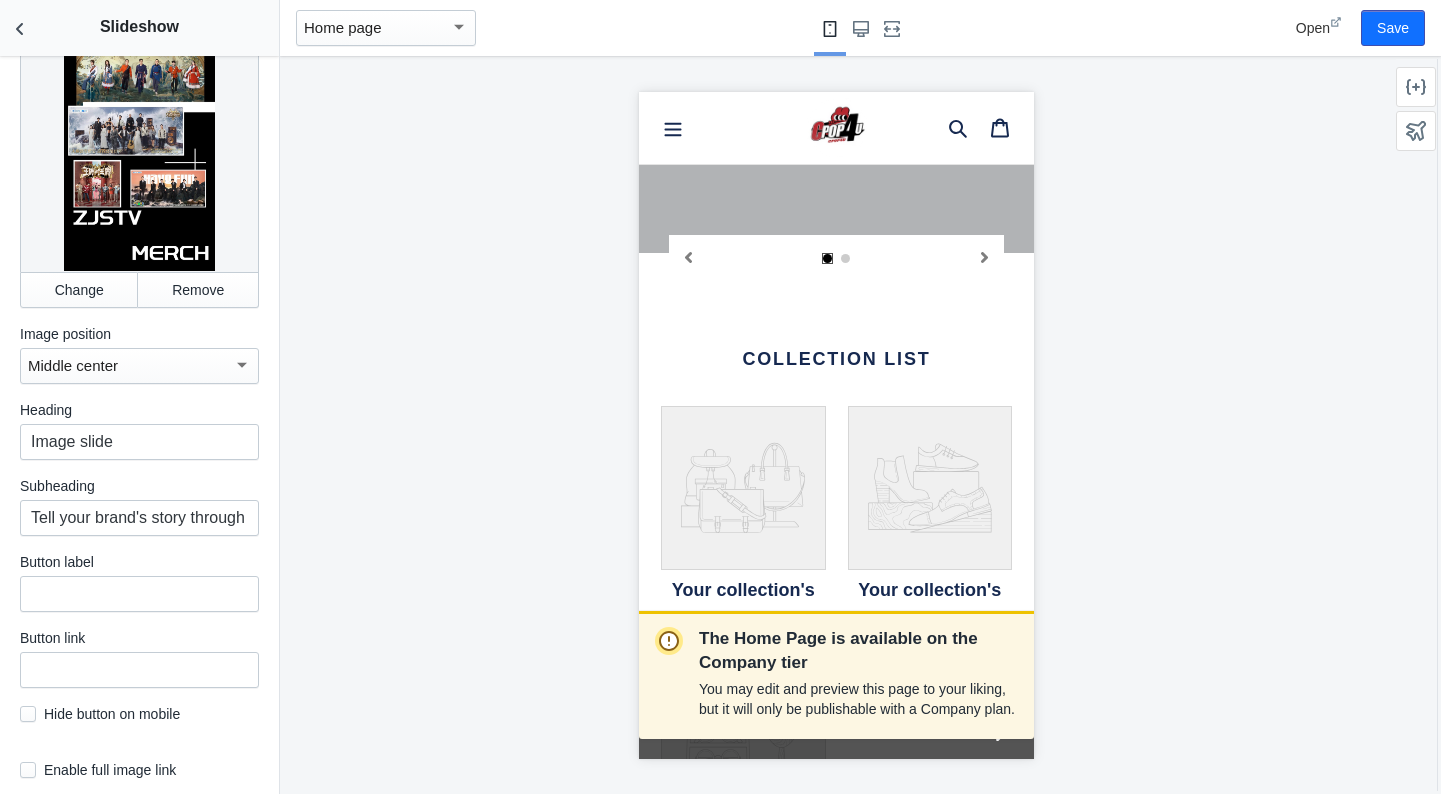 scroll, scrollTop: 679, scrollLeft: 0, axis: vertical 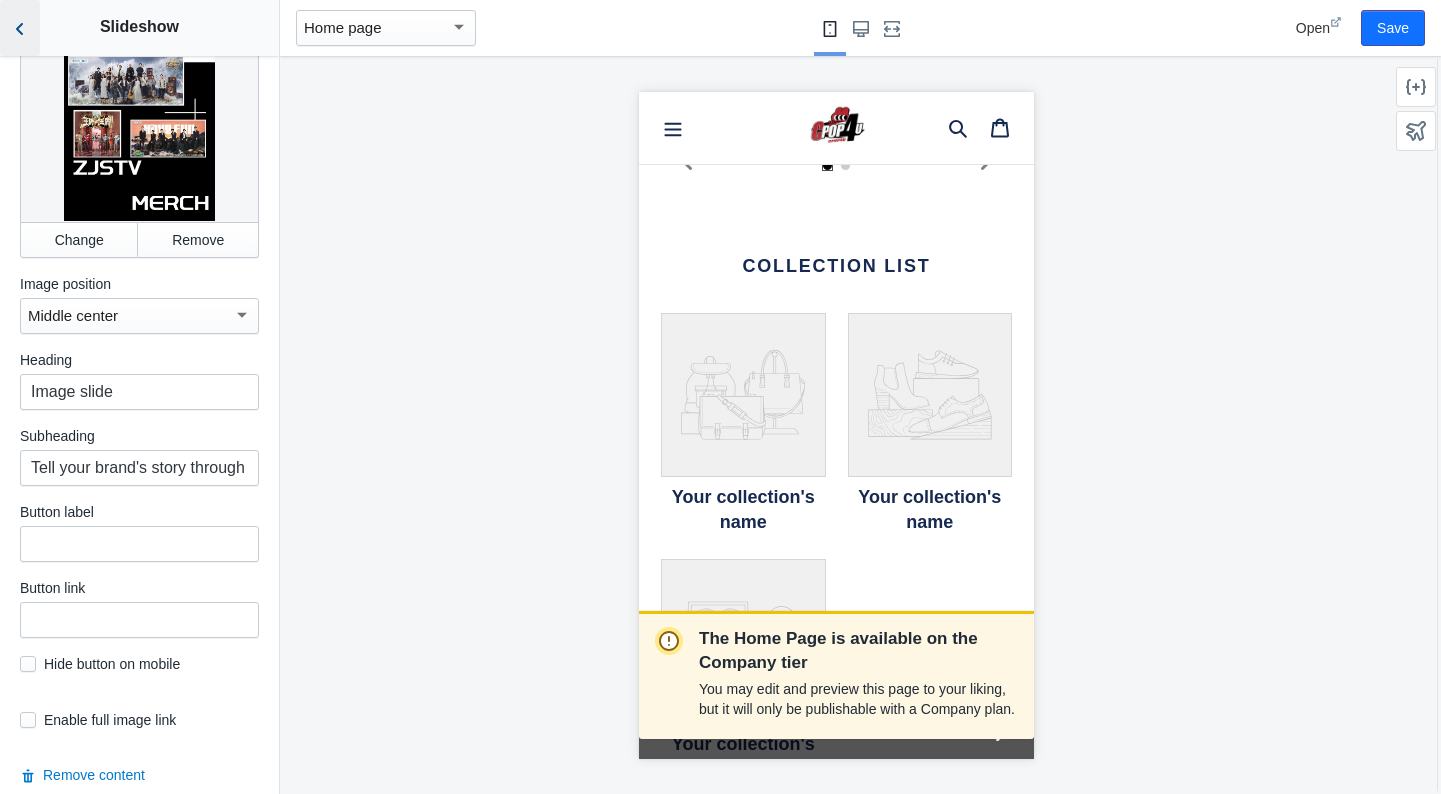 click 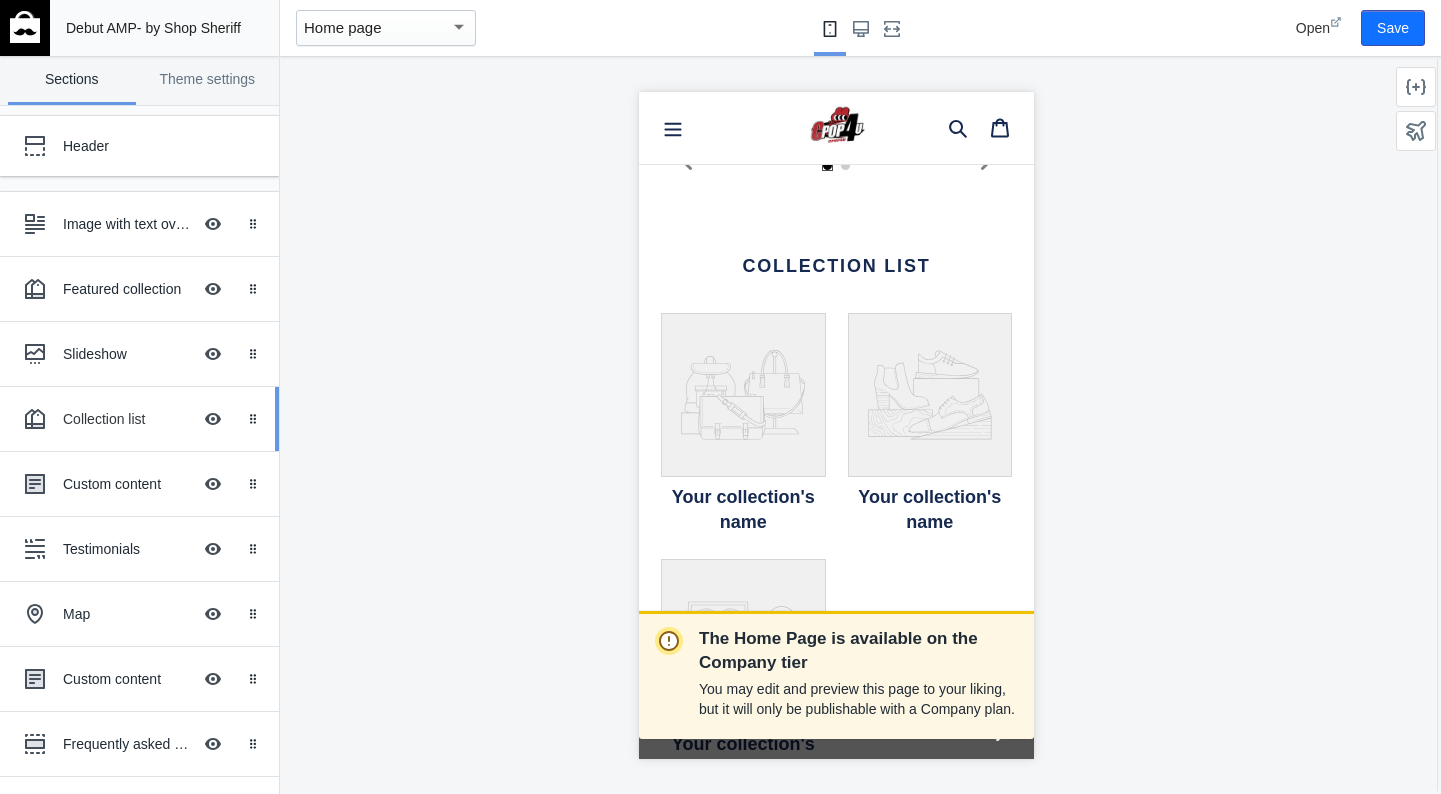 click on "Collection list" at bounding box center [127, 419] 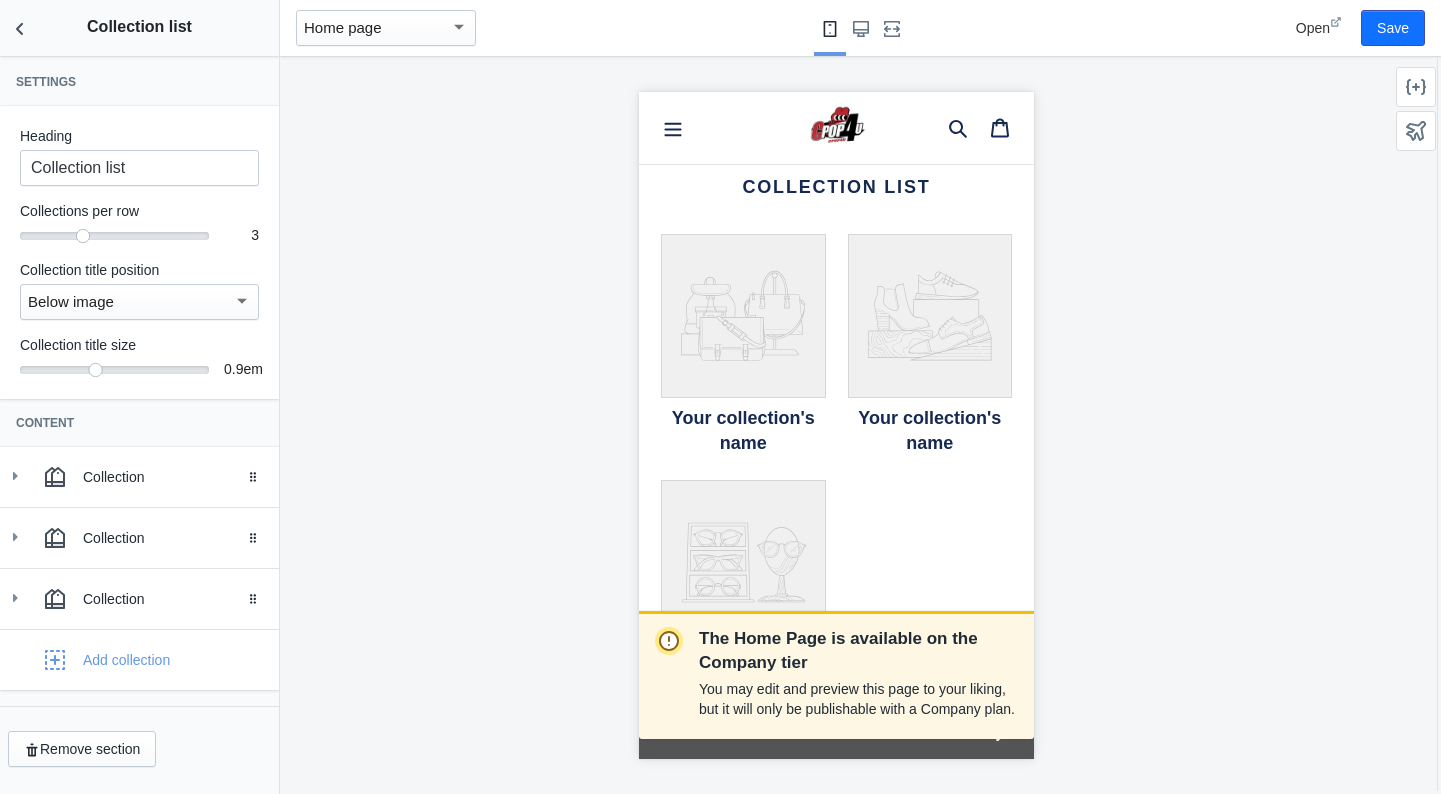 scroll, scrollTop: 2405, scrollLeft: 0, axis: vertical 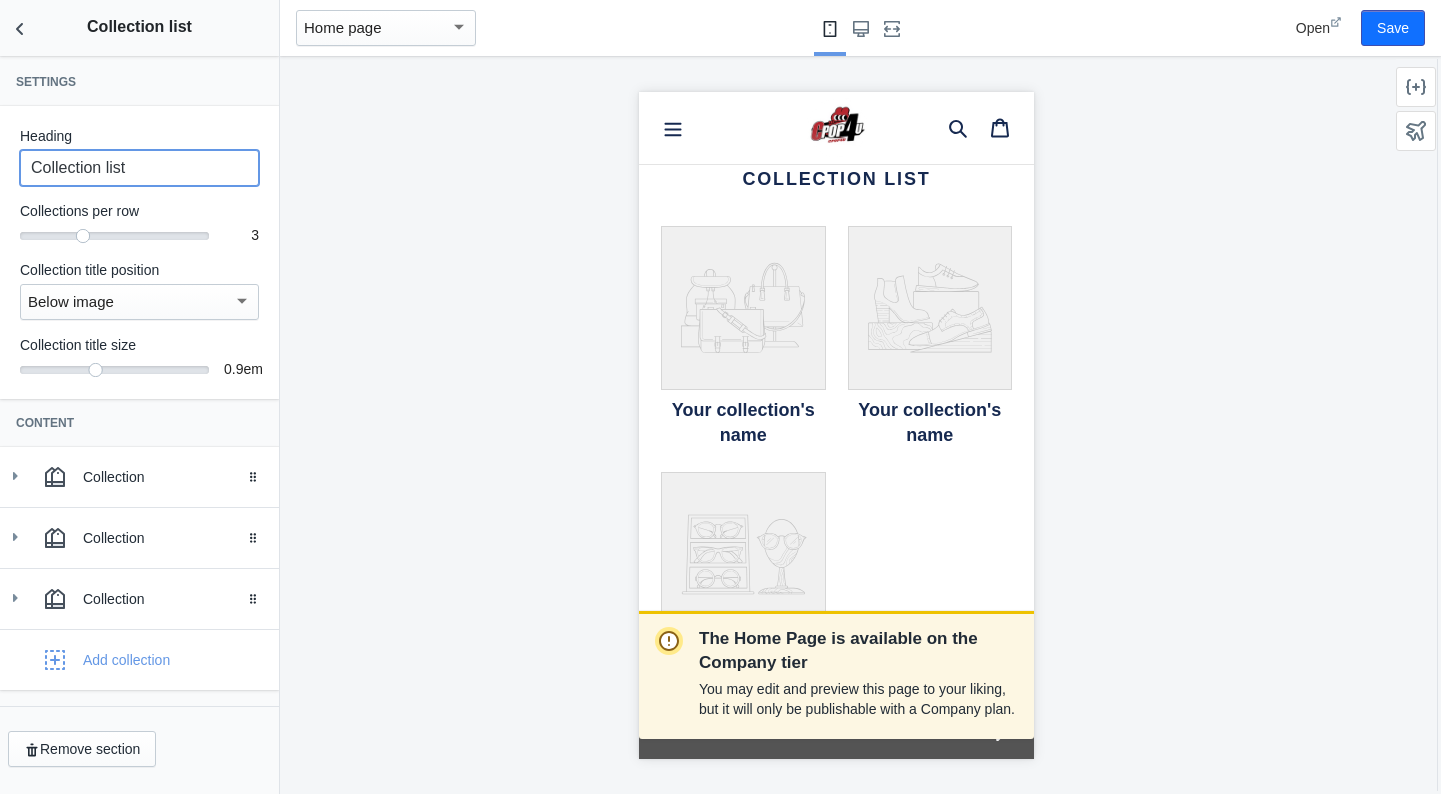 click on "Collection list" at bounding box center (139, 168) 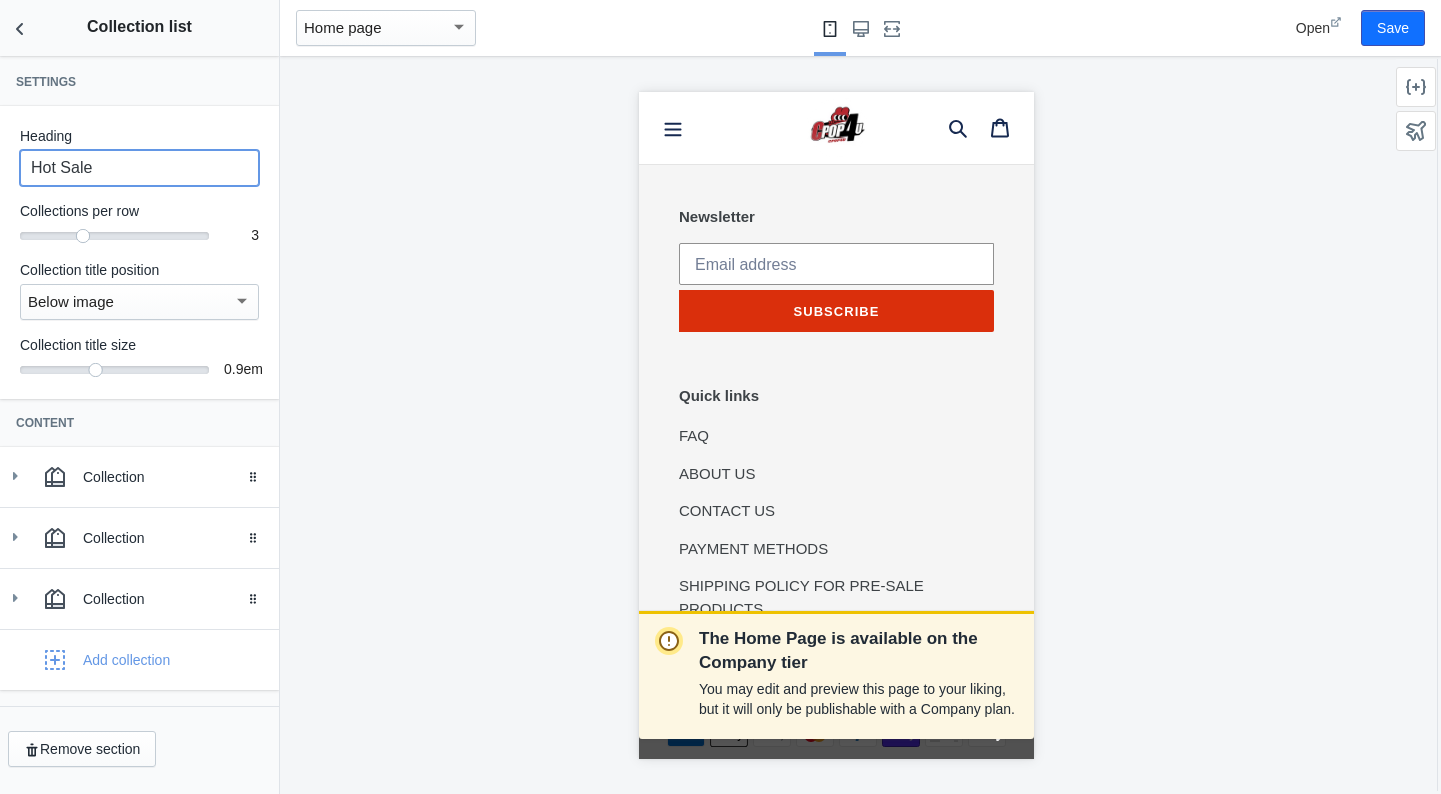 scroll, scrollTop: 5072, scrollLeft: 0, axis: vertical 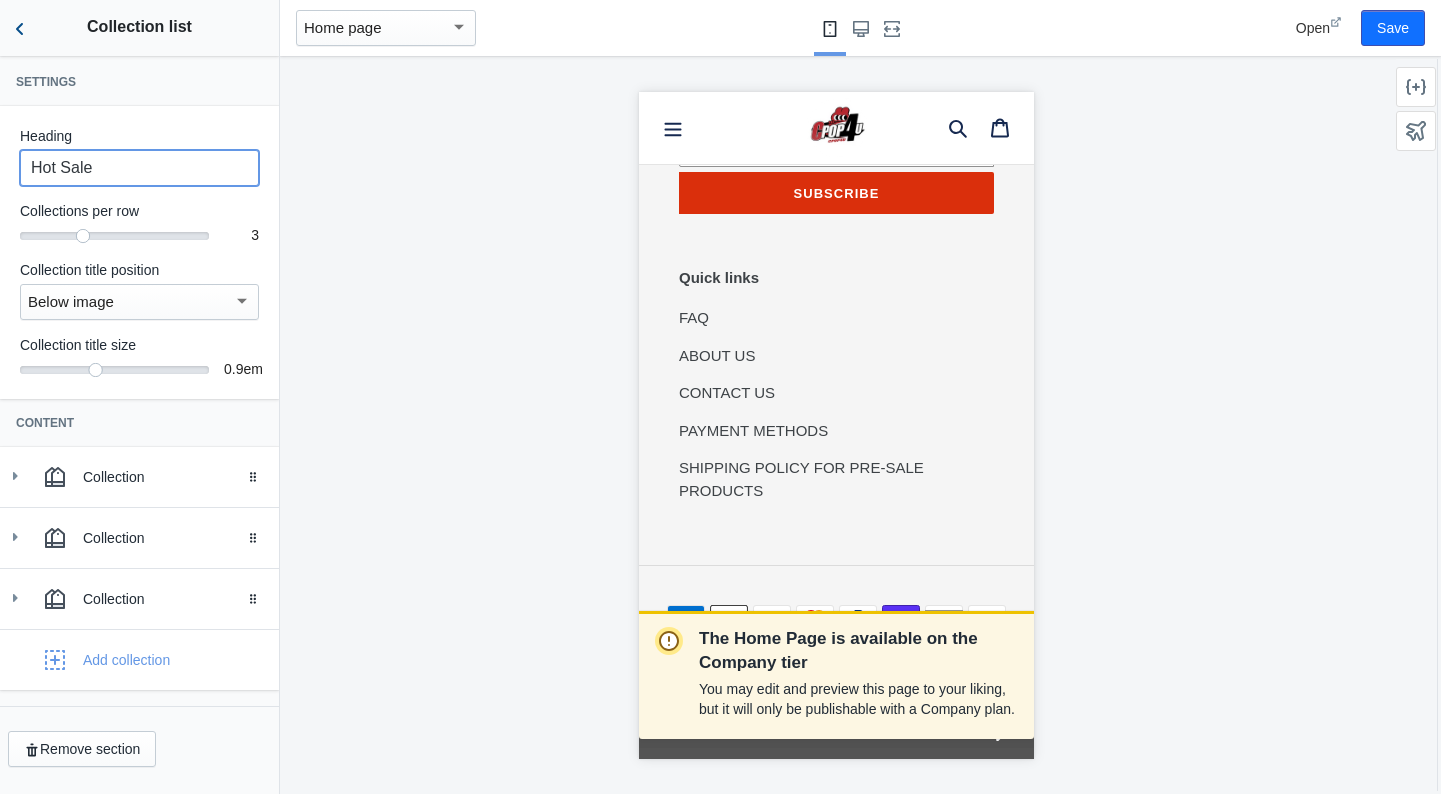 type on "Hot Sale" 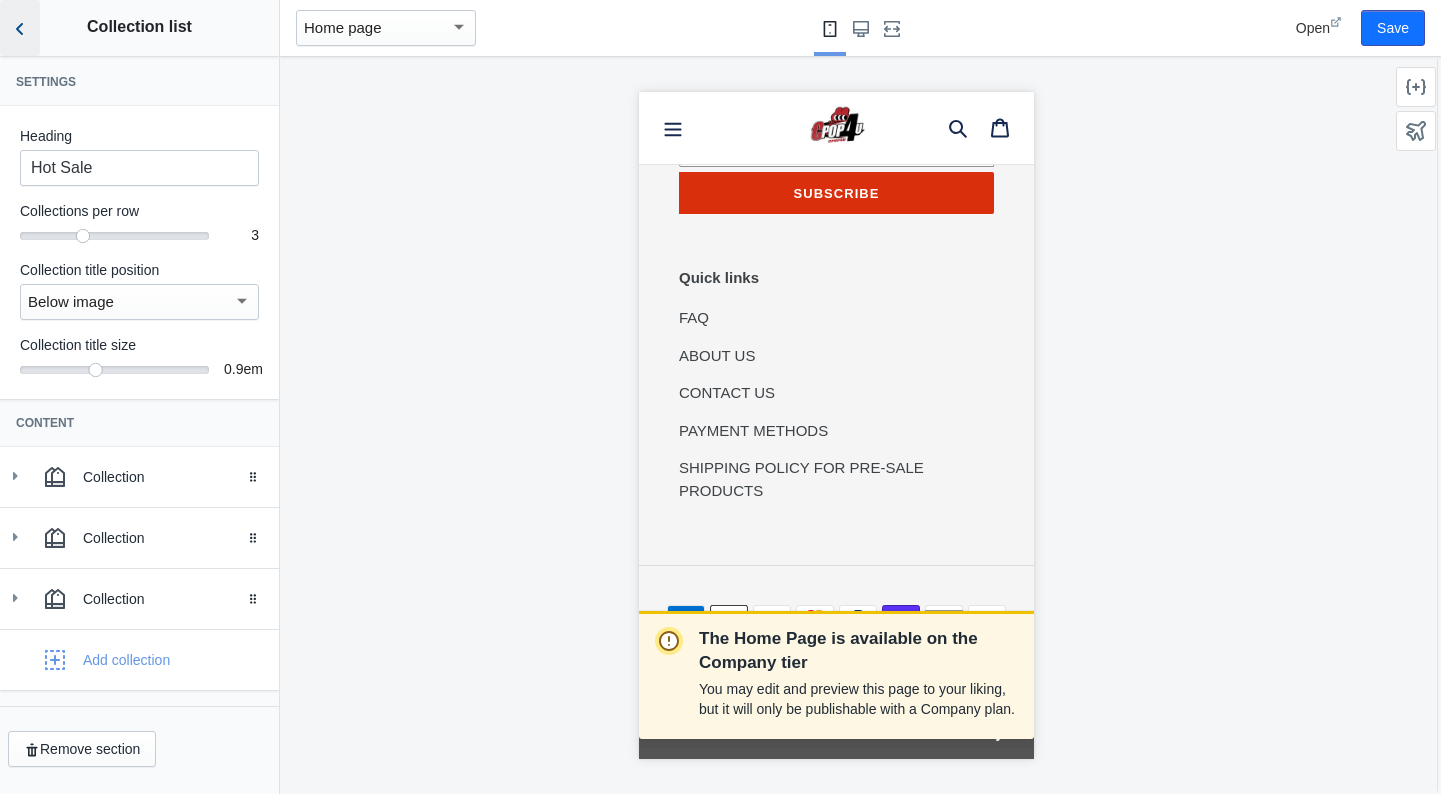 click 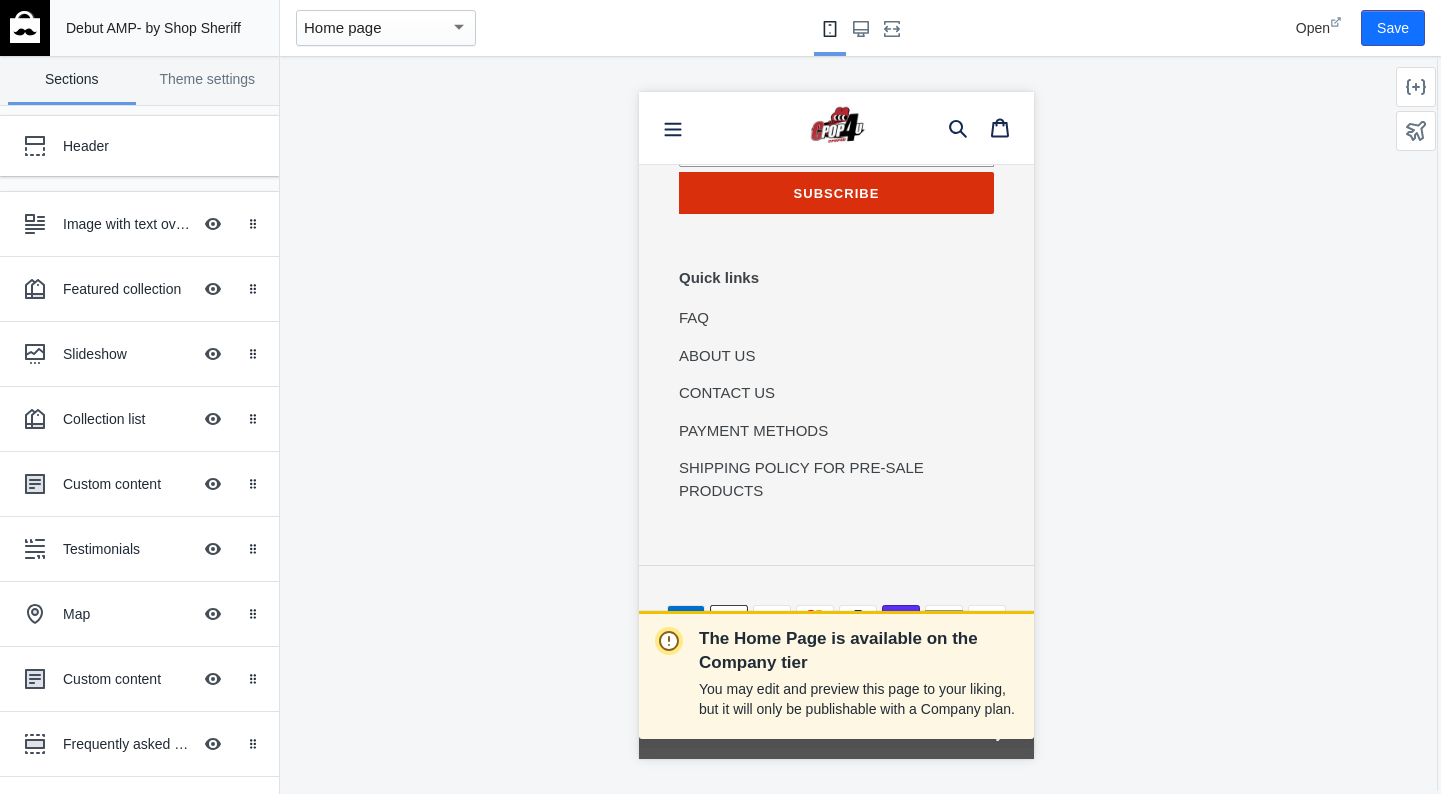 click on "Open" at bounding box center (1319, 28) 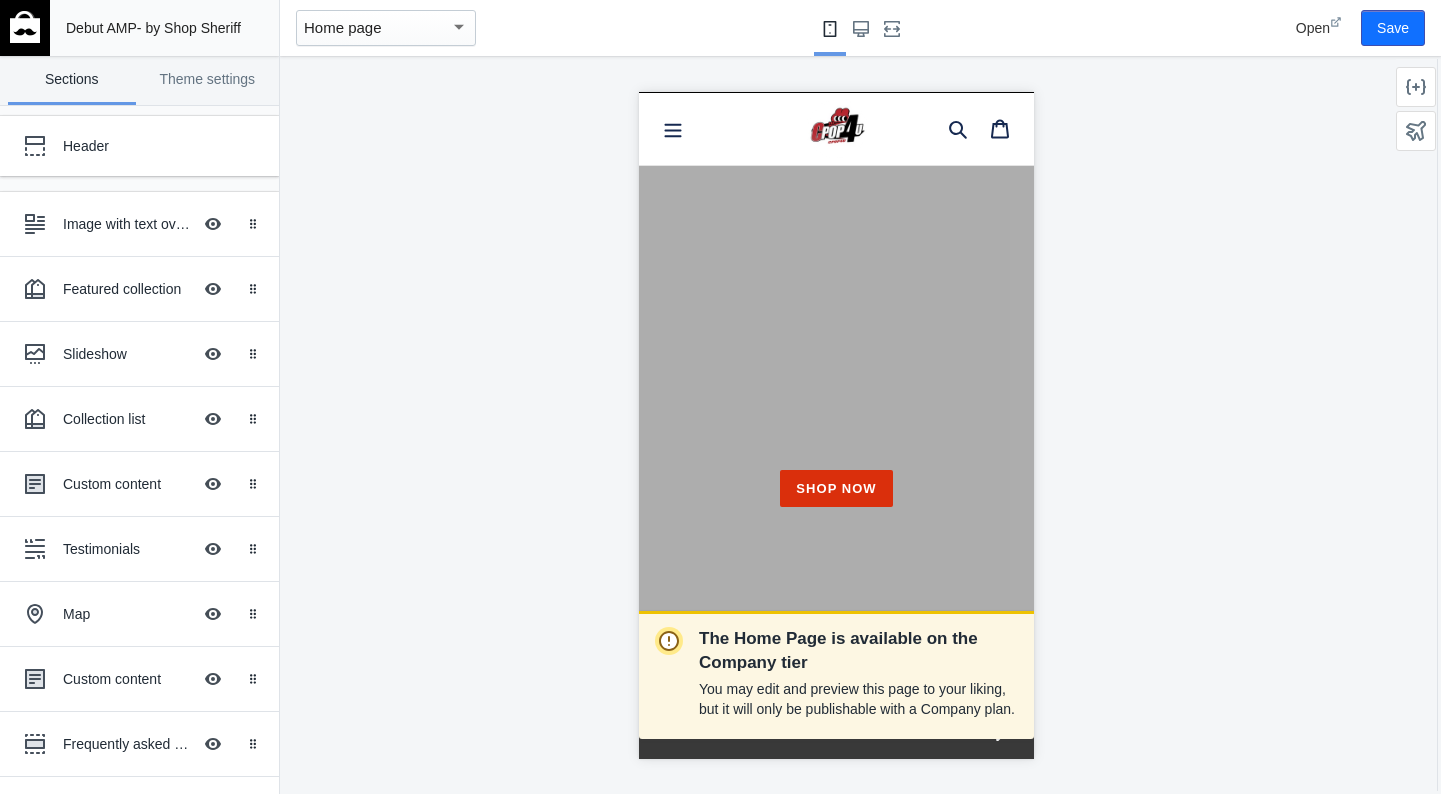 scroll, scrollTop: 0, scrollLeft: 0, axis: both 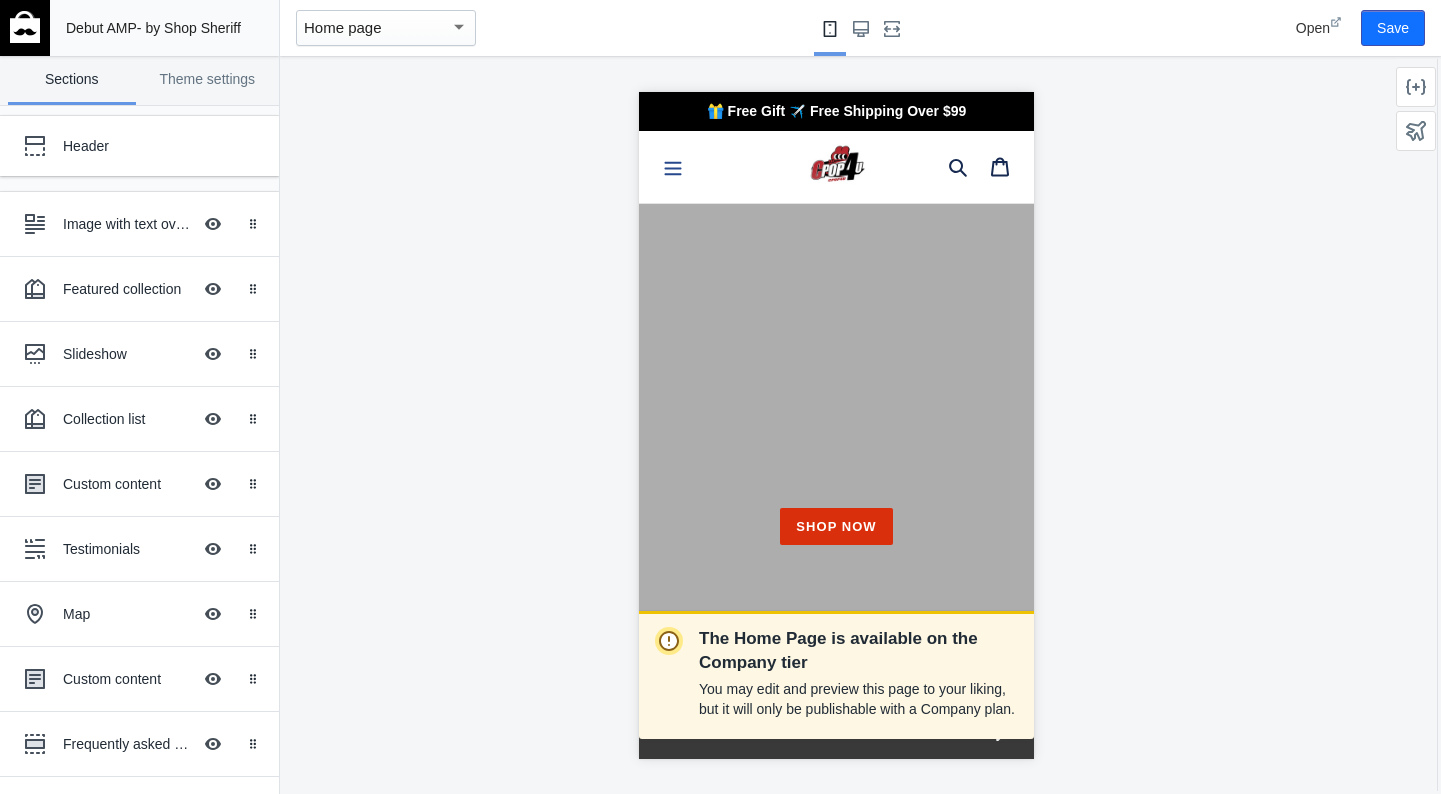 click 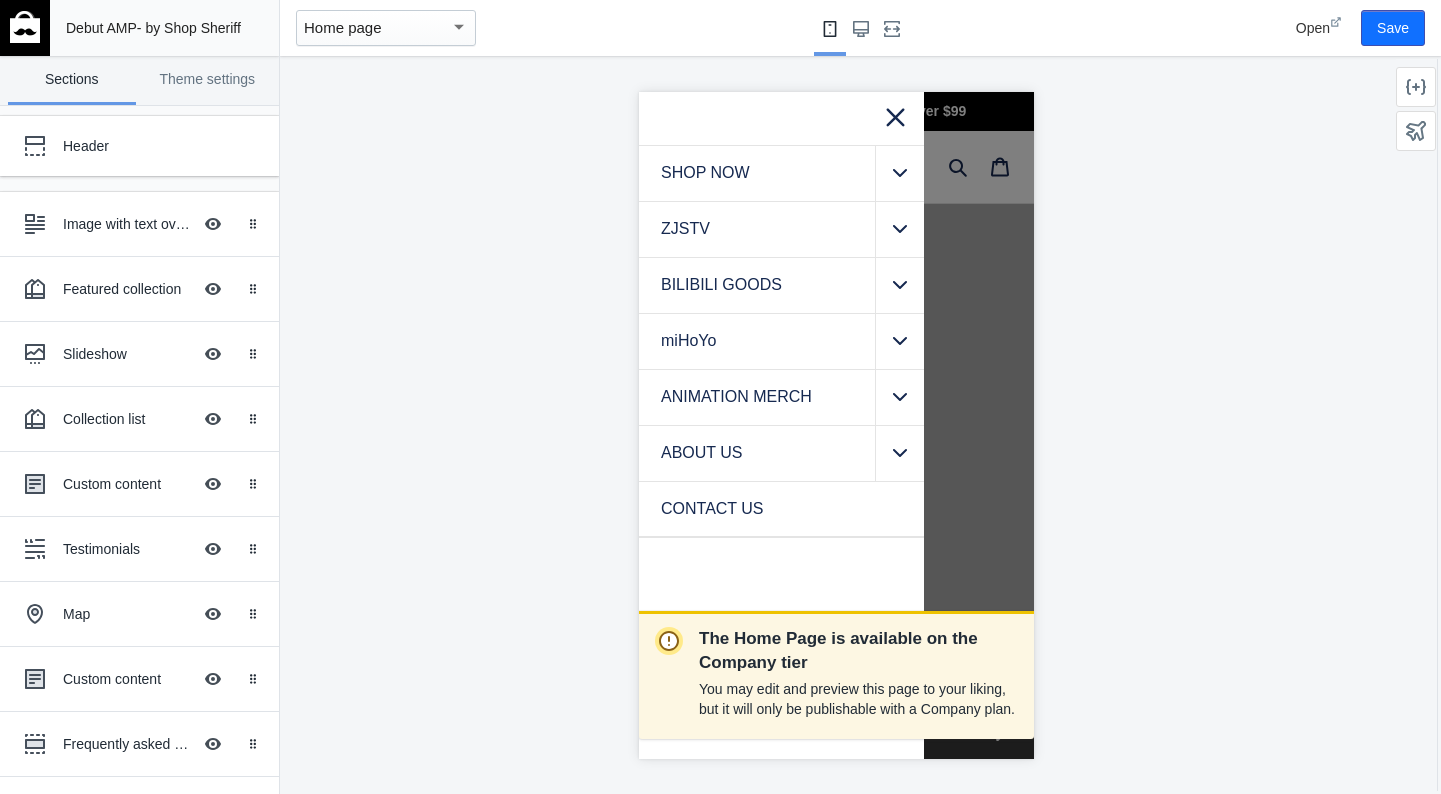 click 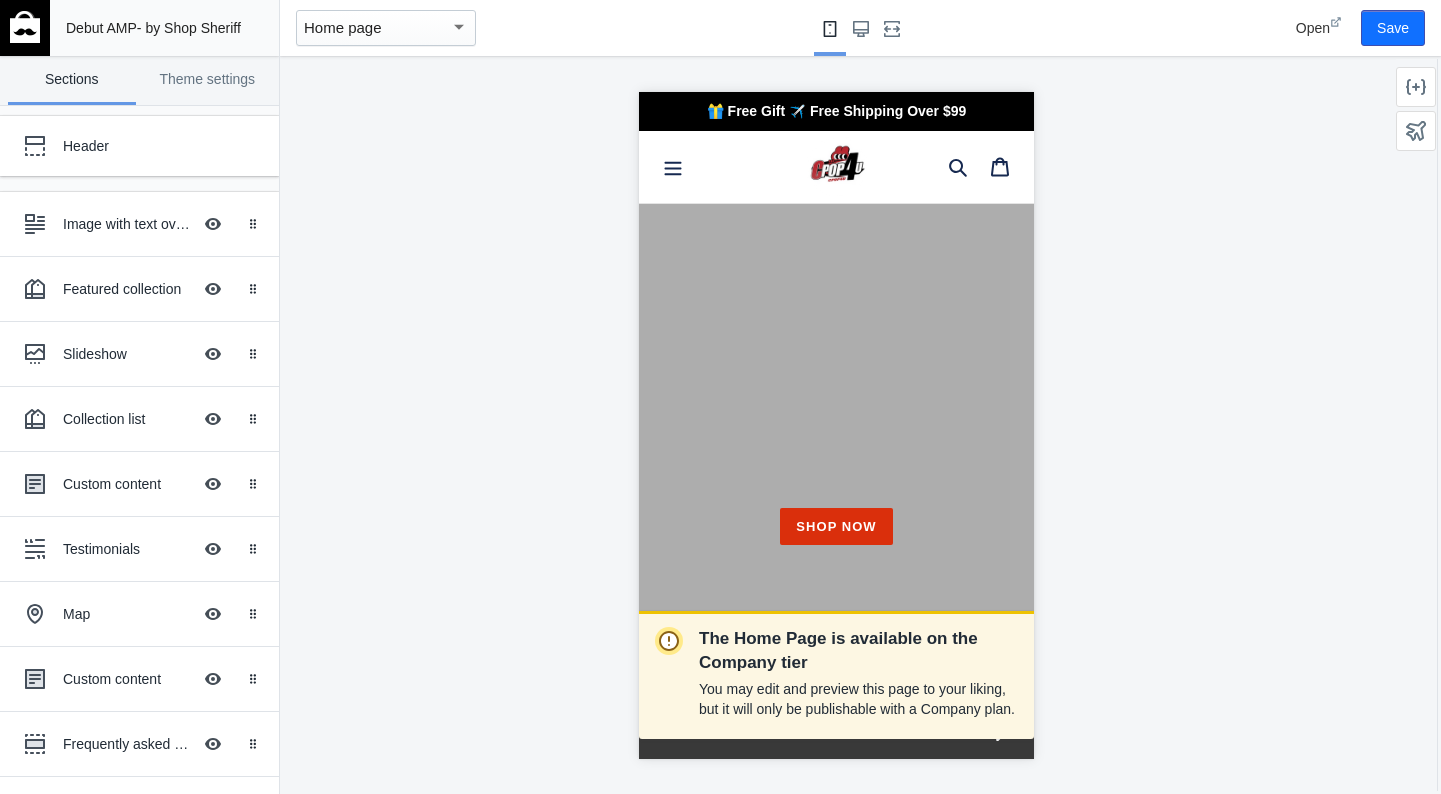 click at bounding box center (459, 27) 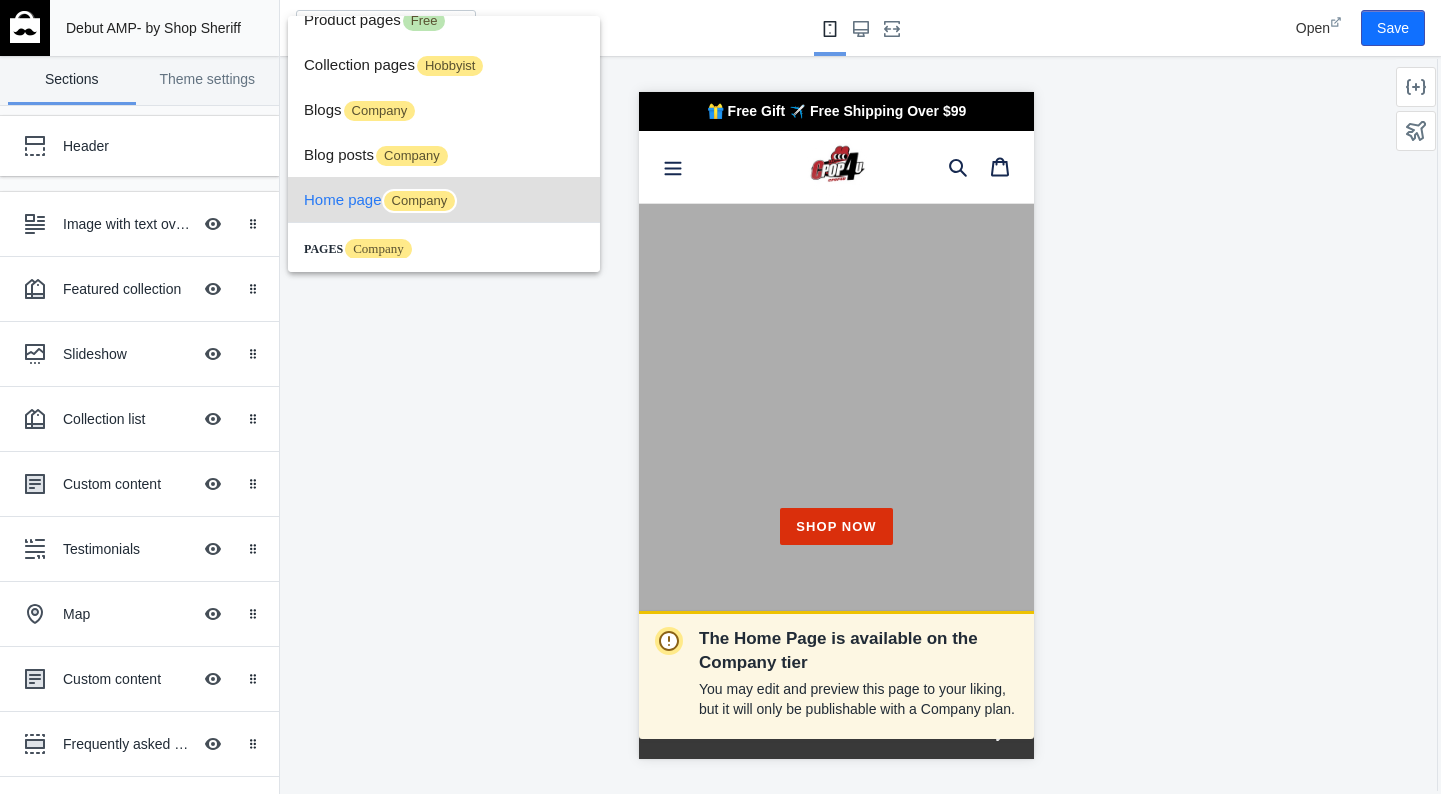 scroll, scrollTop: 0, scrollLeft: 0, axis: both 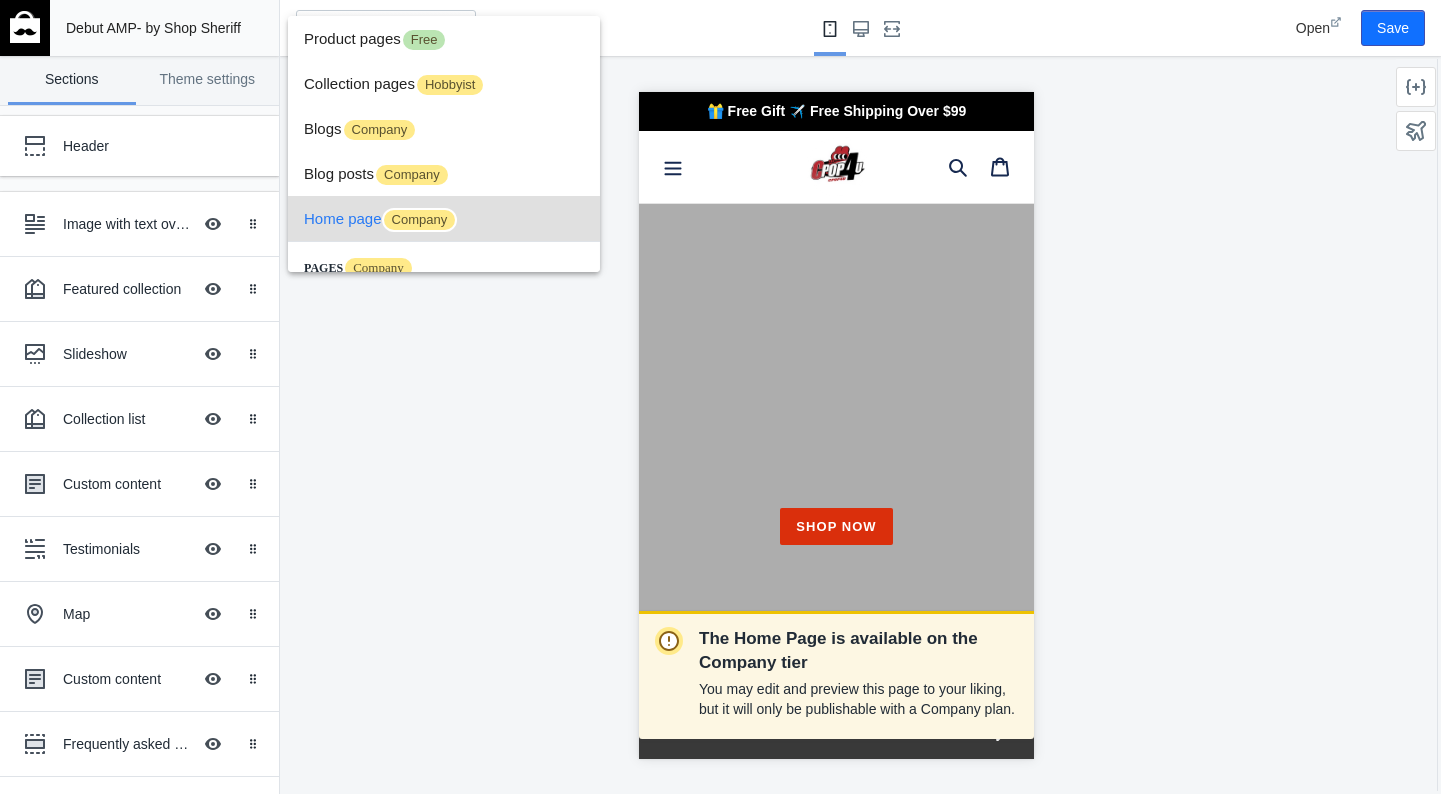 click at bounding box center [720, 397] 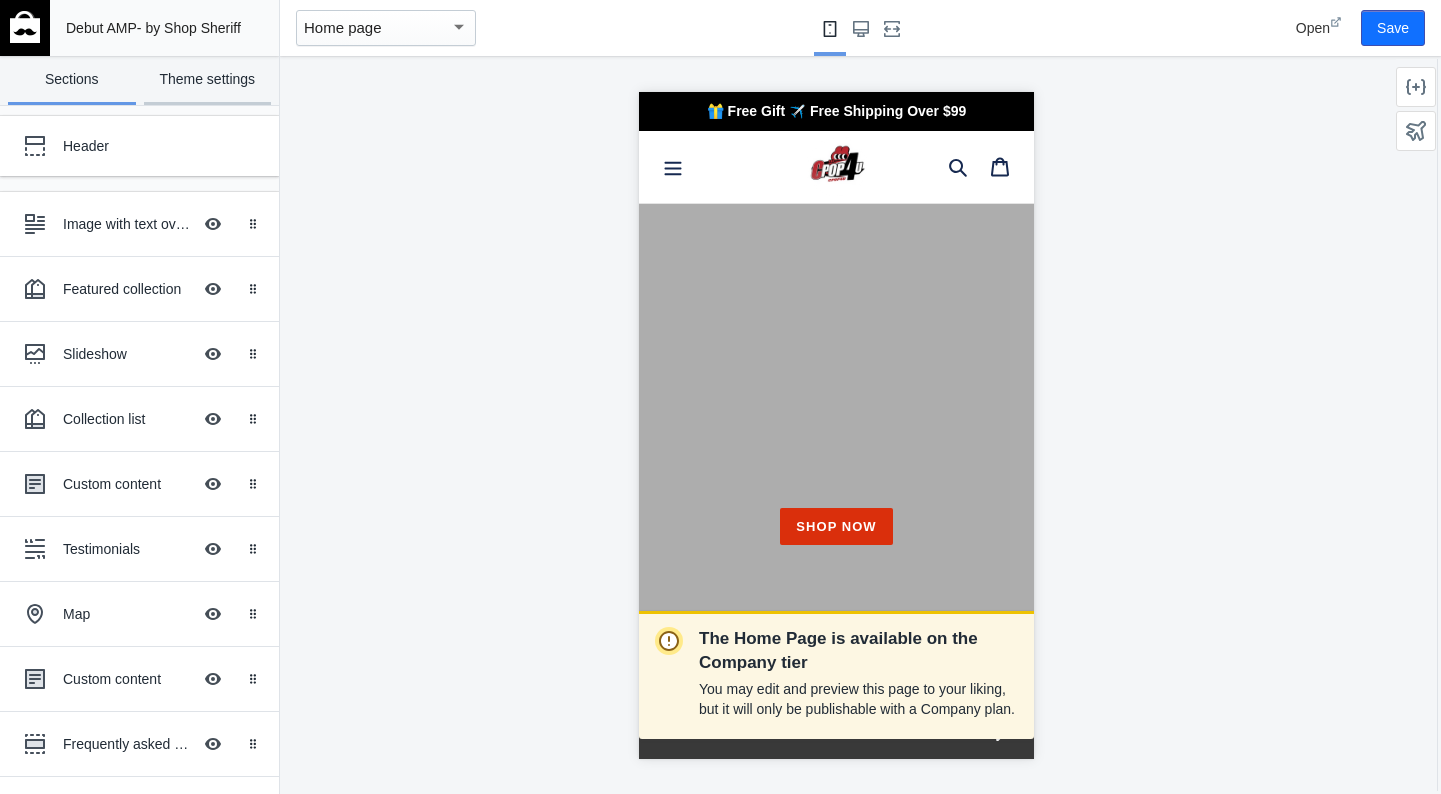 click on "Theme settings" at bounding box center (208, 80) 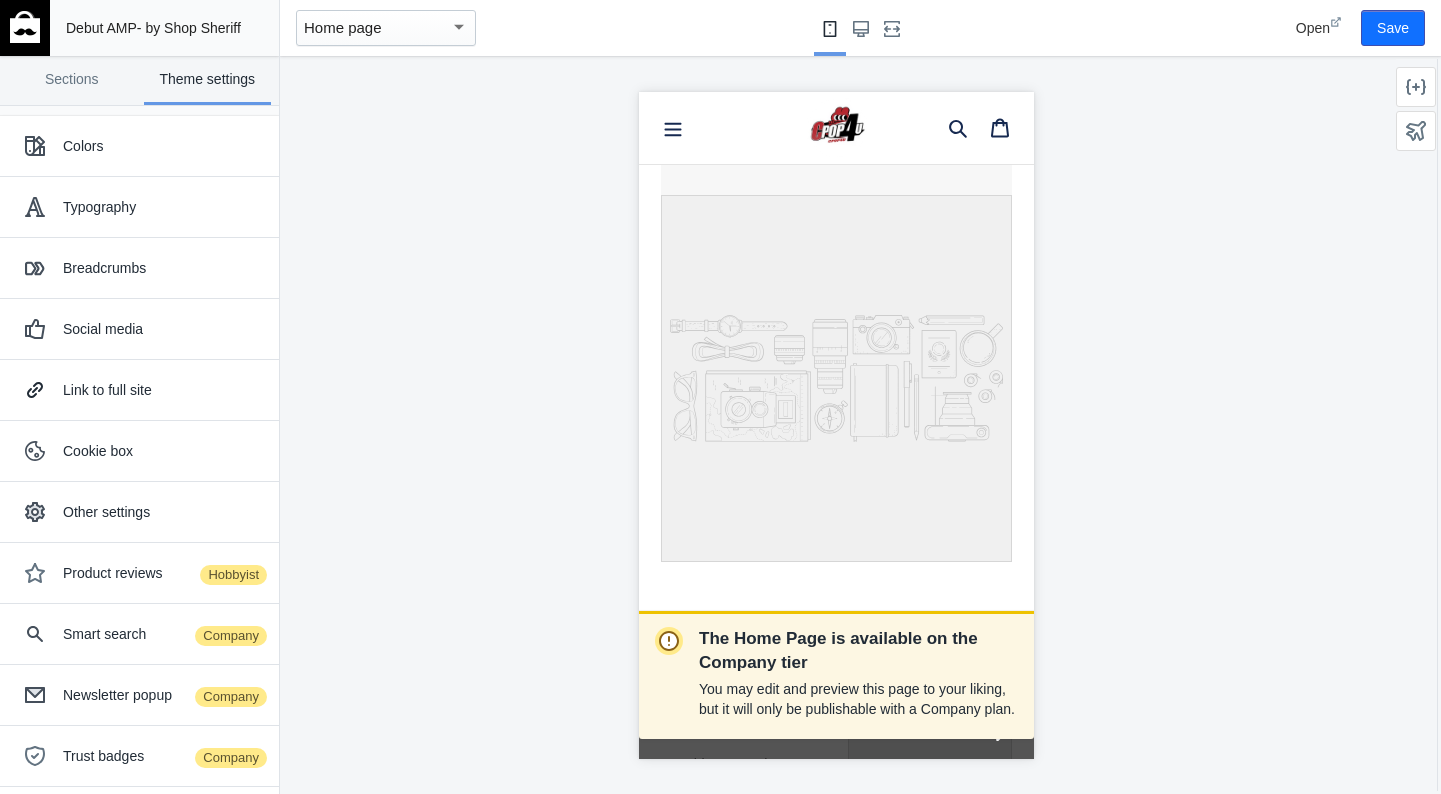 scroll, scrollTop: 3812, scrollLeft: 0, axis: vertical 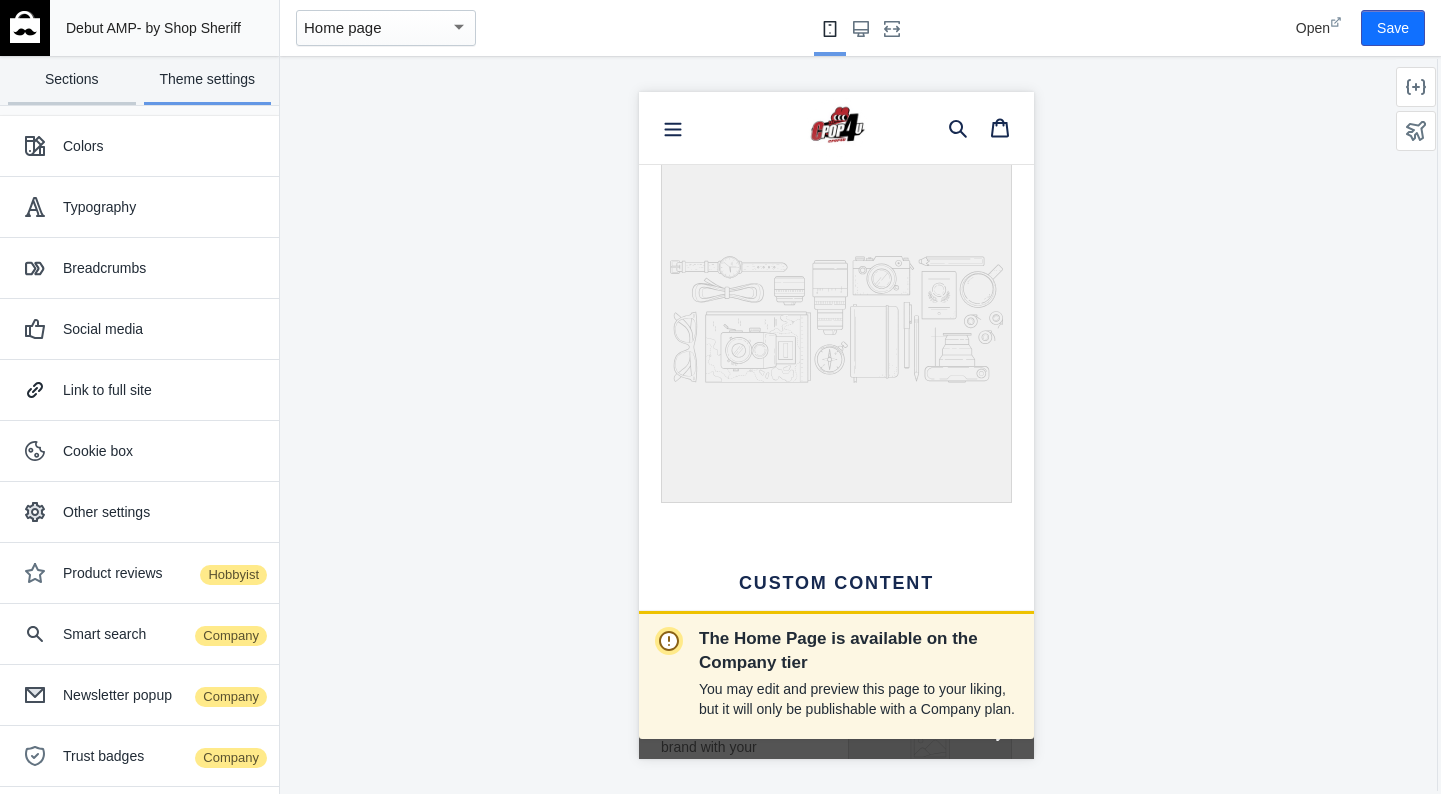 click on "Sections" at bounding box center (72, 80) 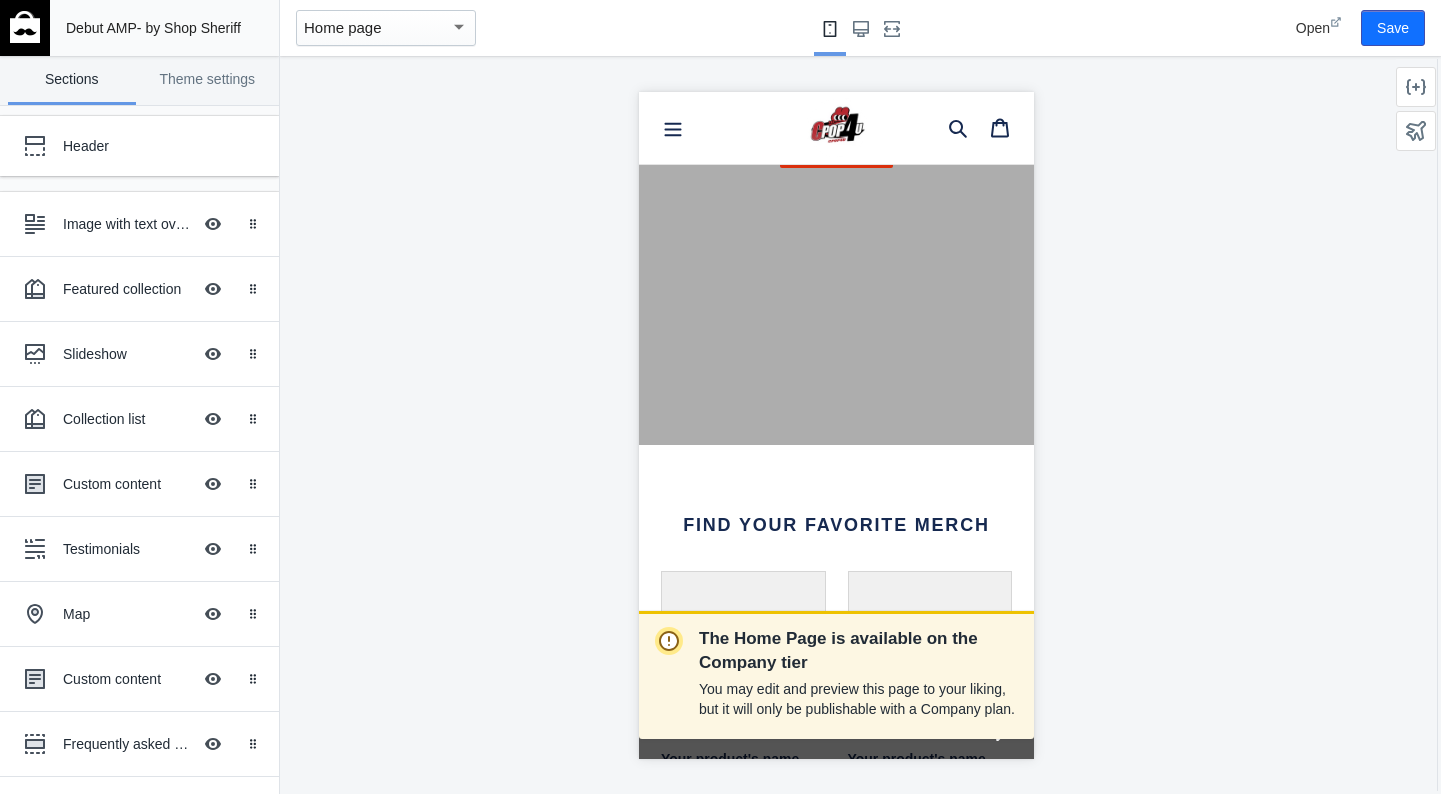 scroll, scrollTop: 0, scrollLeft: 0, axis: both 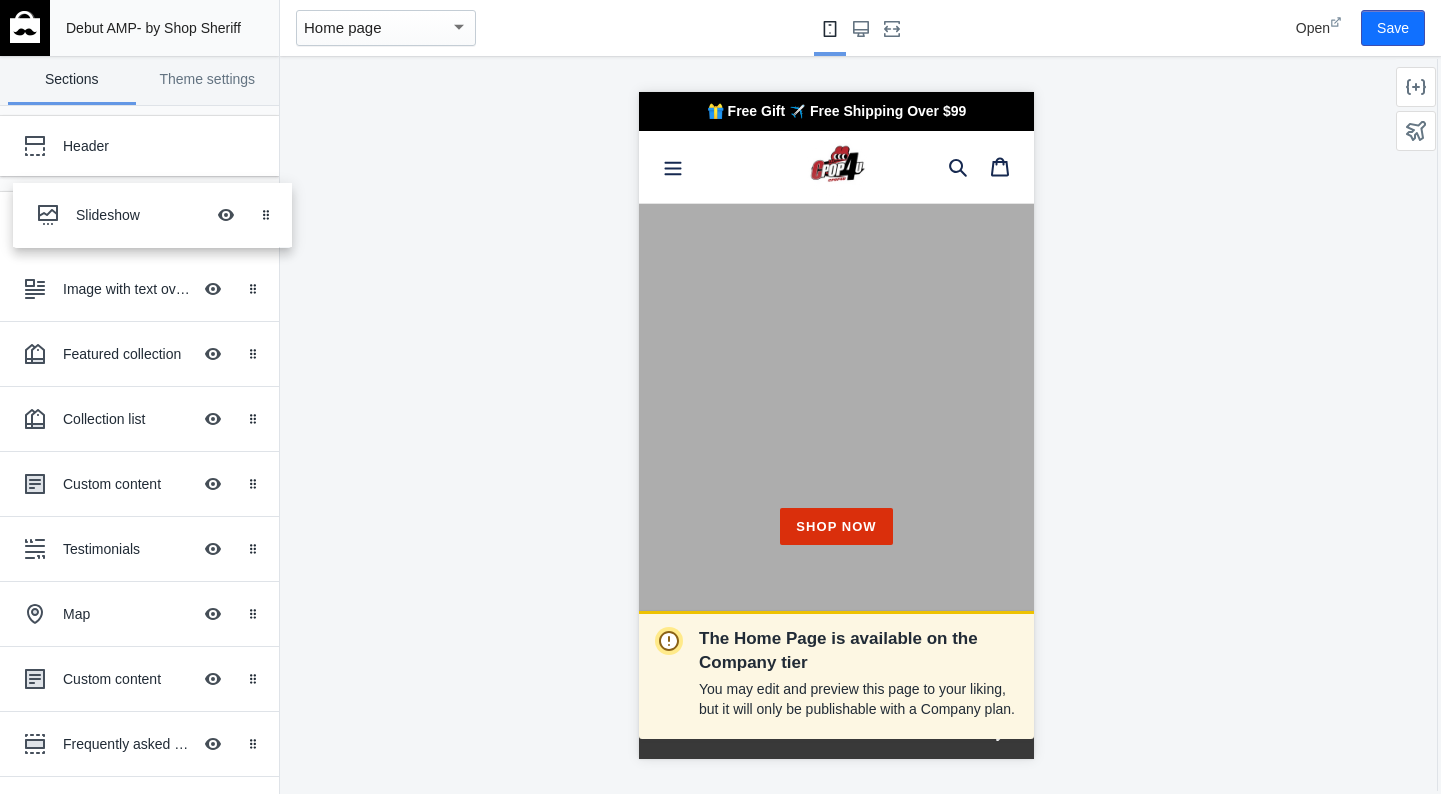 drag, startPoint x: 128, startPoint y: 351, endPoint x: 141, endPoint y: 213, distance: 138.61096 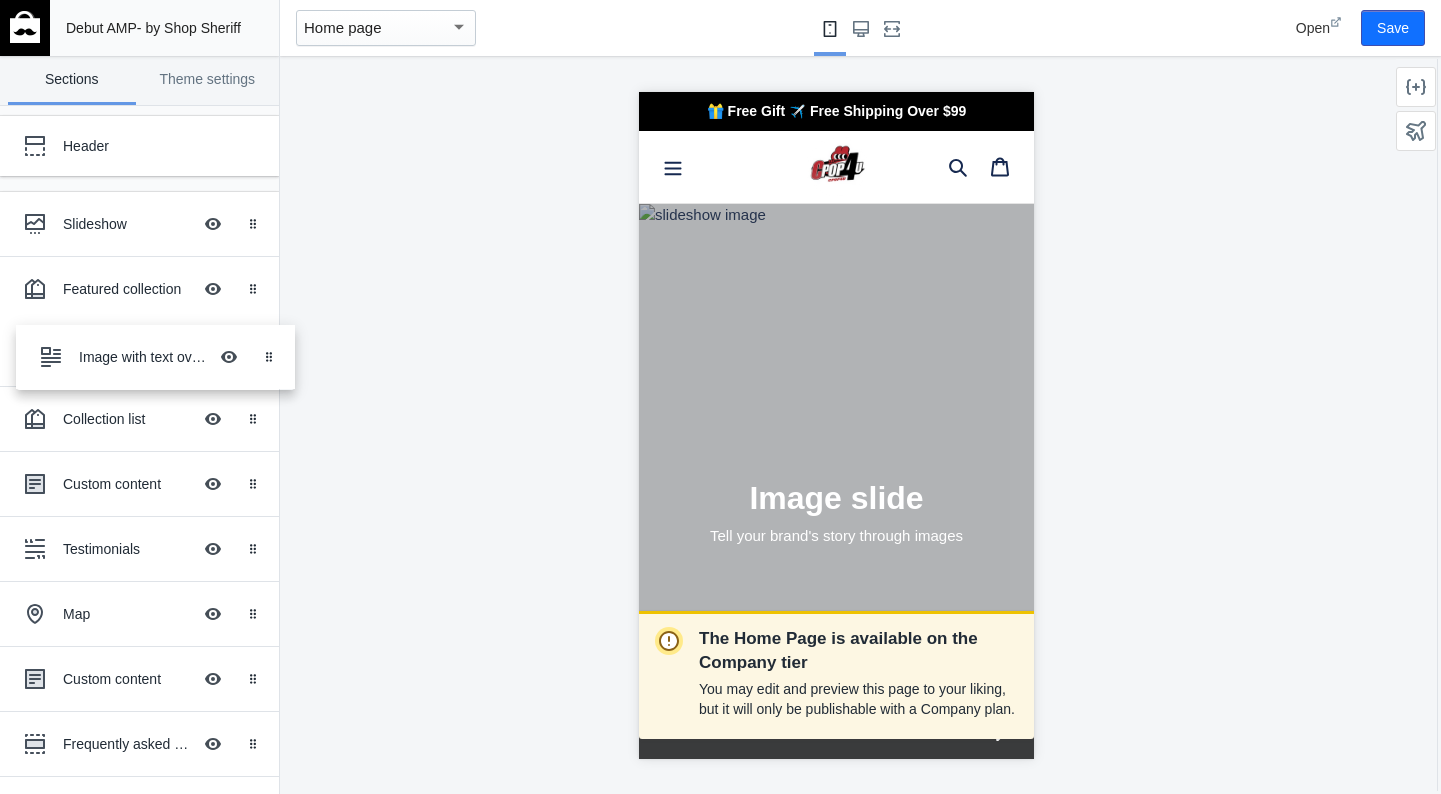 drag, startPoint x: 132, startPoint y: 293, endPoint x: 148, endPoint y: 362, distance: 70.83079 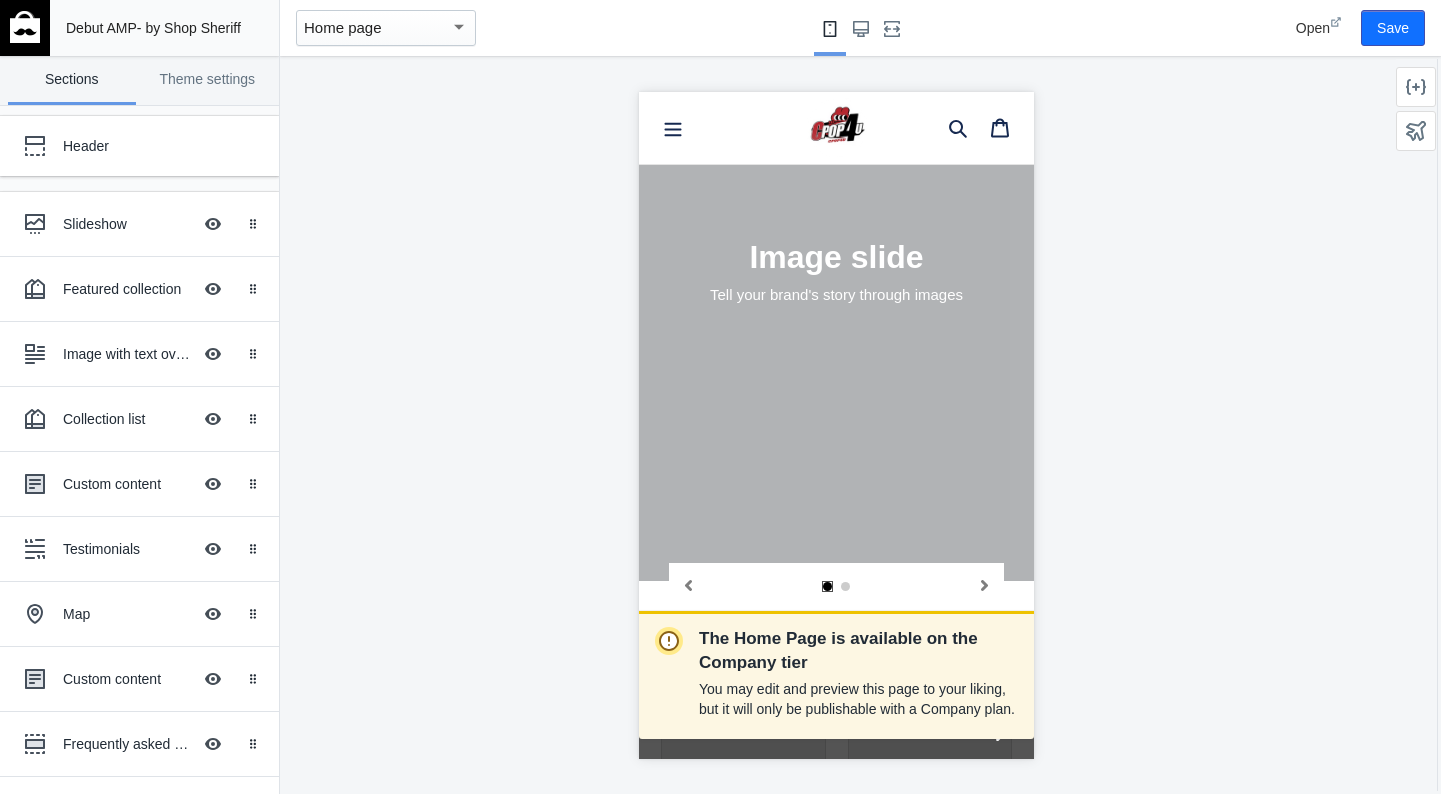 scroll, scrollTop: 240, scrollLeft: 0, axis: vertical 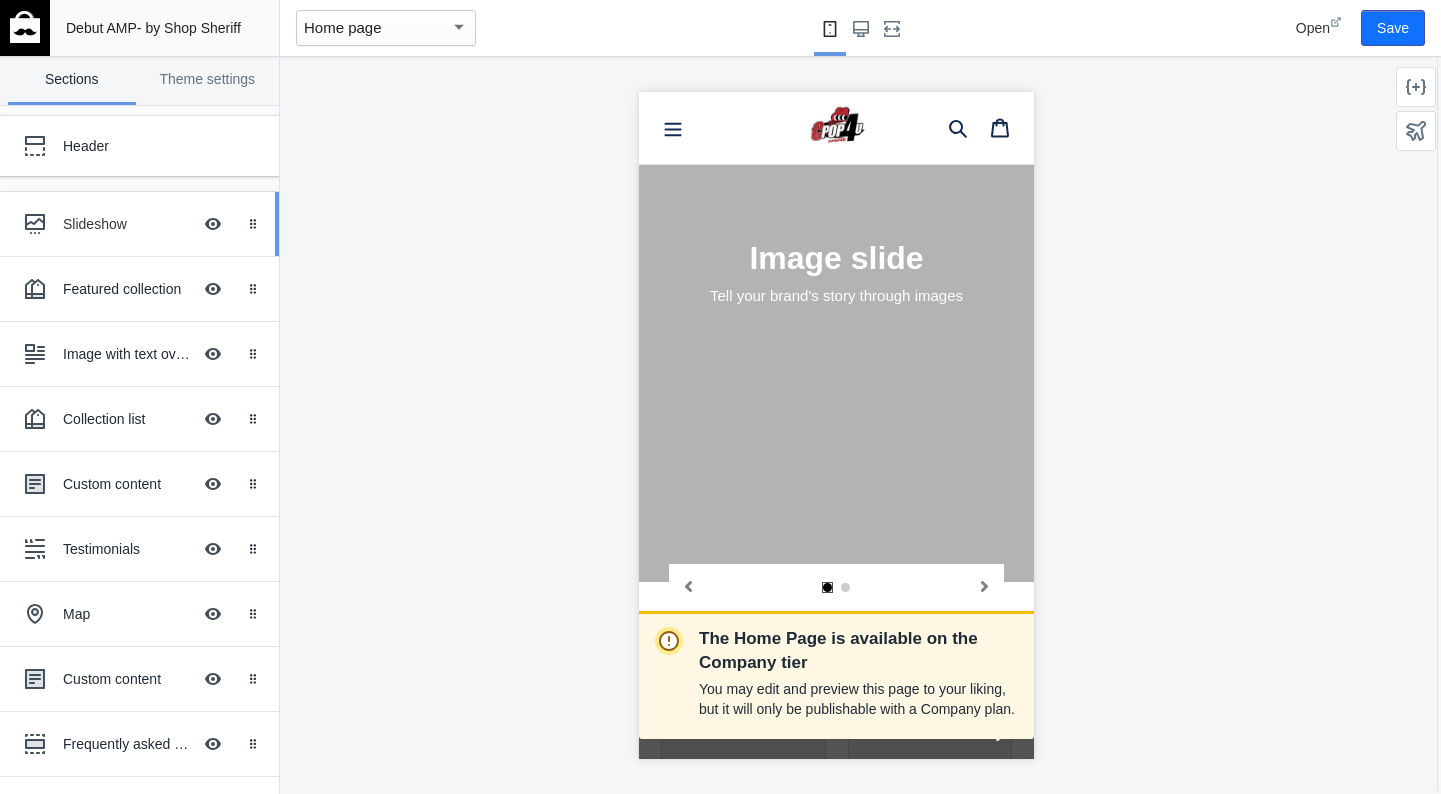 click on "Slideshow" at bounding box center (127, 224) 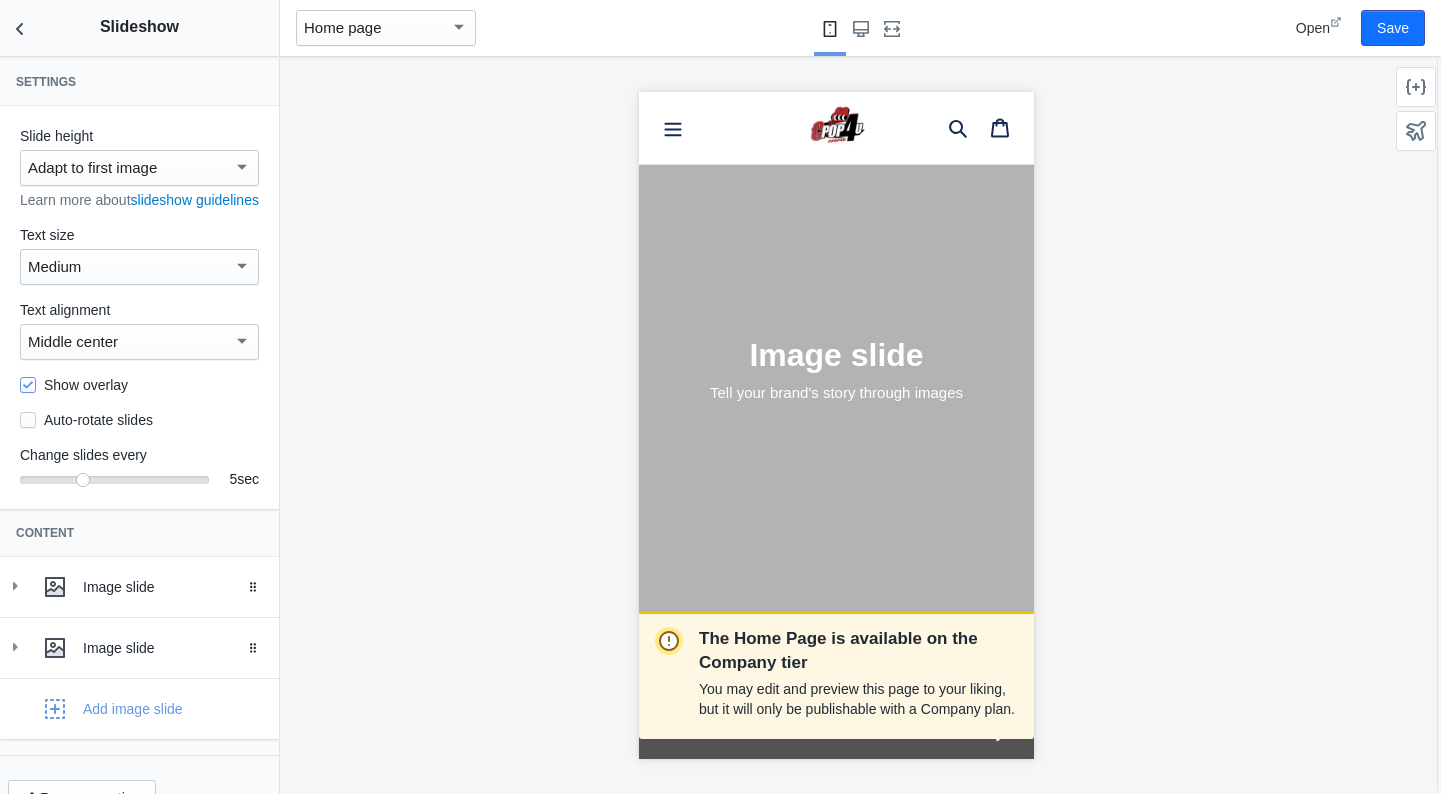 scroll, scrollTop: 112, scrollLeft: 0, axis: vertical 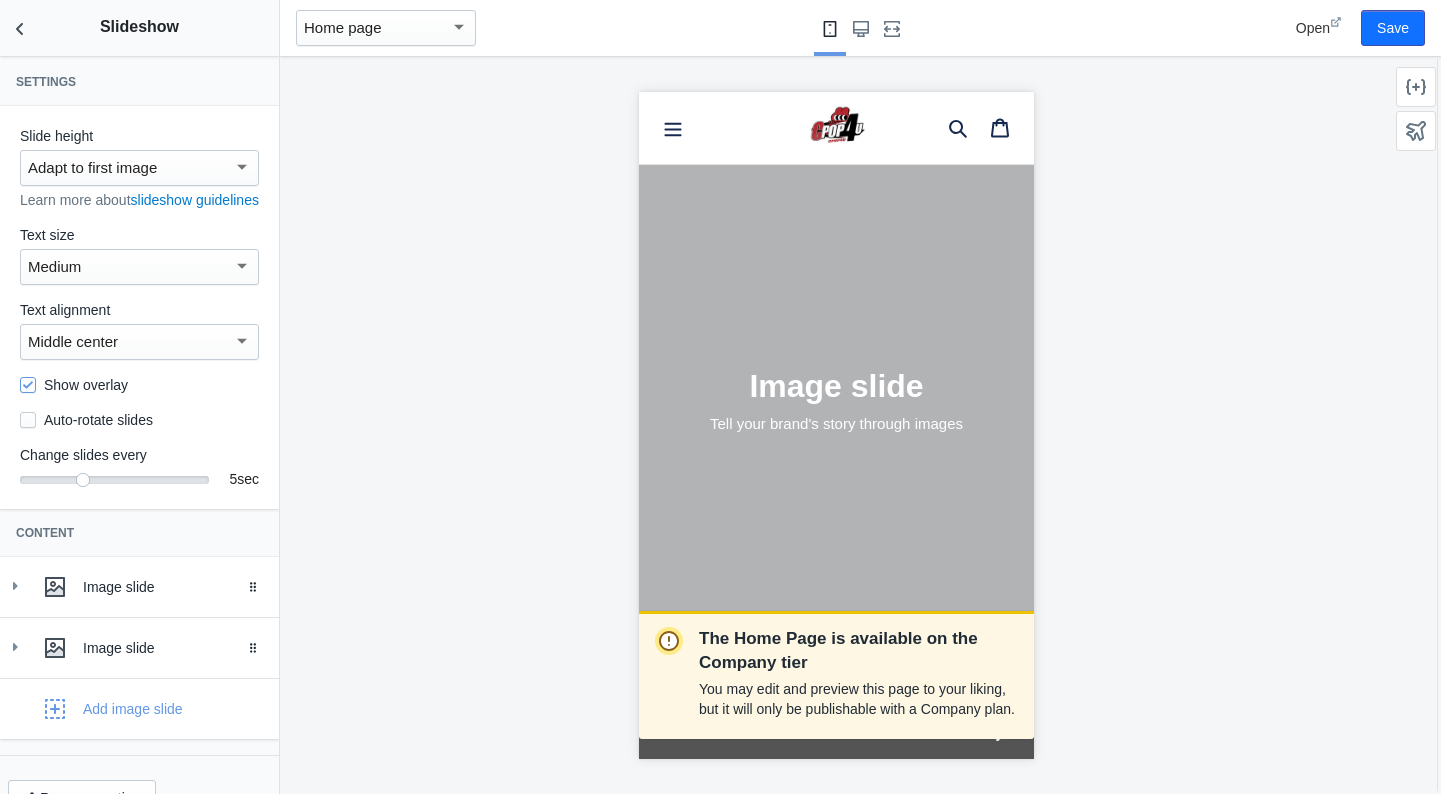click on "Medium" at bounding box center (130, 267) 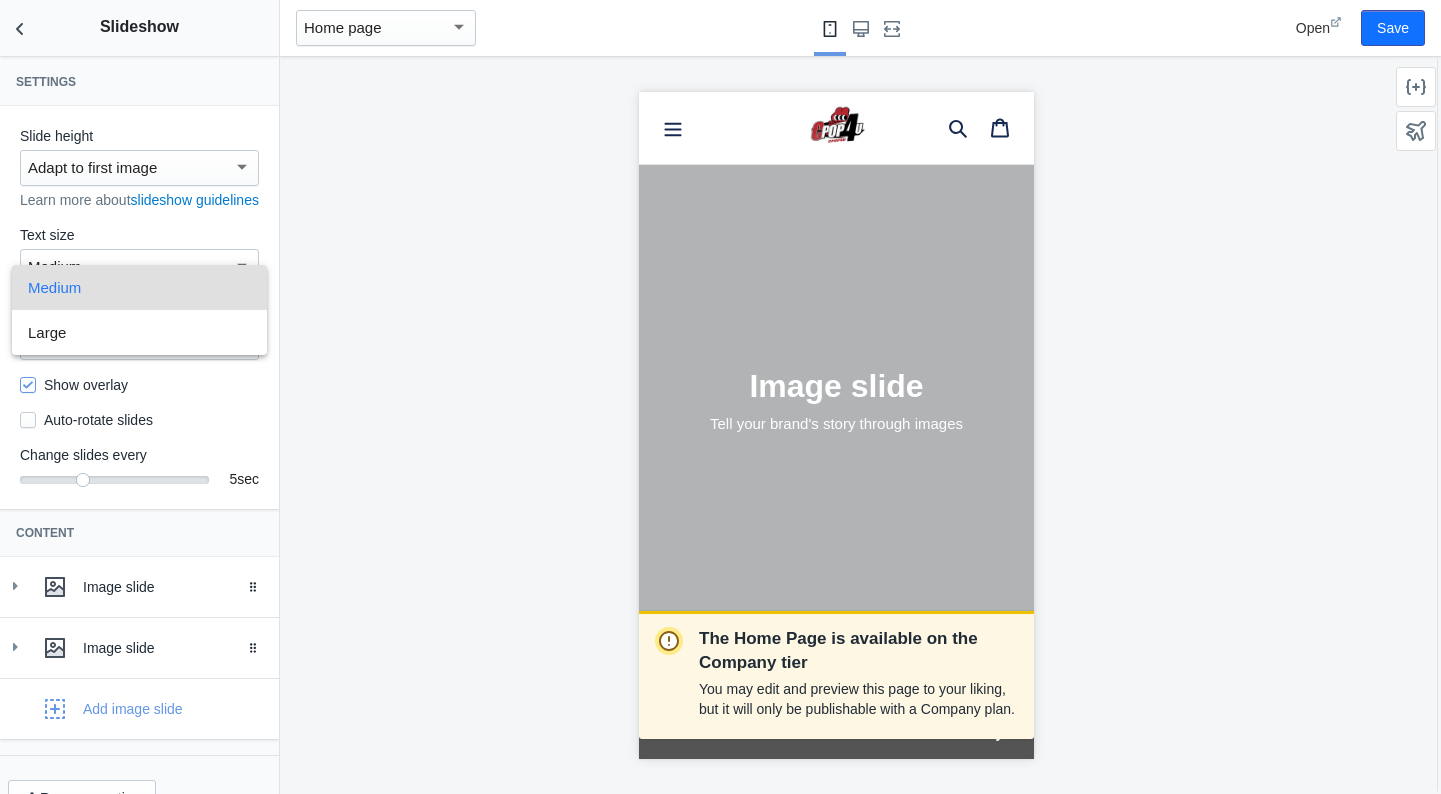 click at bounding box center [720, 397] 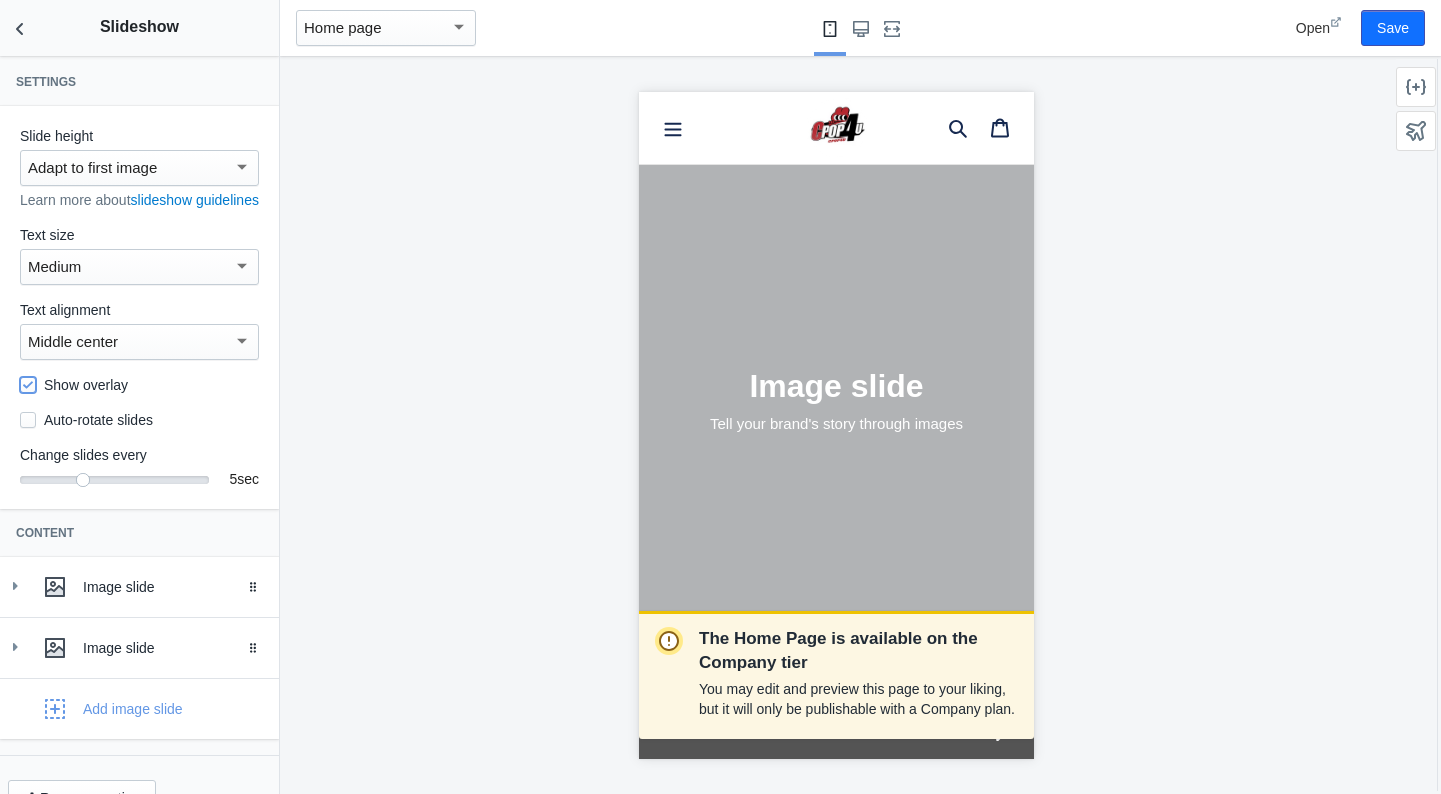 click on "Show overlay" at bounding box center [28, 385] 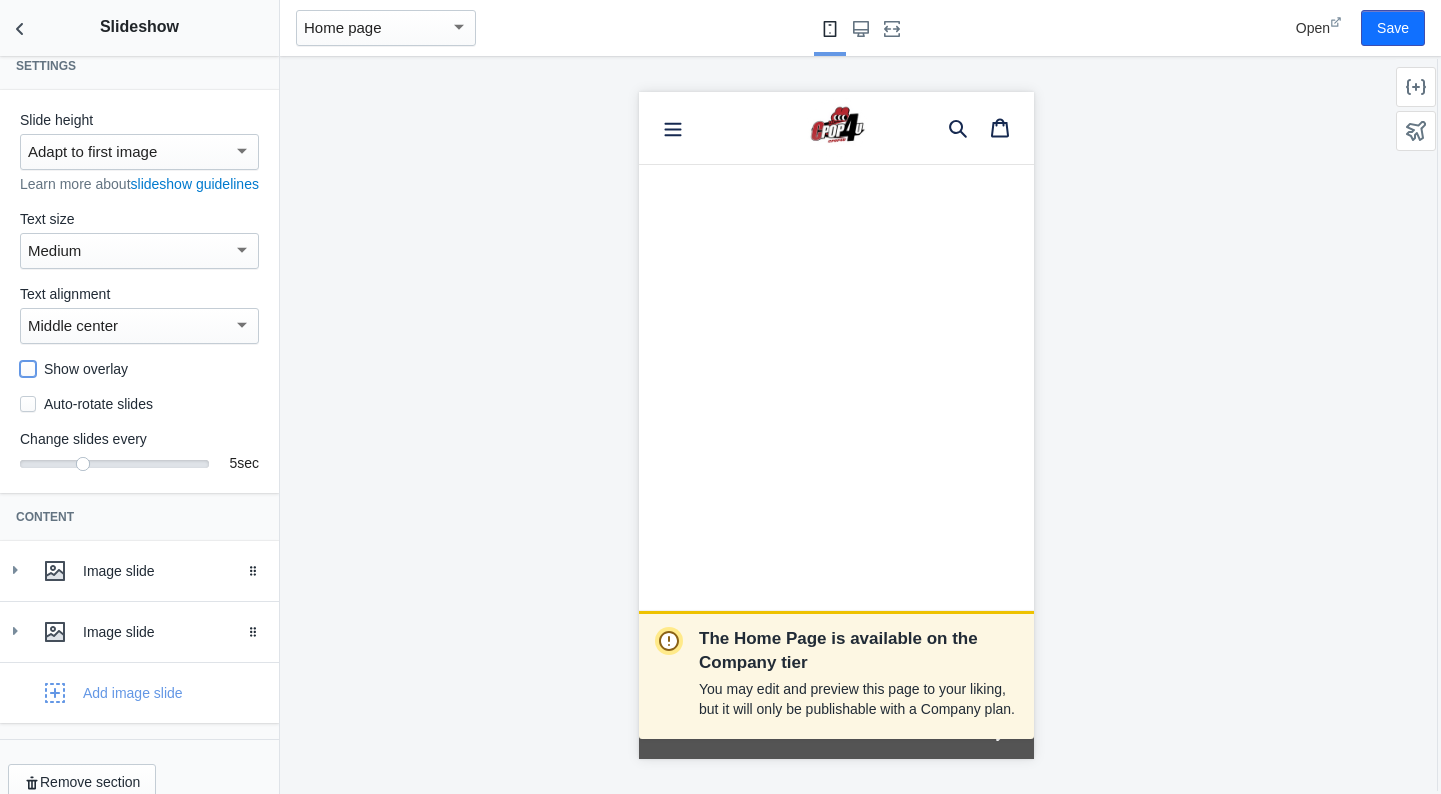 scroll, scrollTop: 0, scrollLeft: 0, axis: both 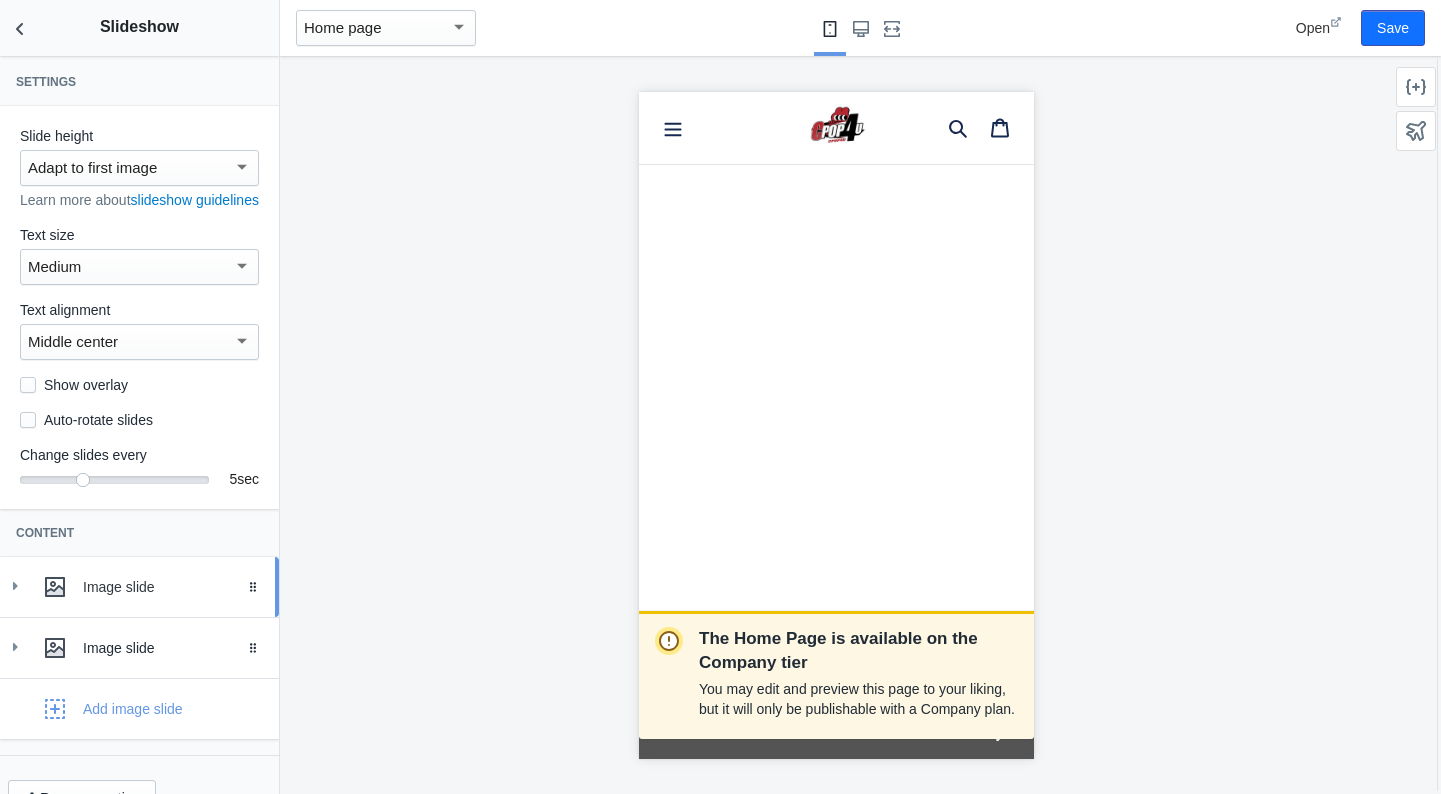 click on "Image slide" at bounding box center (173, 587) 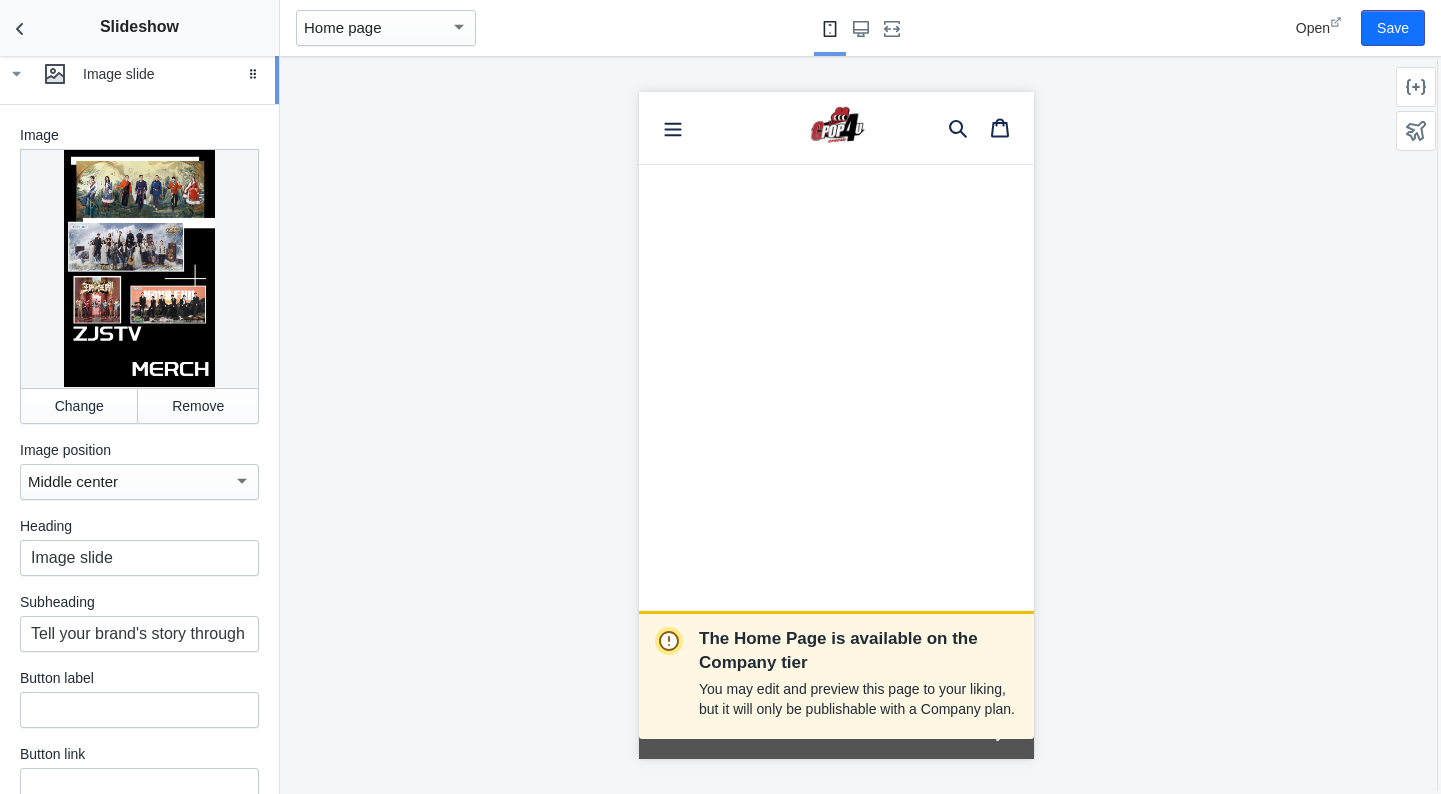 scroll, scrollTop: 633, scrollLeft: 0, axis: vertical 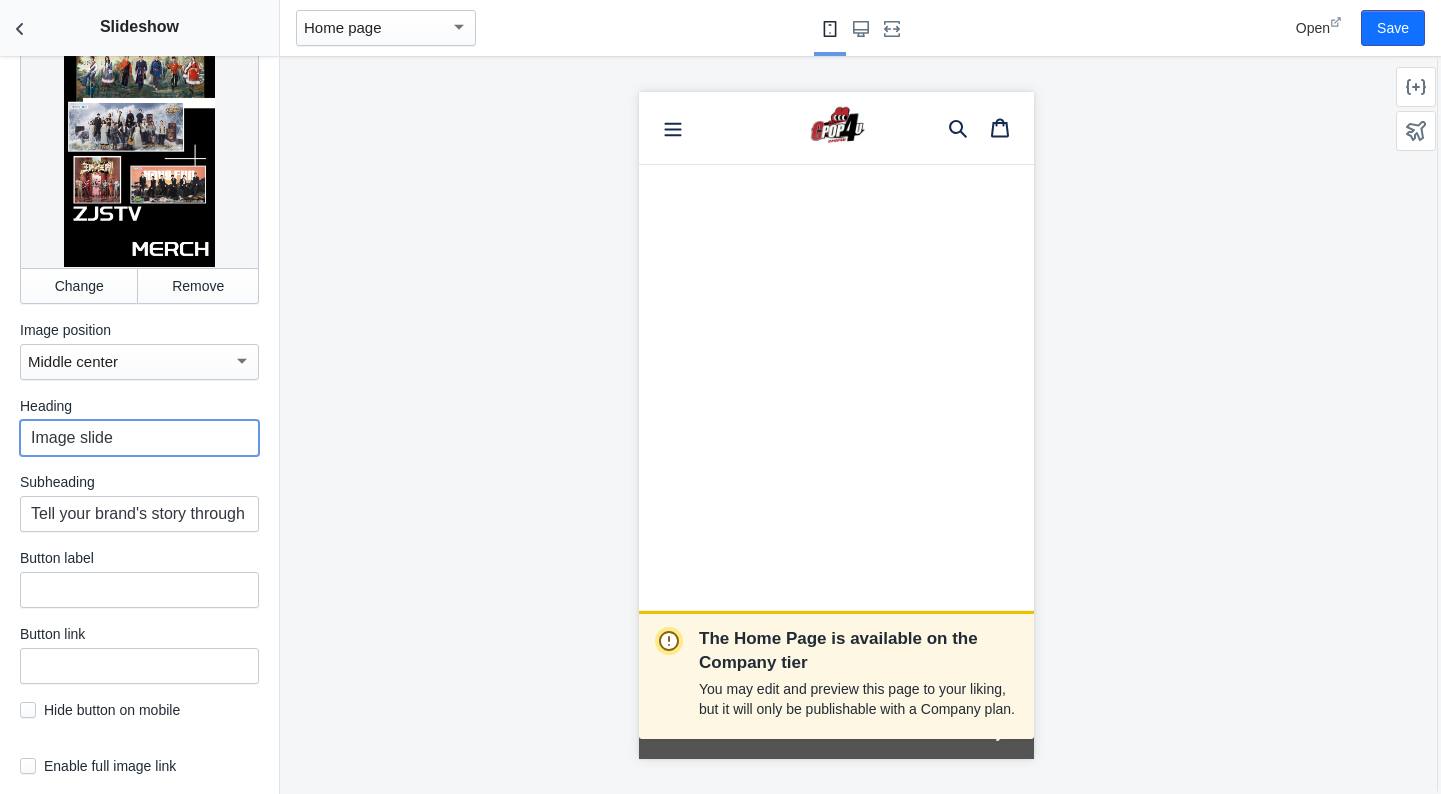 click on "Image slide" at bounding box center [139, 438] 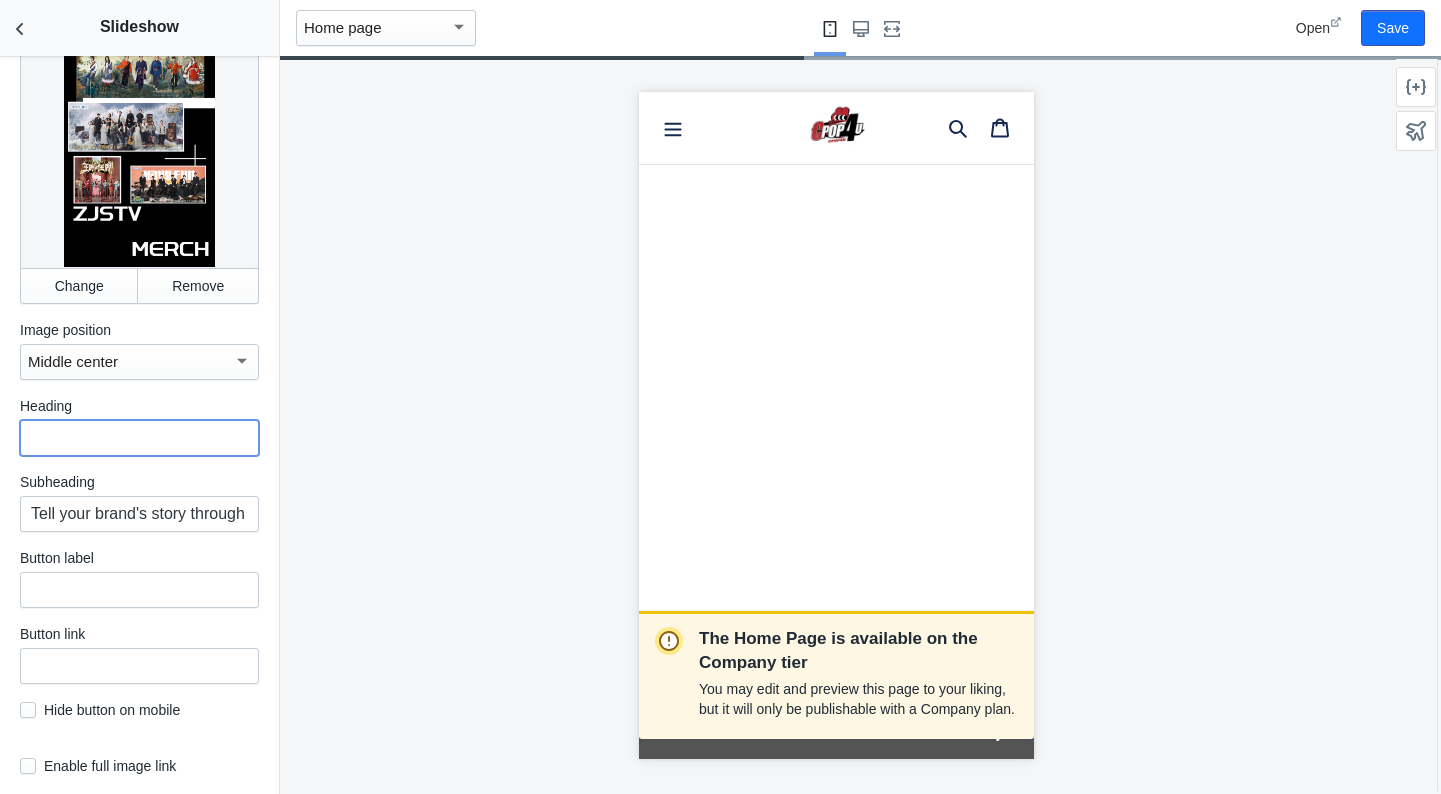 type 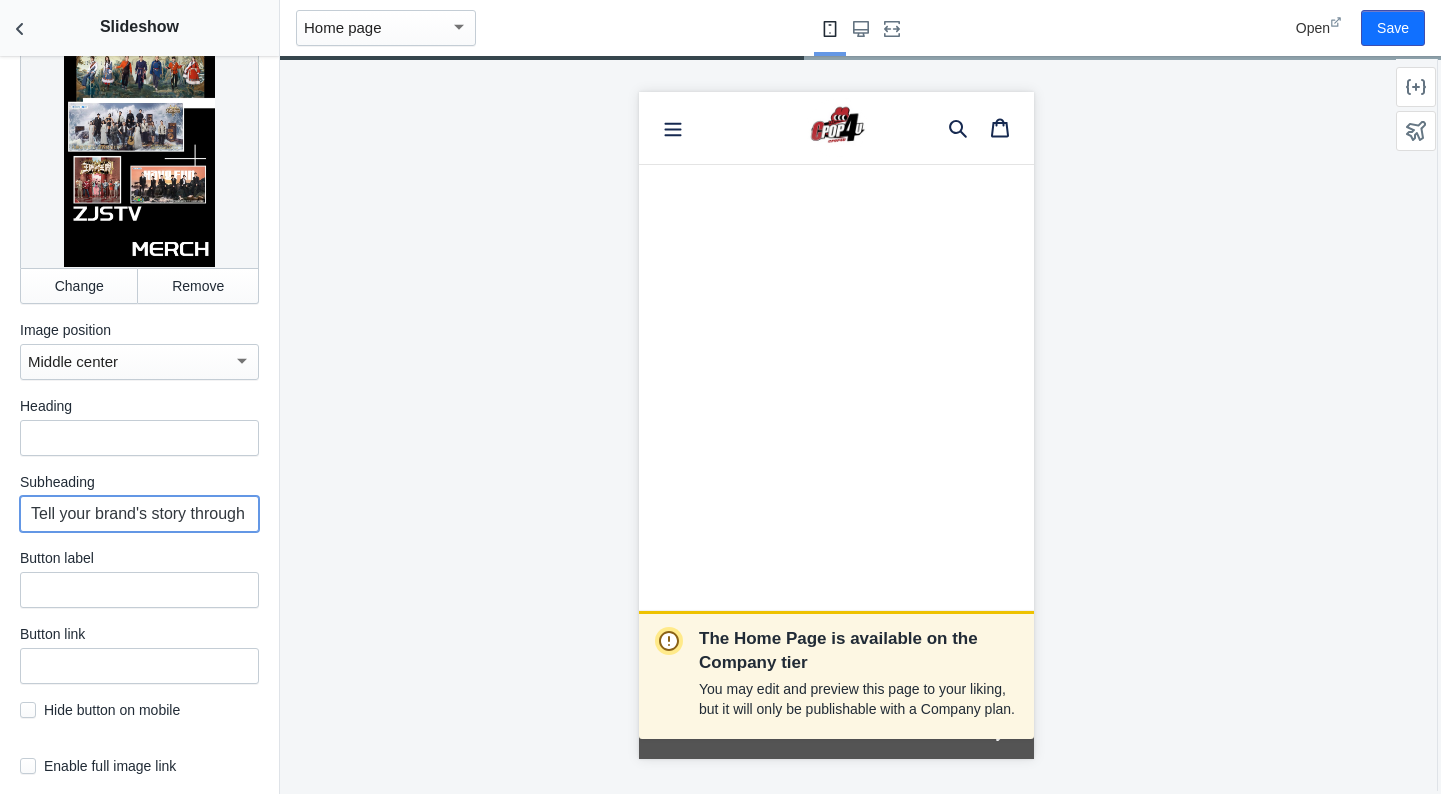 click on "Tell your brand's story through images" at bounding box center (139, 514) 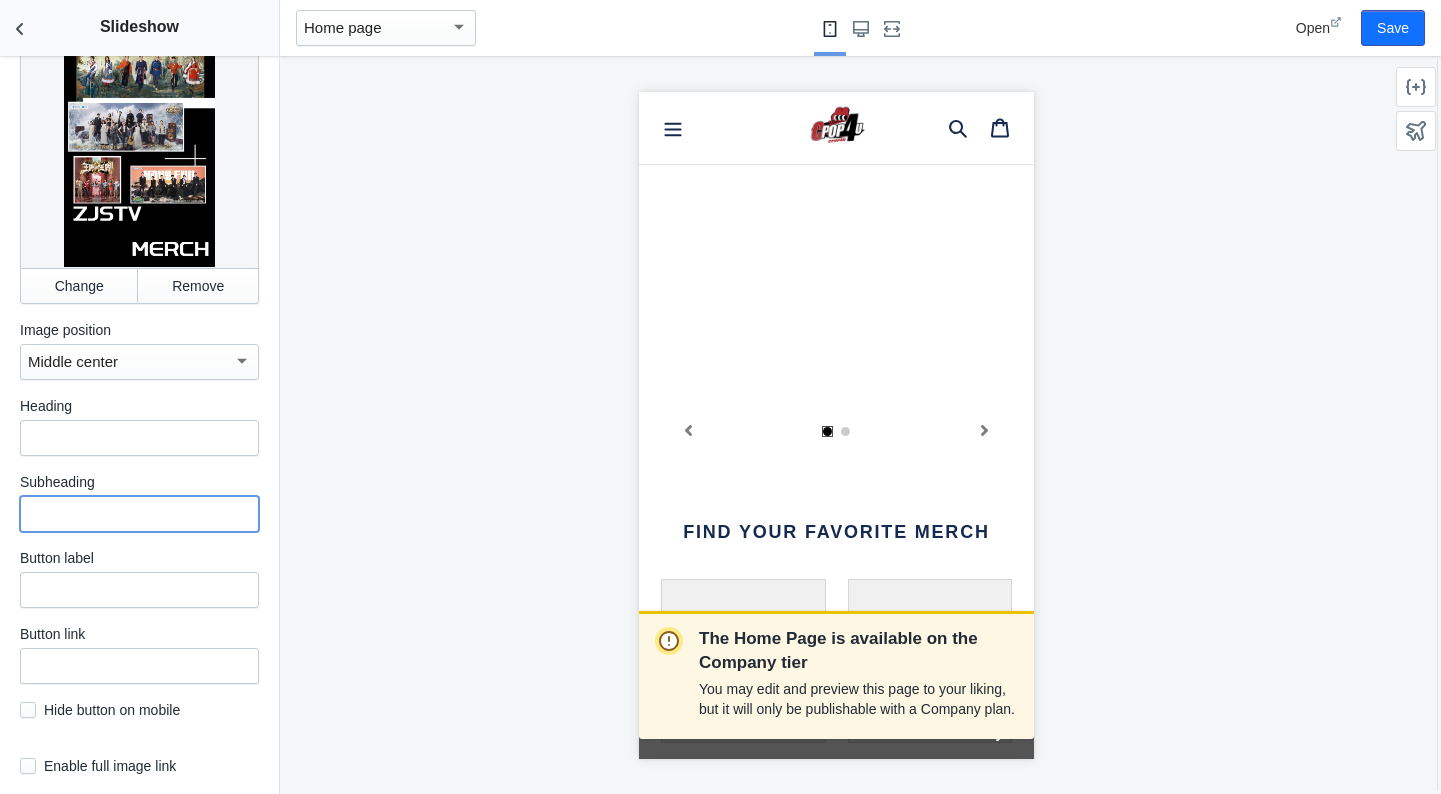 scroll, scrollTop: 397, scrollLeft: 0, axis: vertical 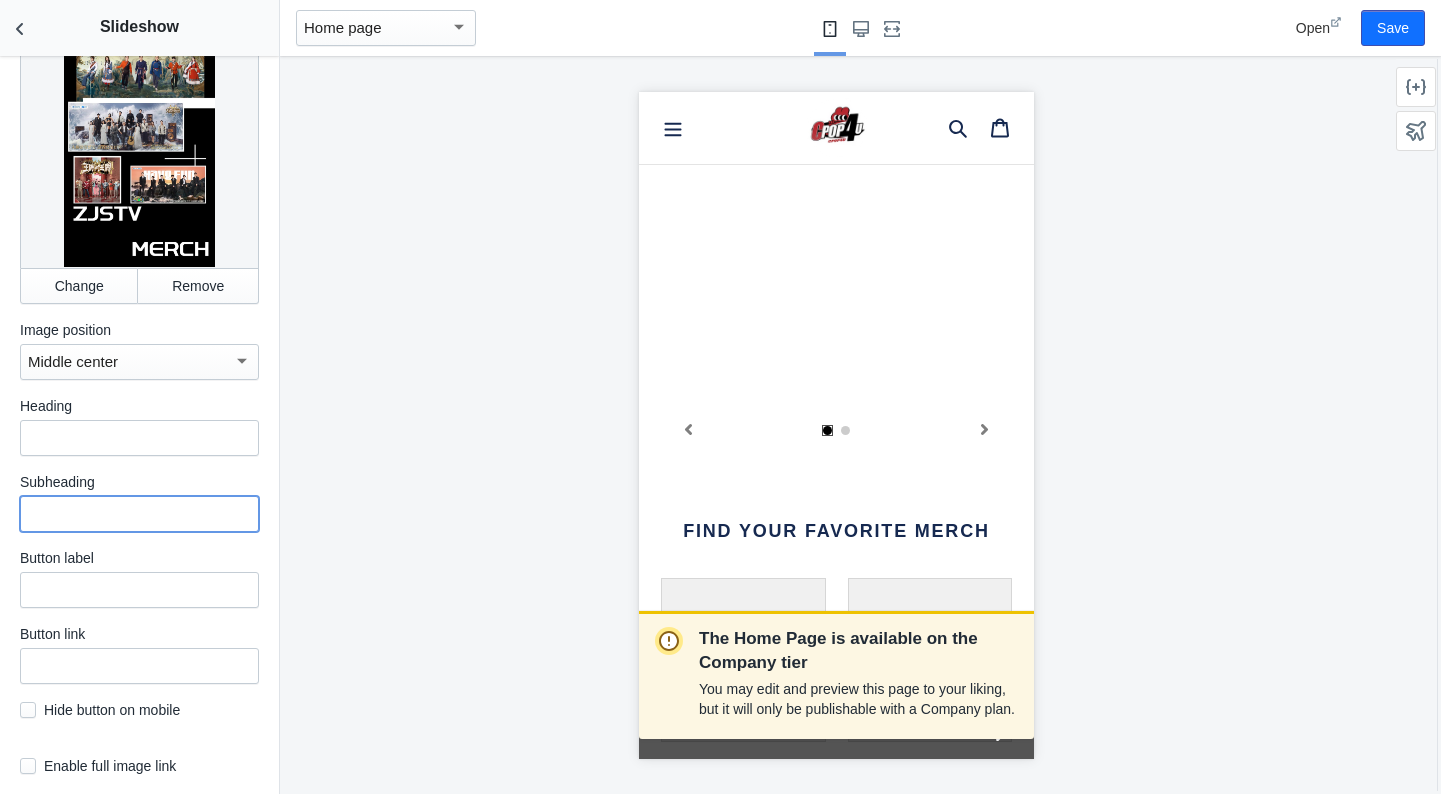 type 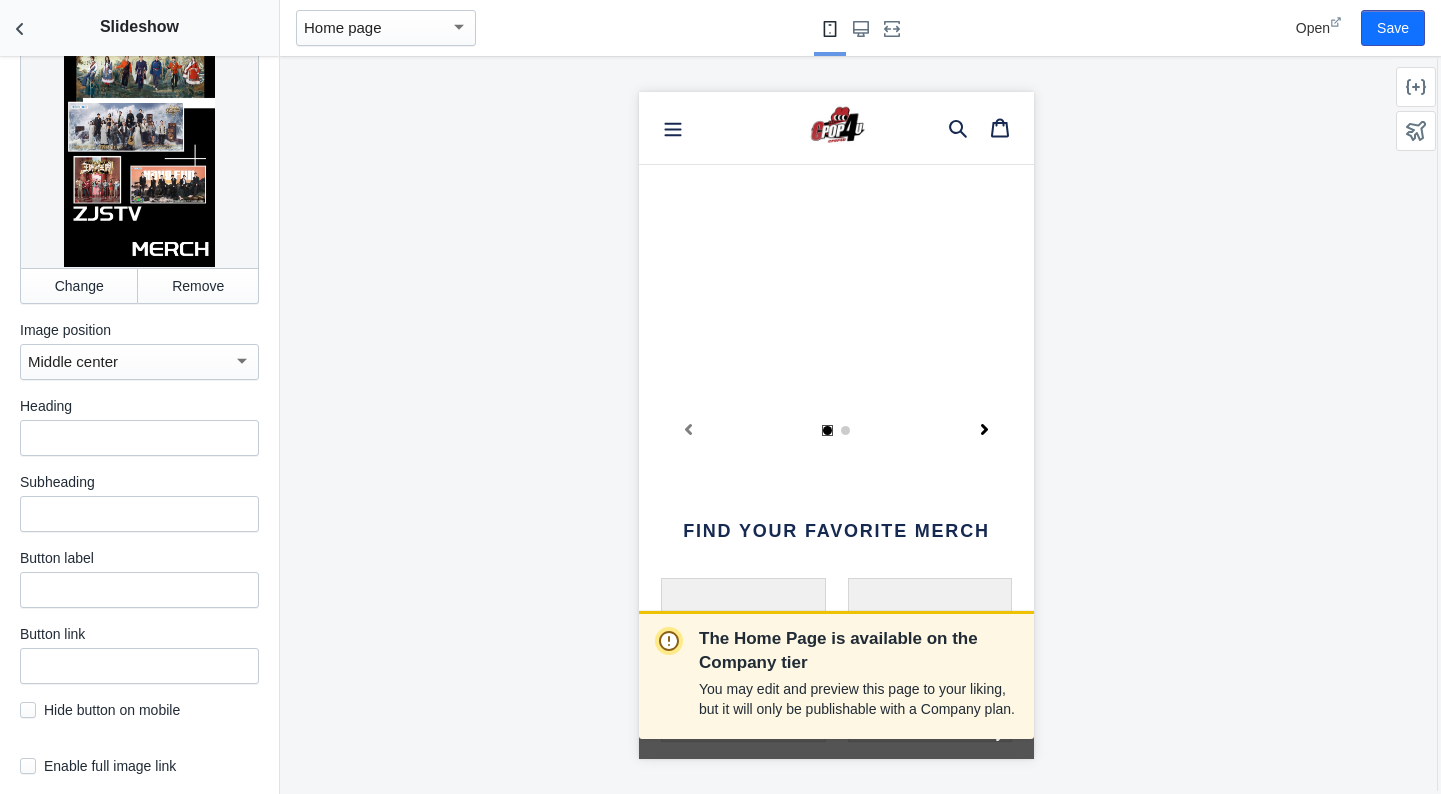 click 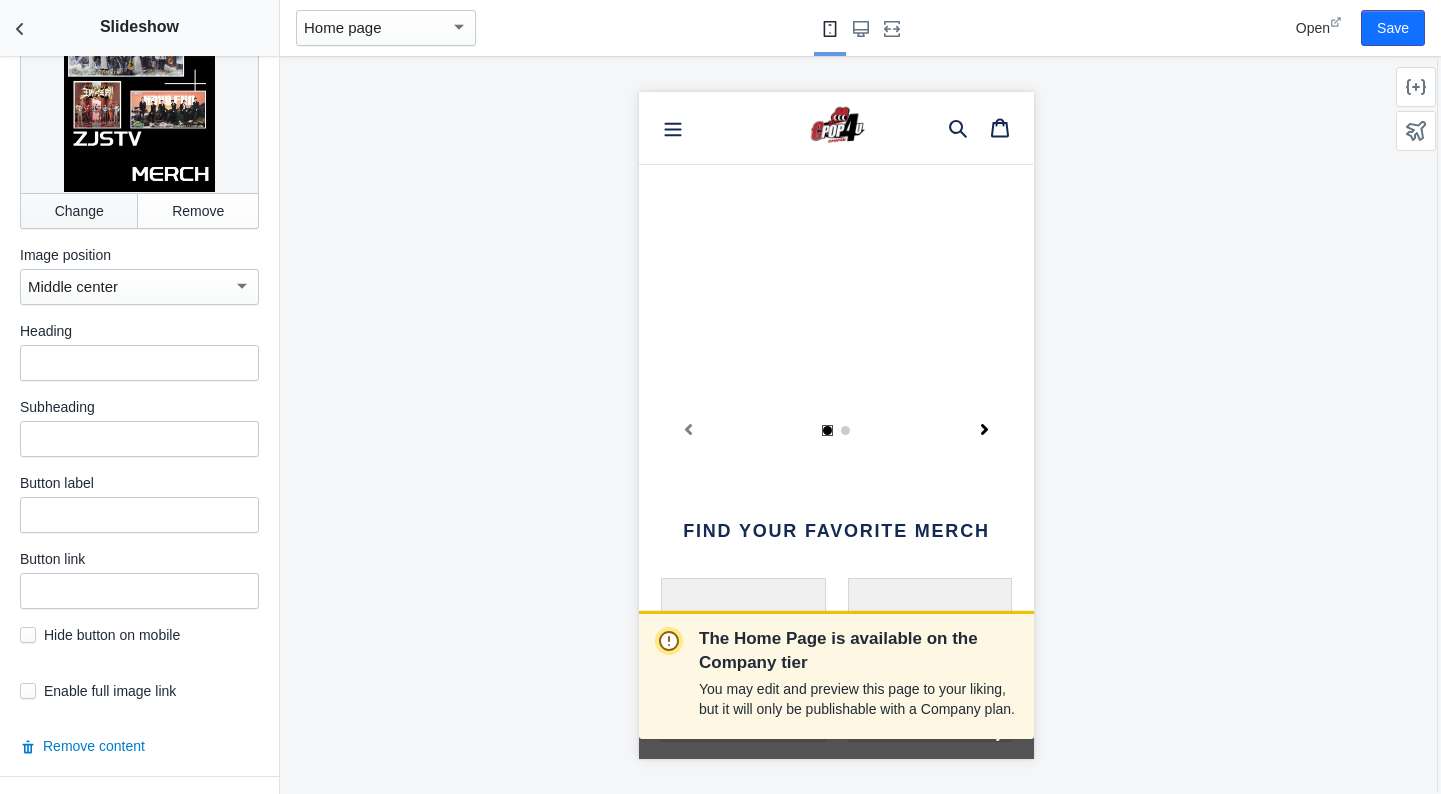scroll, scrollTop: 927, scrollLeft: 0, axis: vertical 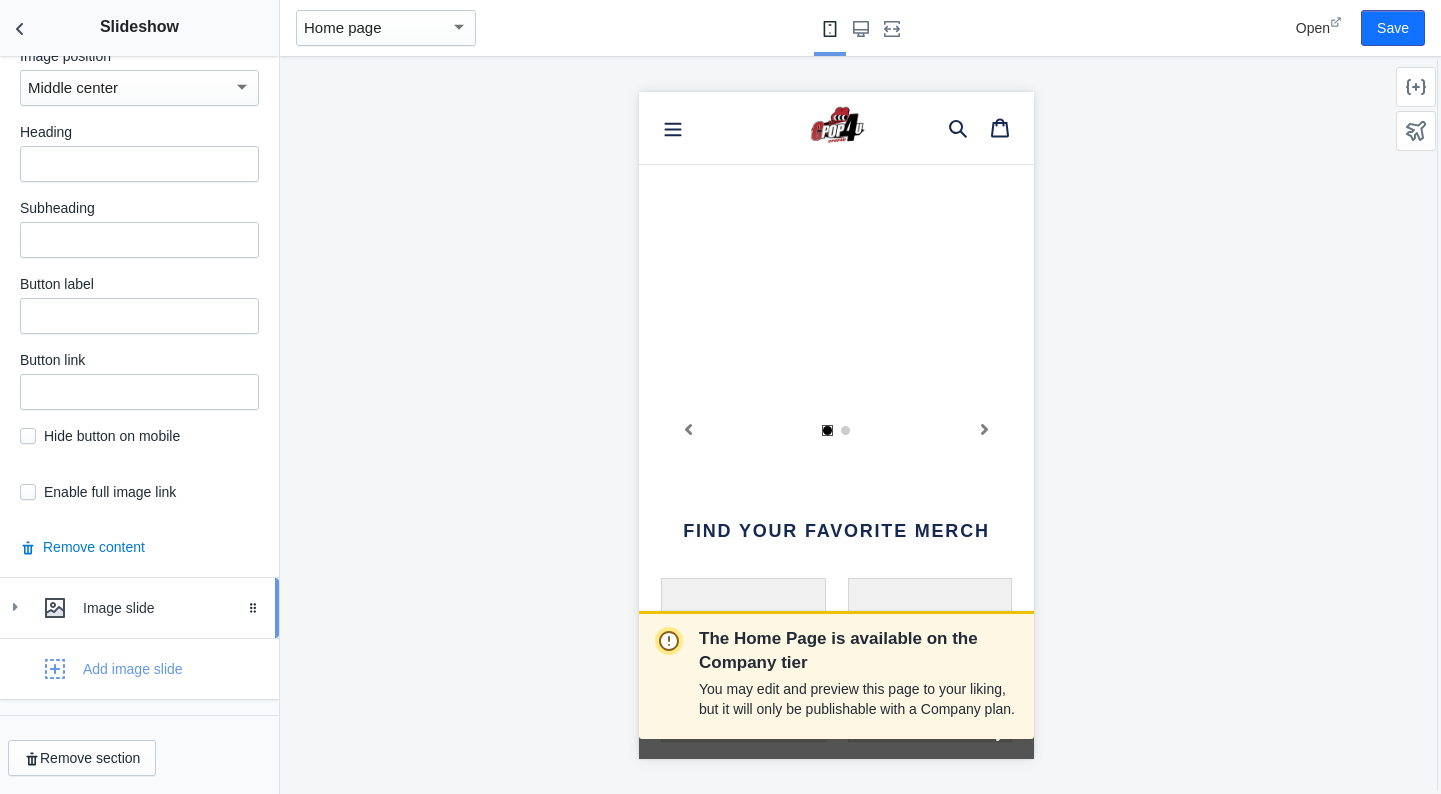 click on "Image slide" at bounding box center (173, 608) 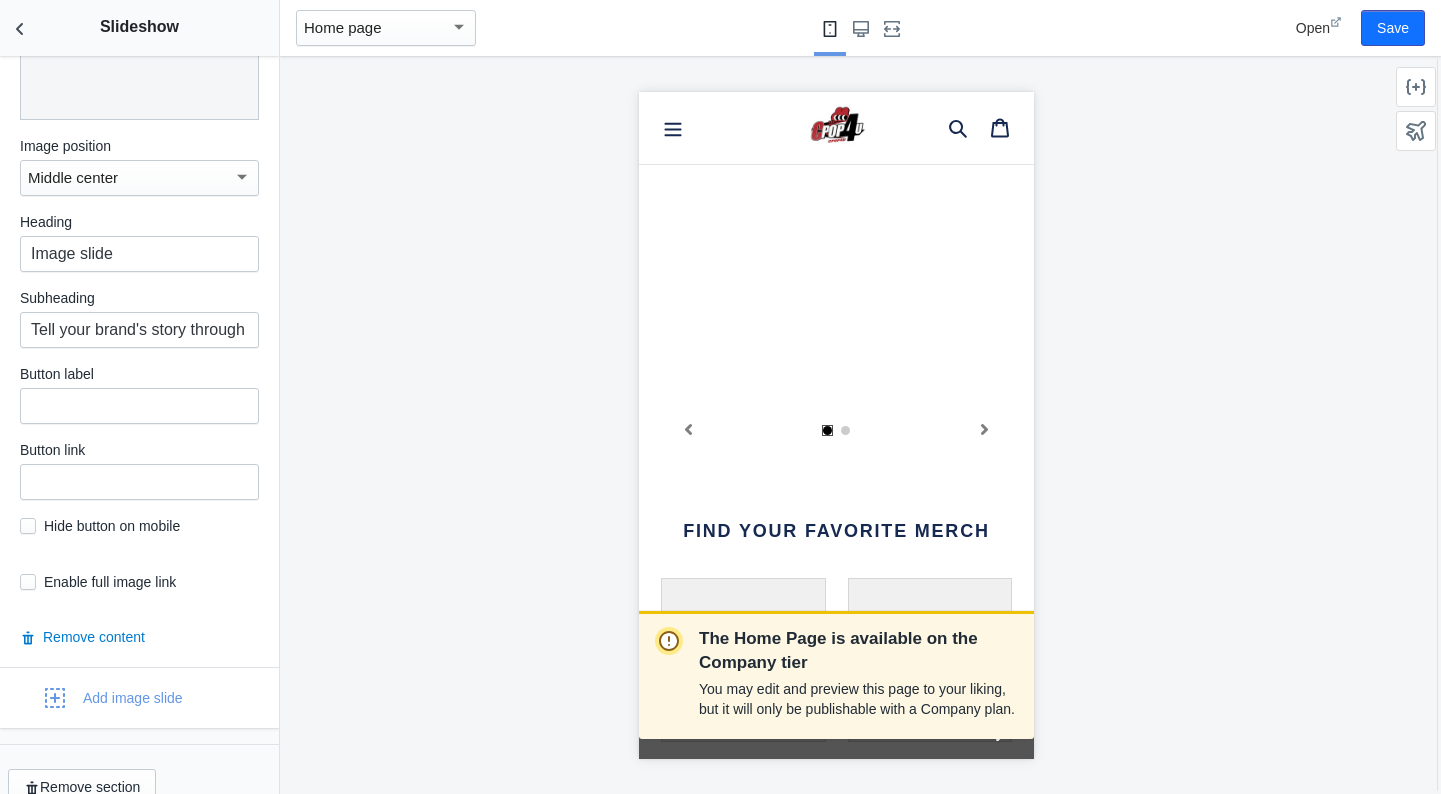 scroll, scrollTop: 1758, scrollLeft: 0, axis: vertical 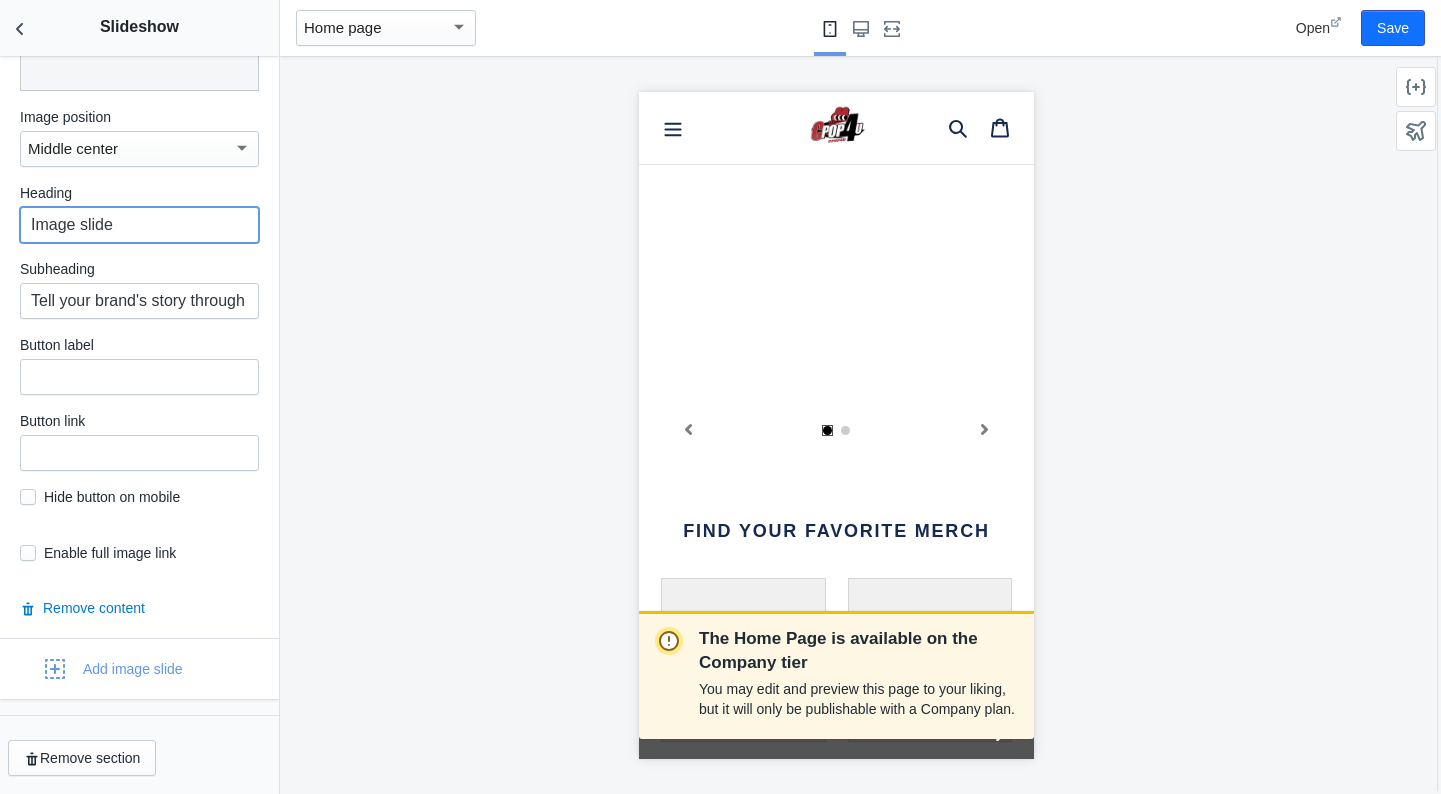 click on "Image slide" at bounding box center [139, 225] 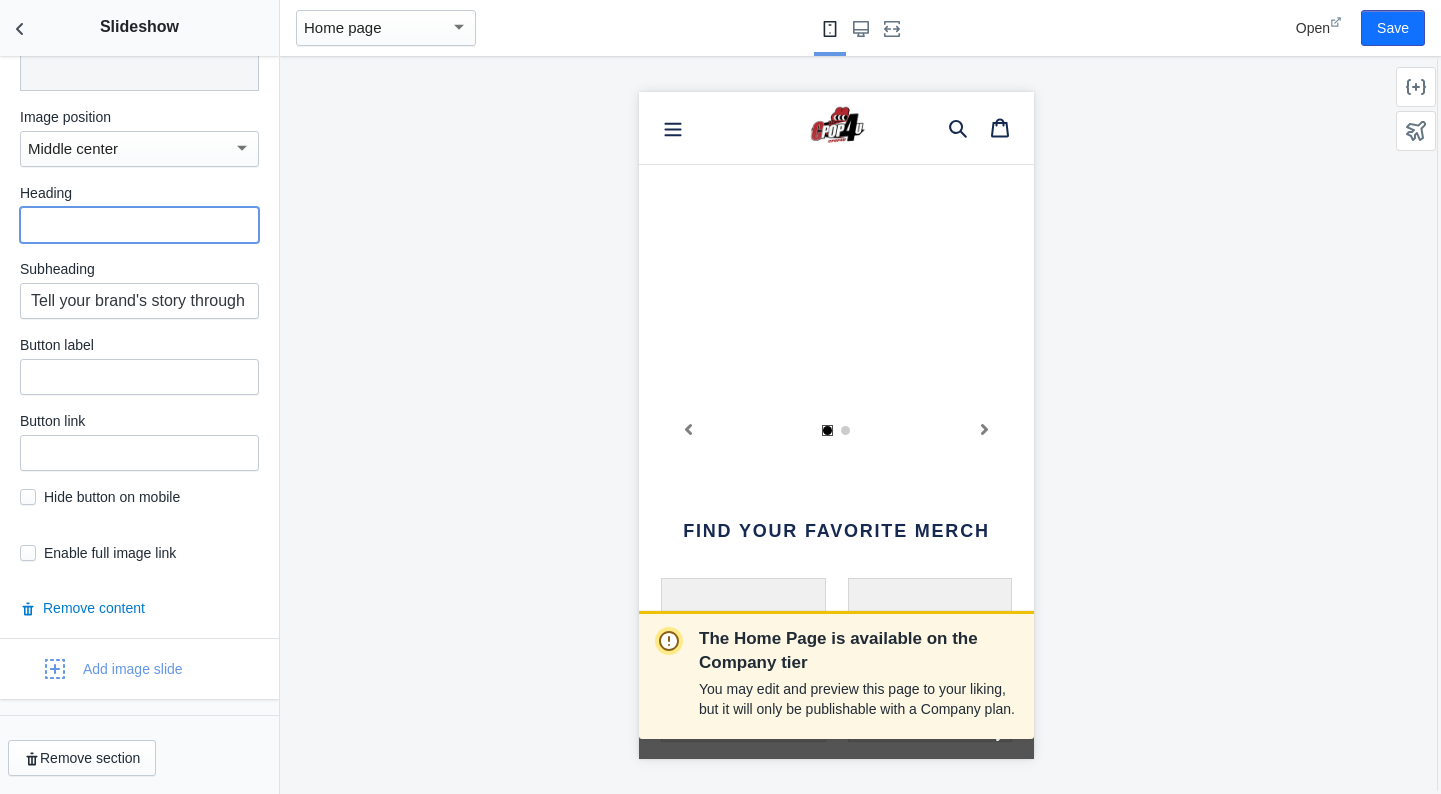 type 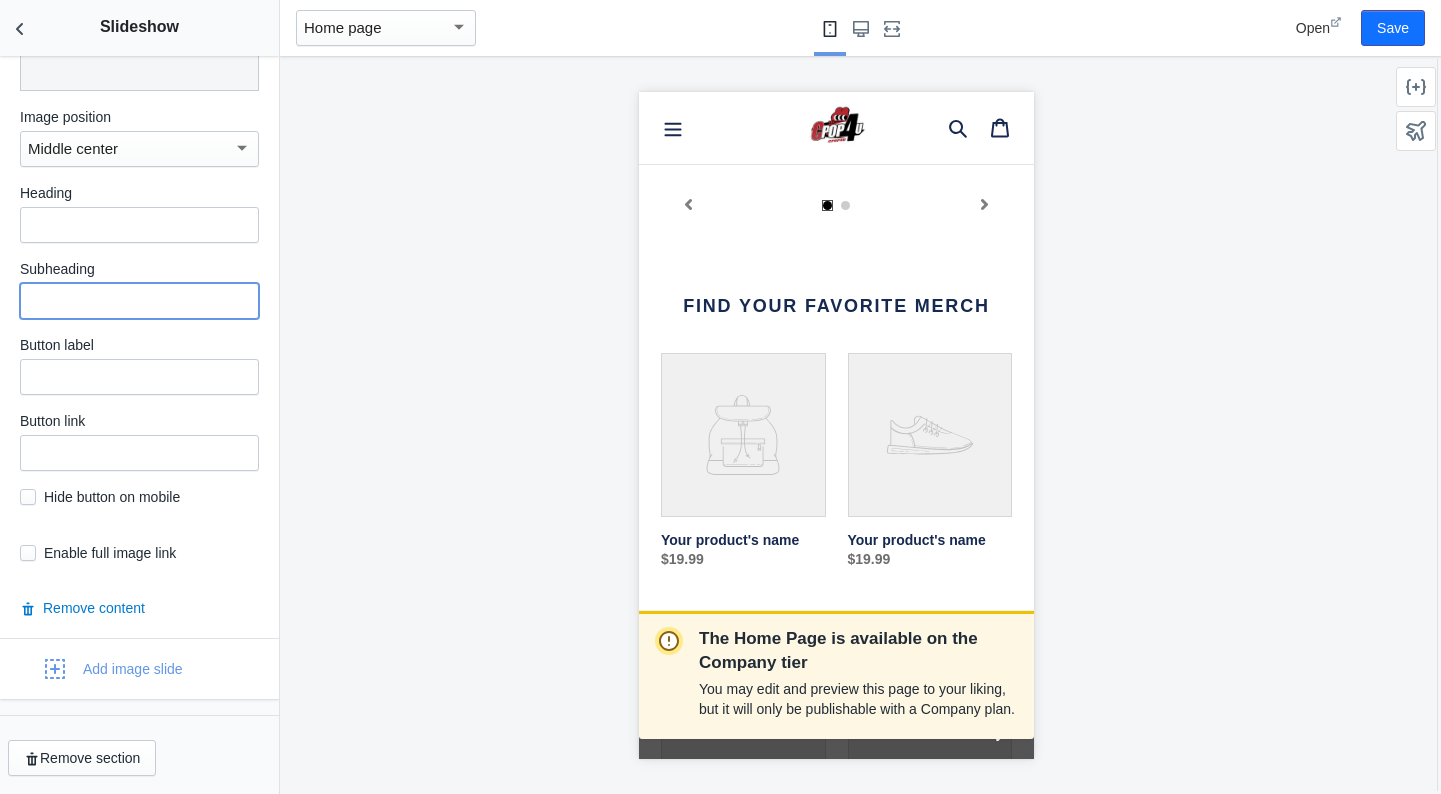 scroll, scrollTop: 563, scrollLeft: 0, axis: vertical 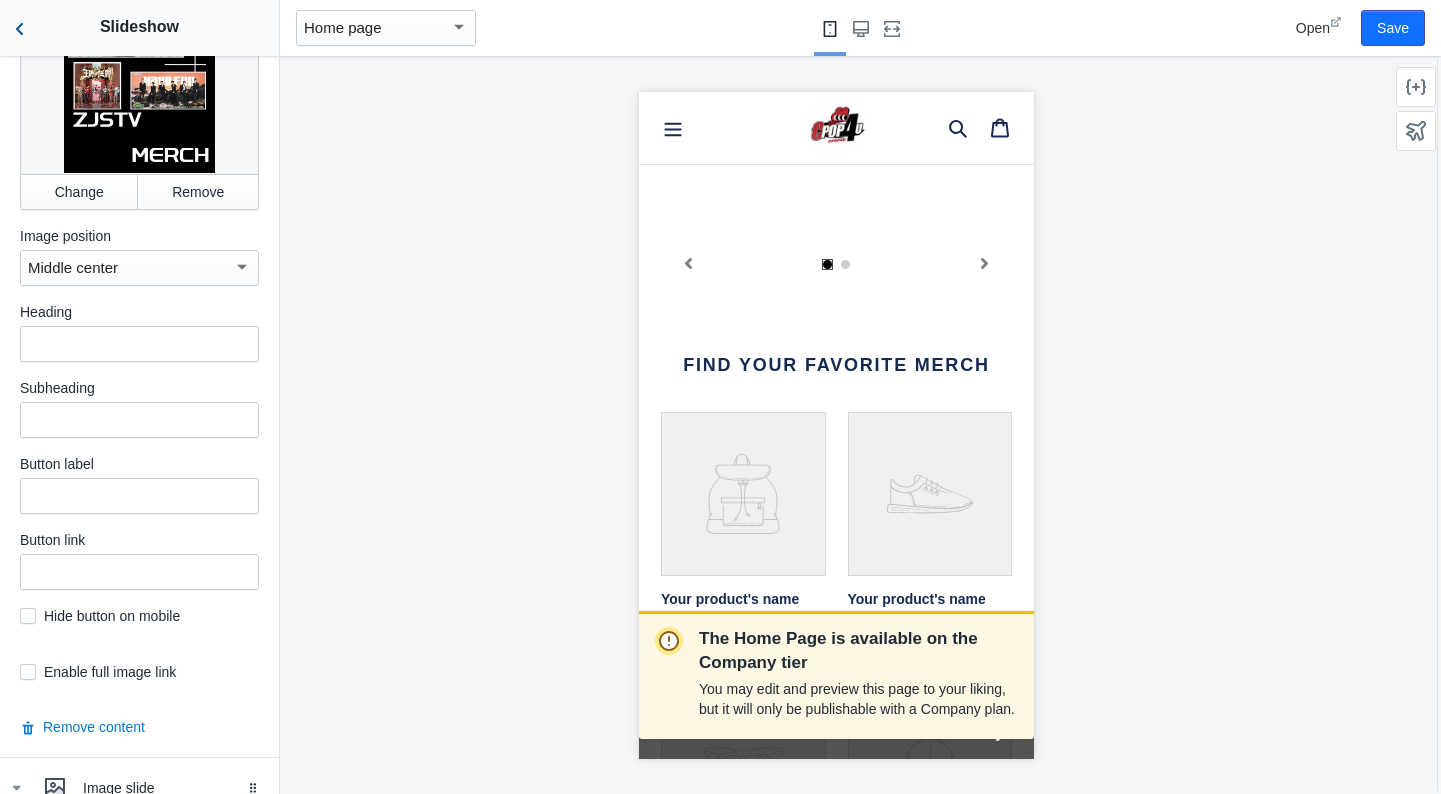 type 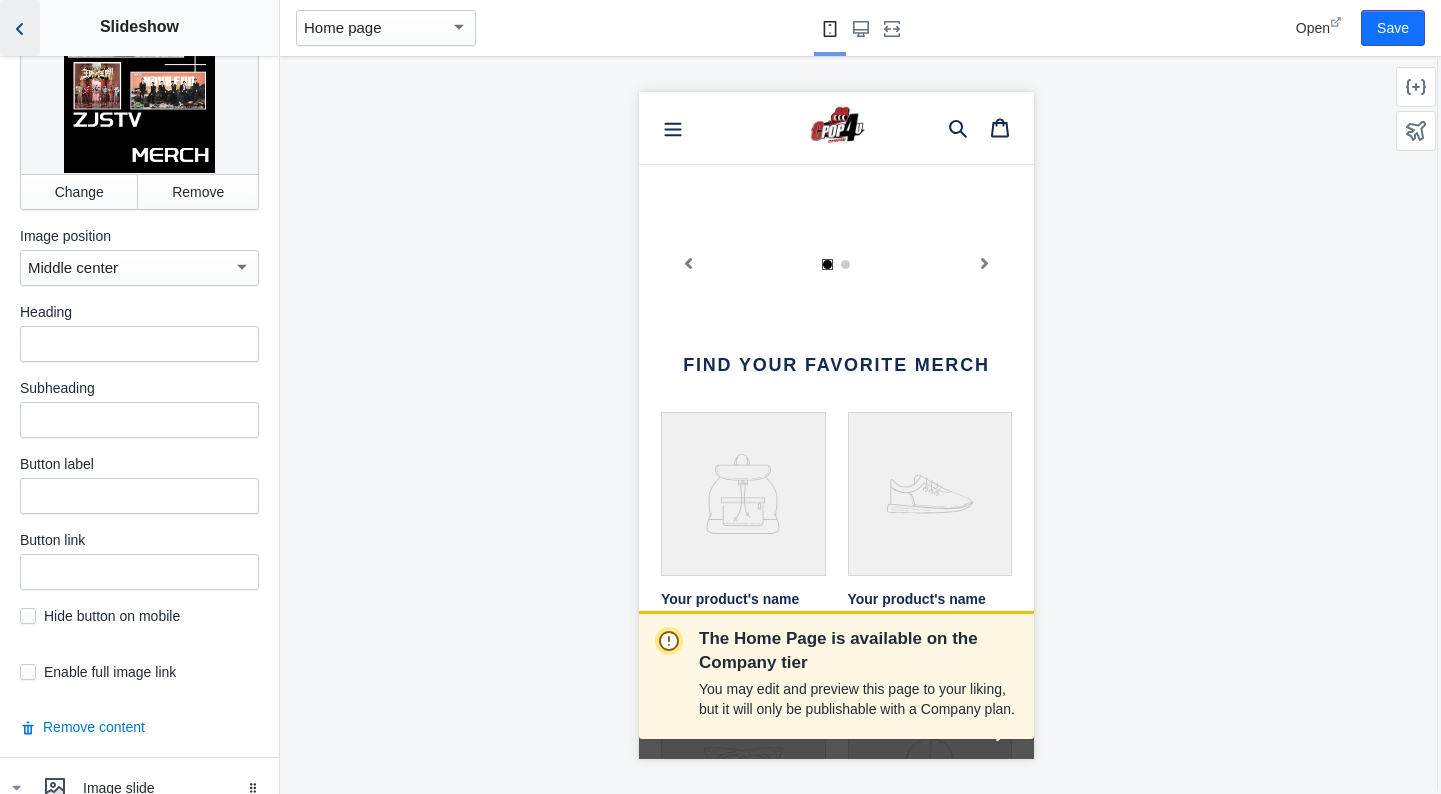 click 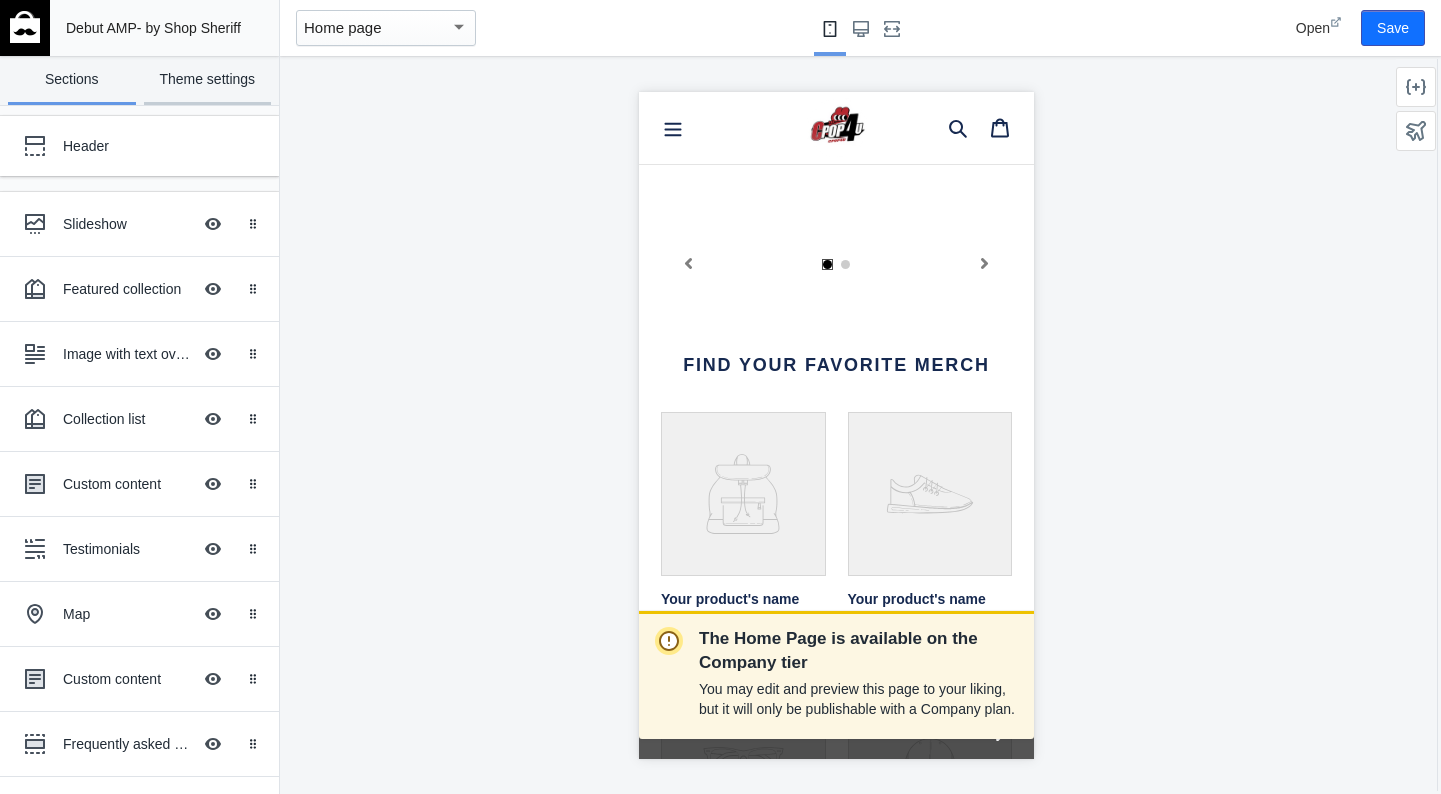 click on "Theme settings" at bounding box center [208, 80] 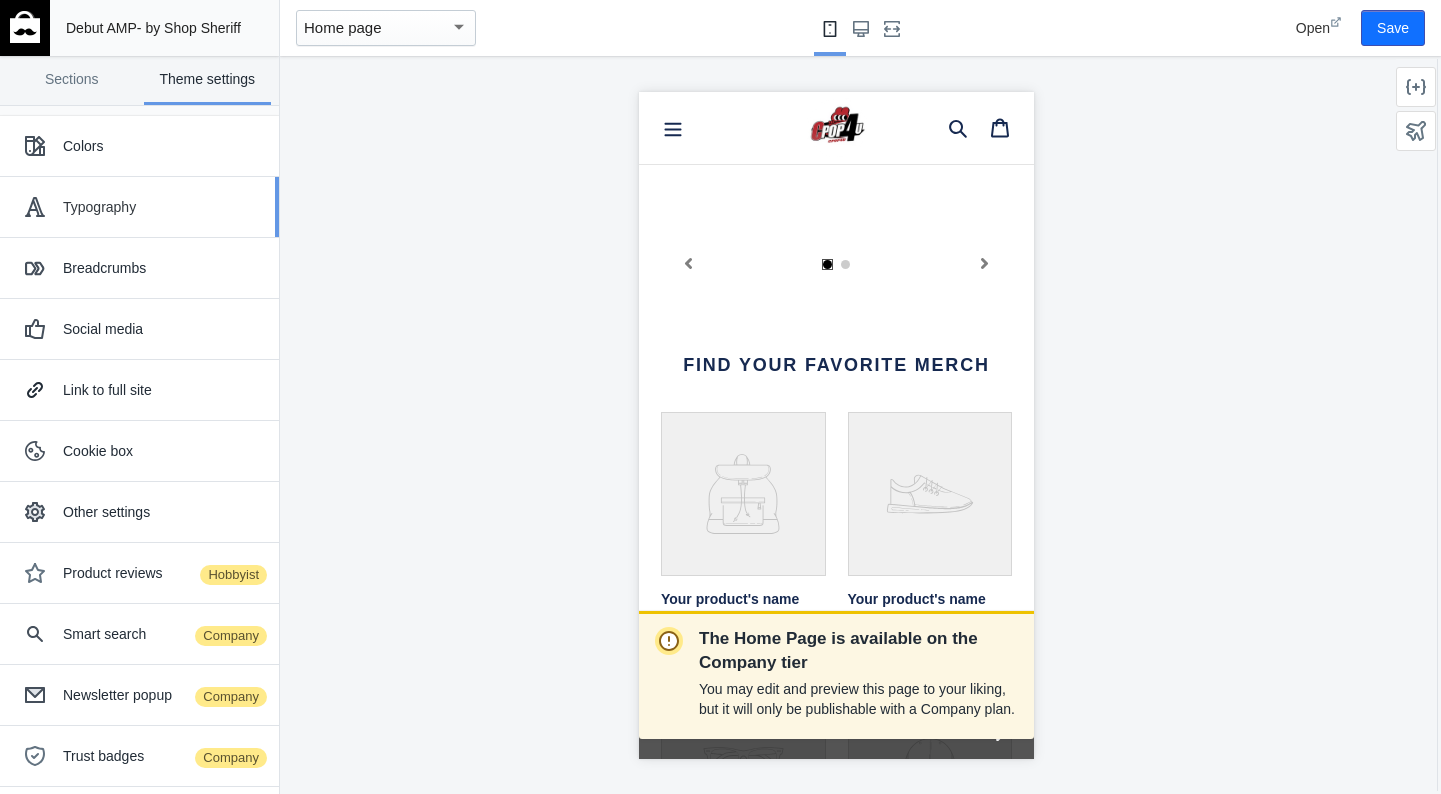 click on "Typography" at bounding box center (163, 207) 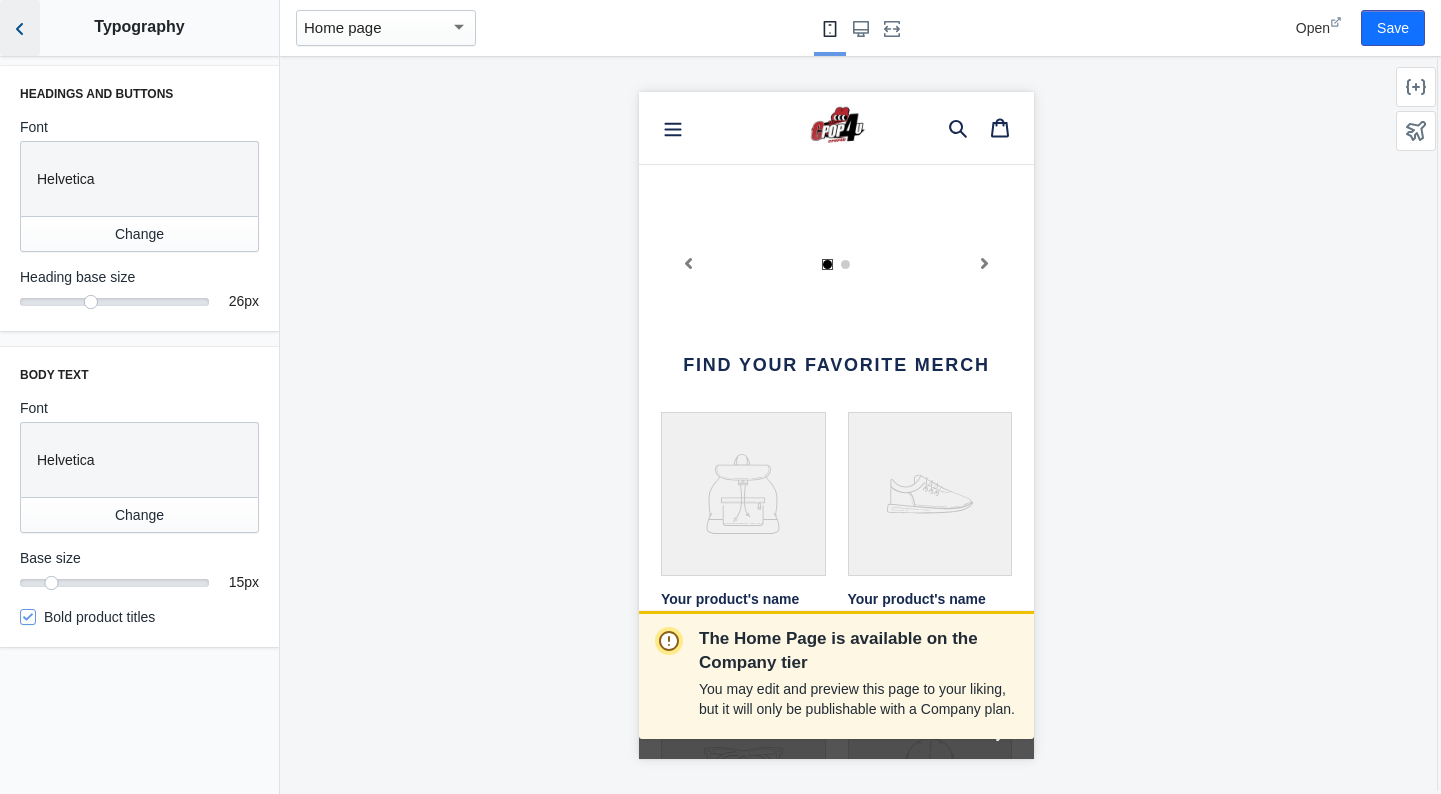 click 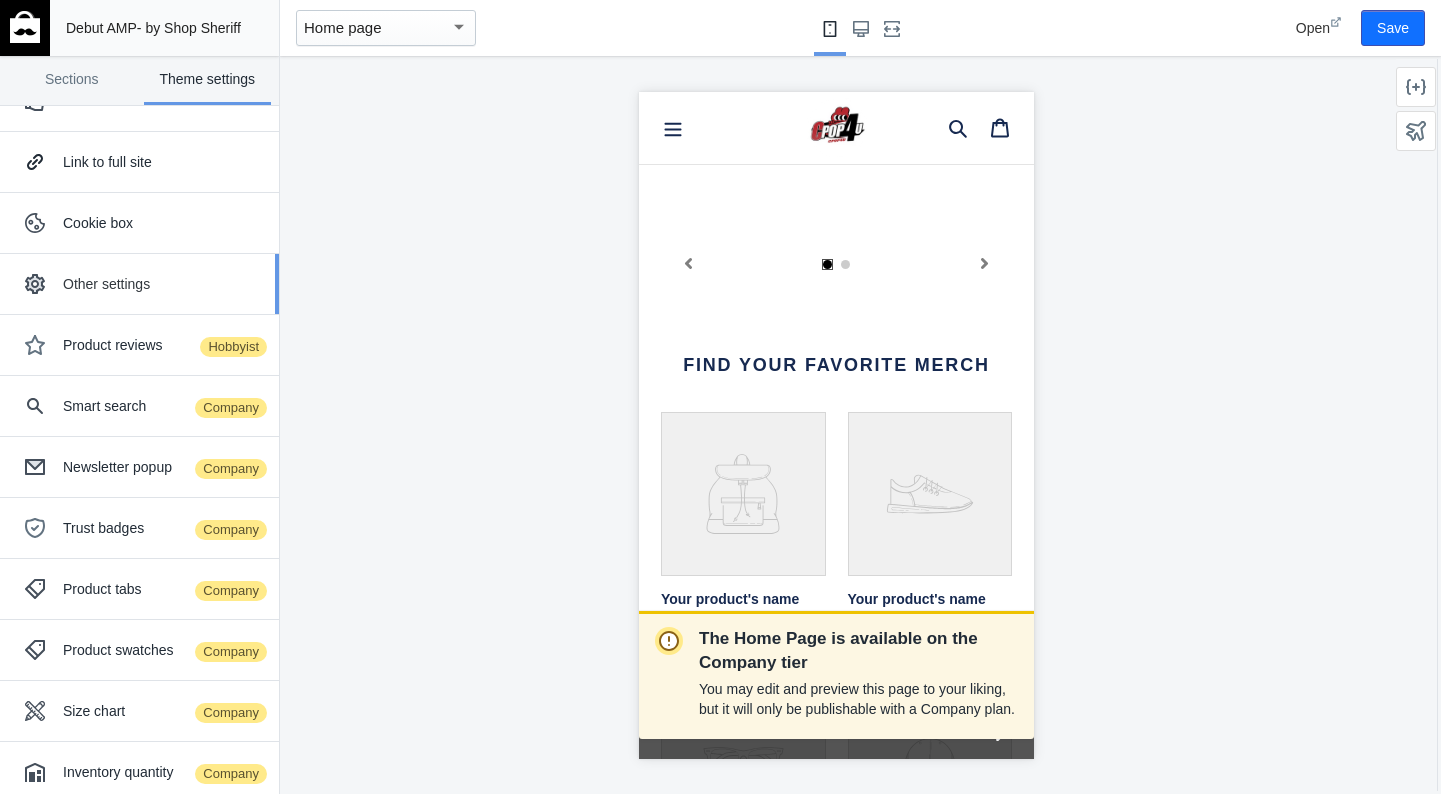 scroll, scrollTop: 246, scrollLeft: 0, axis: vertical 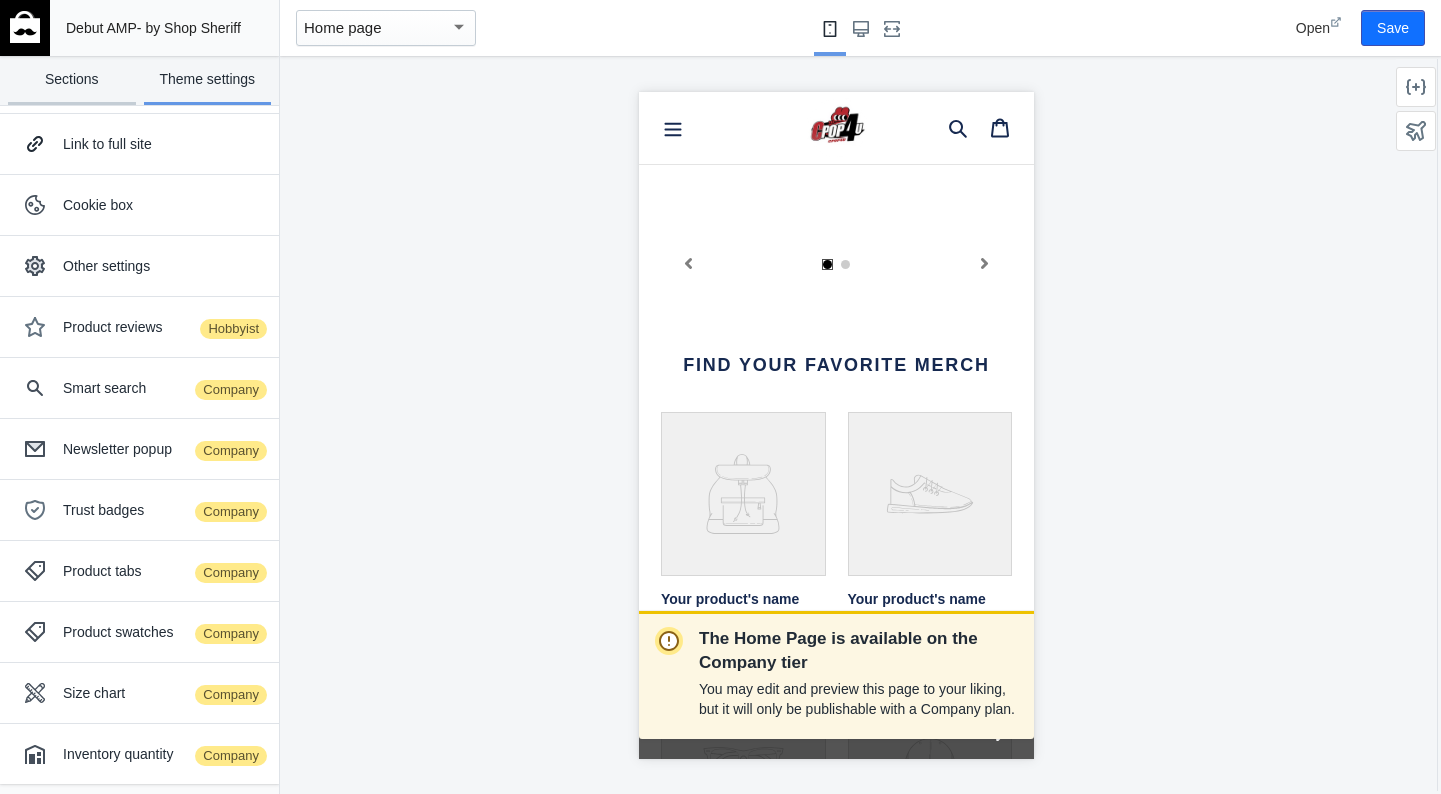 click on "Sections" at bounding box center [72, 80] 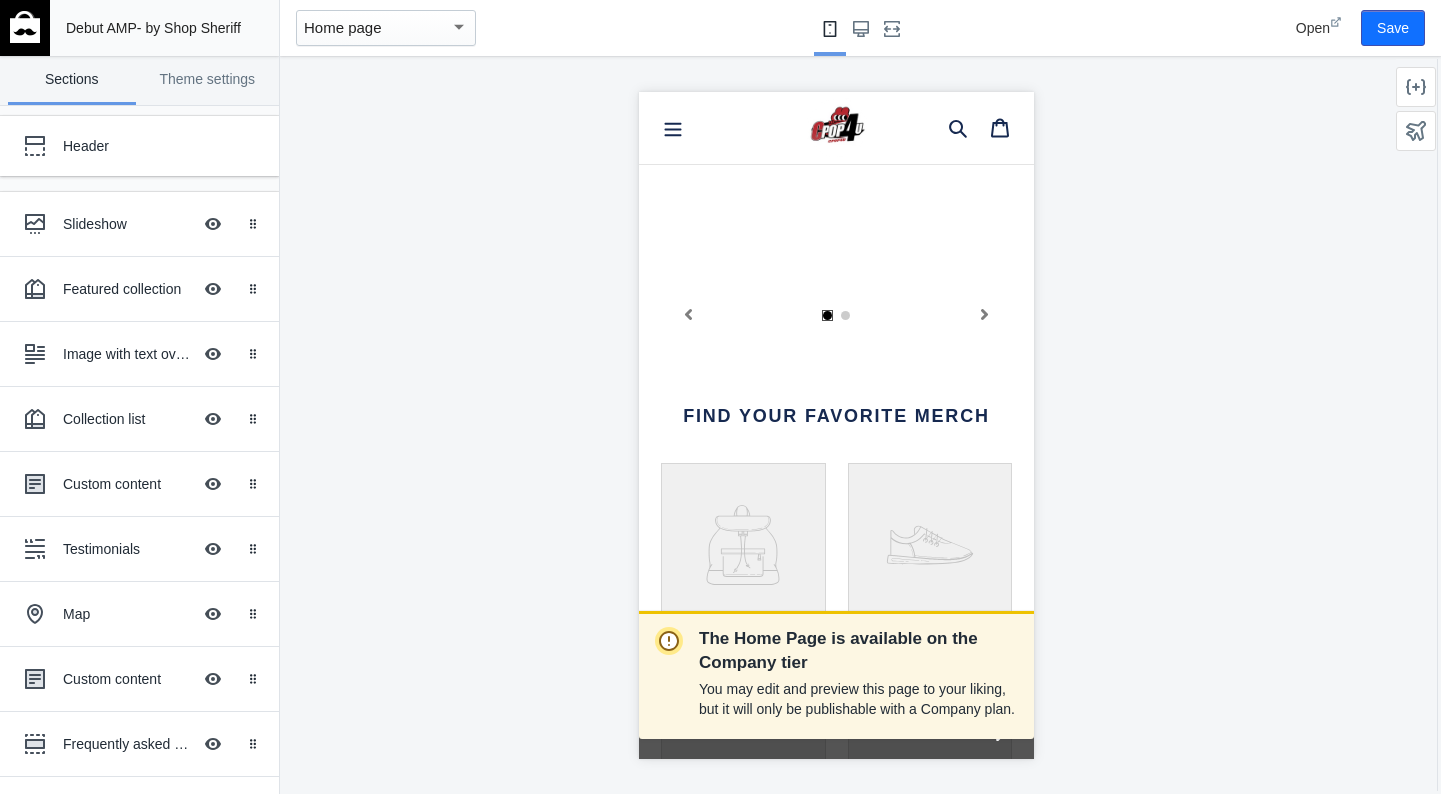 scroll, scrollTop: 536, scrollLeft: 0, axis: vertical 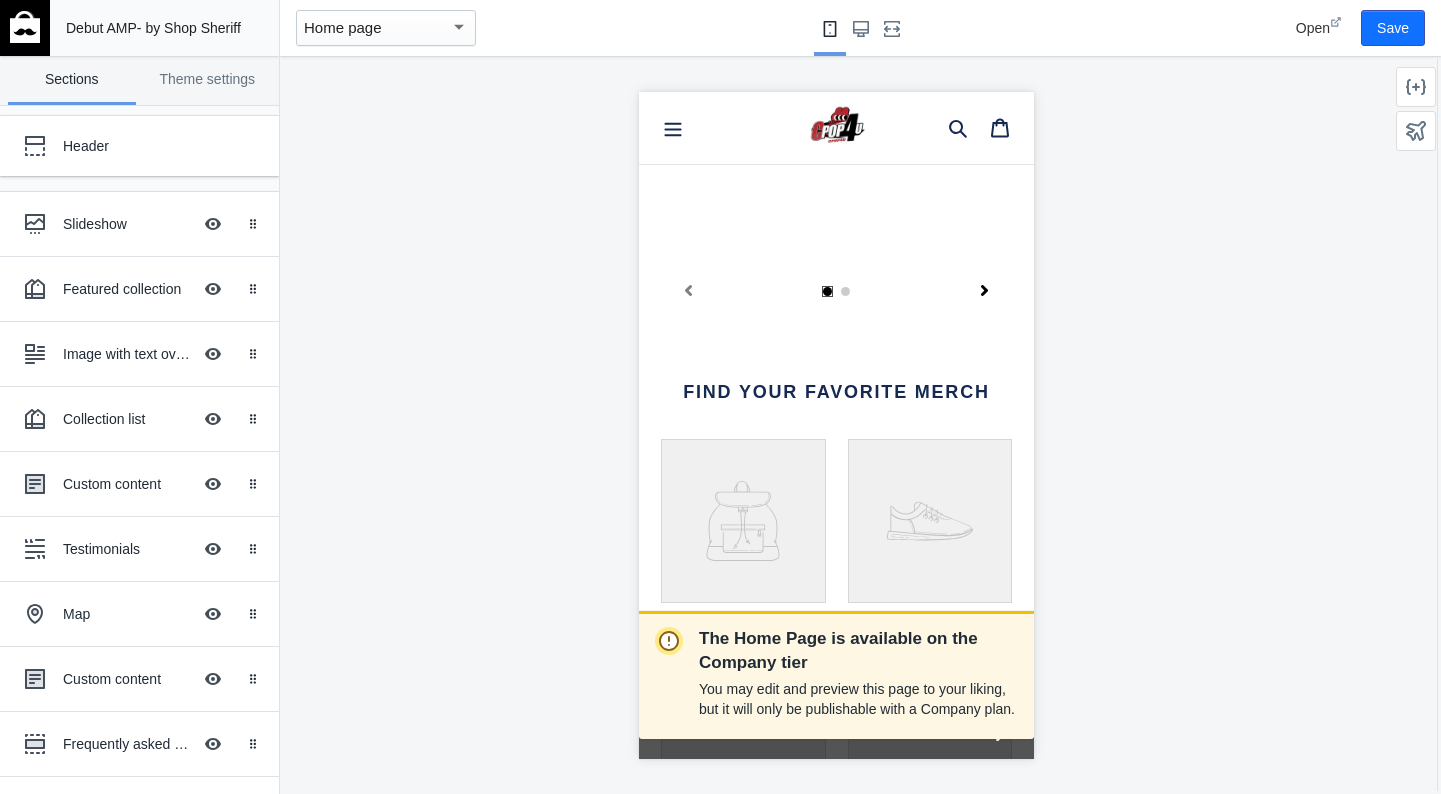 click 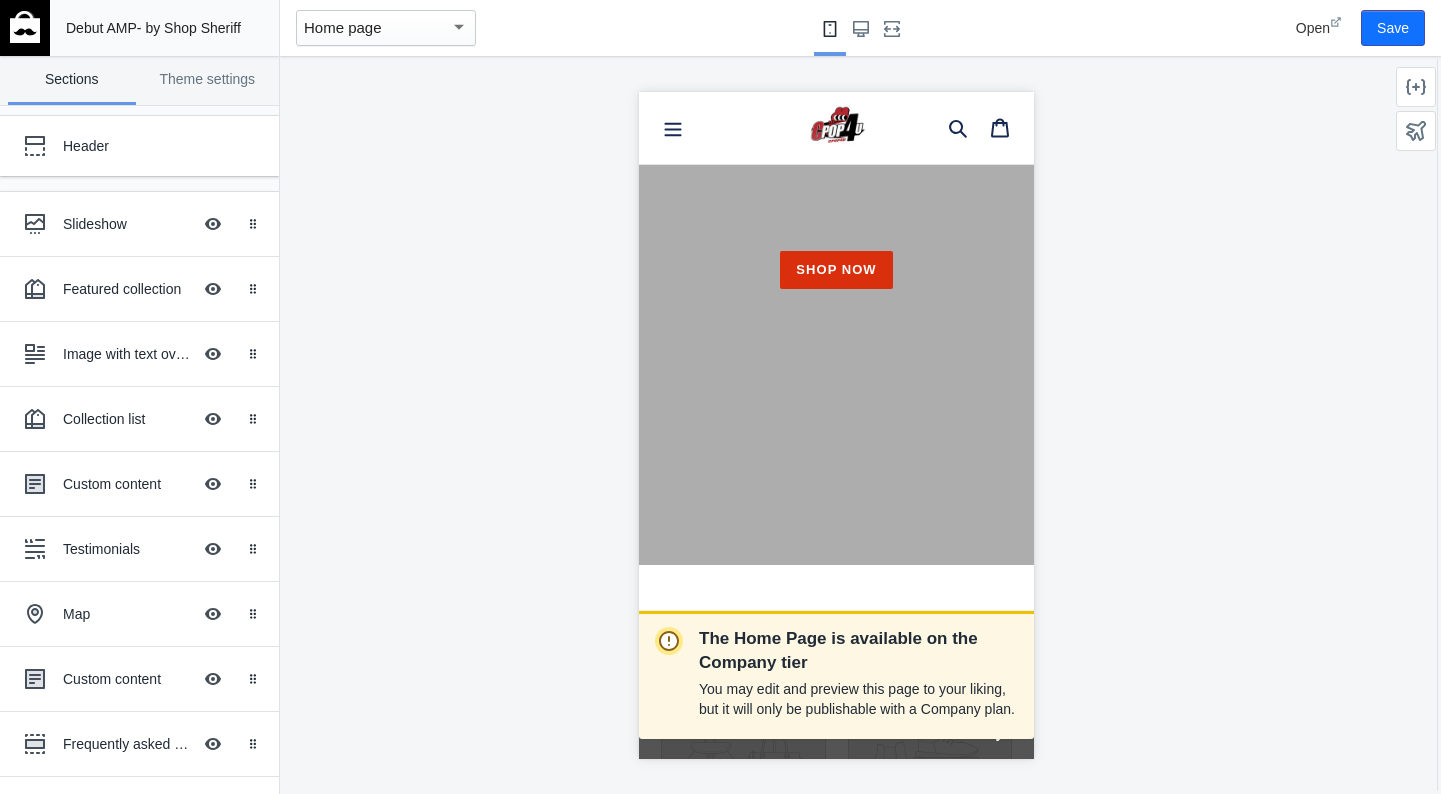 scroll, scrollTop: 2053, scrollLeft: 0, axis: vertical 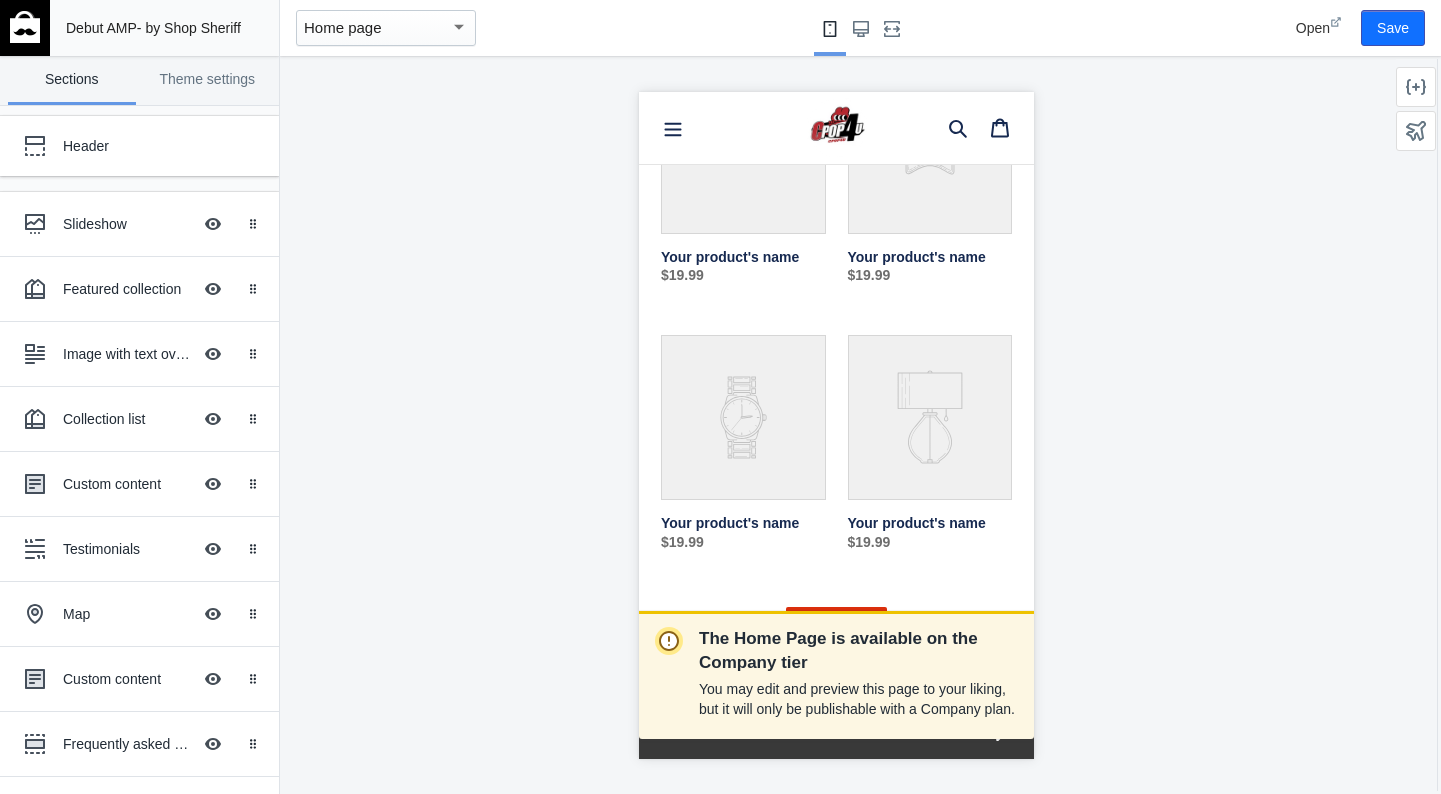 click on "Open" at bounding box center (1313, 28) 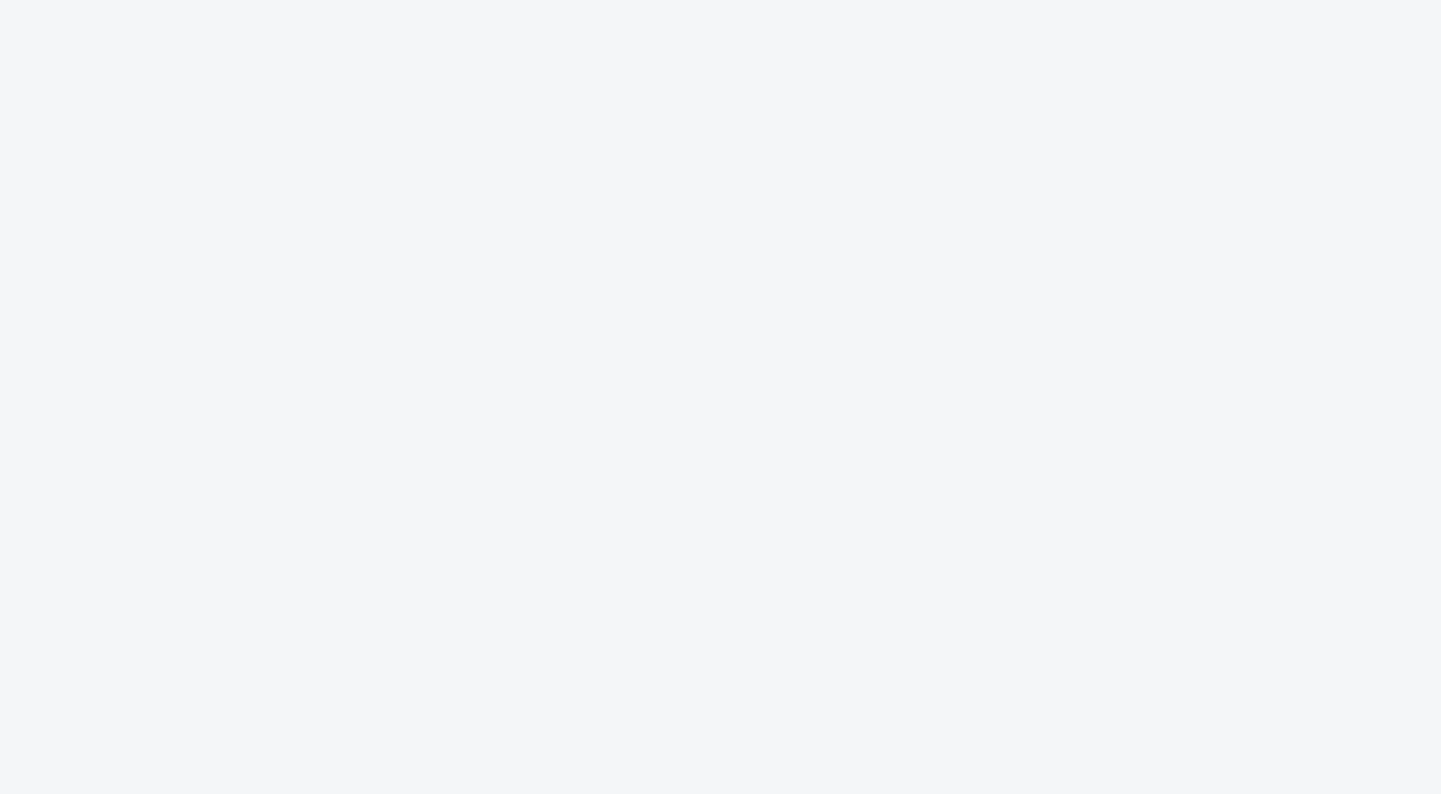 scroll, scrollTop: 0, scrollLeft: 0, axis: both 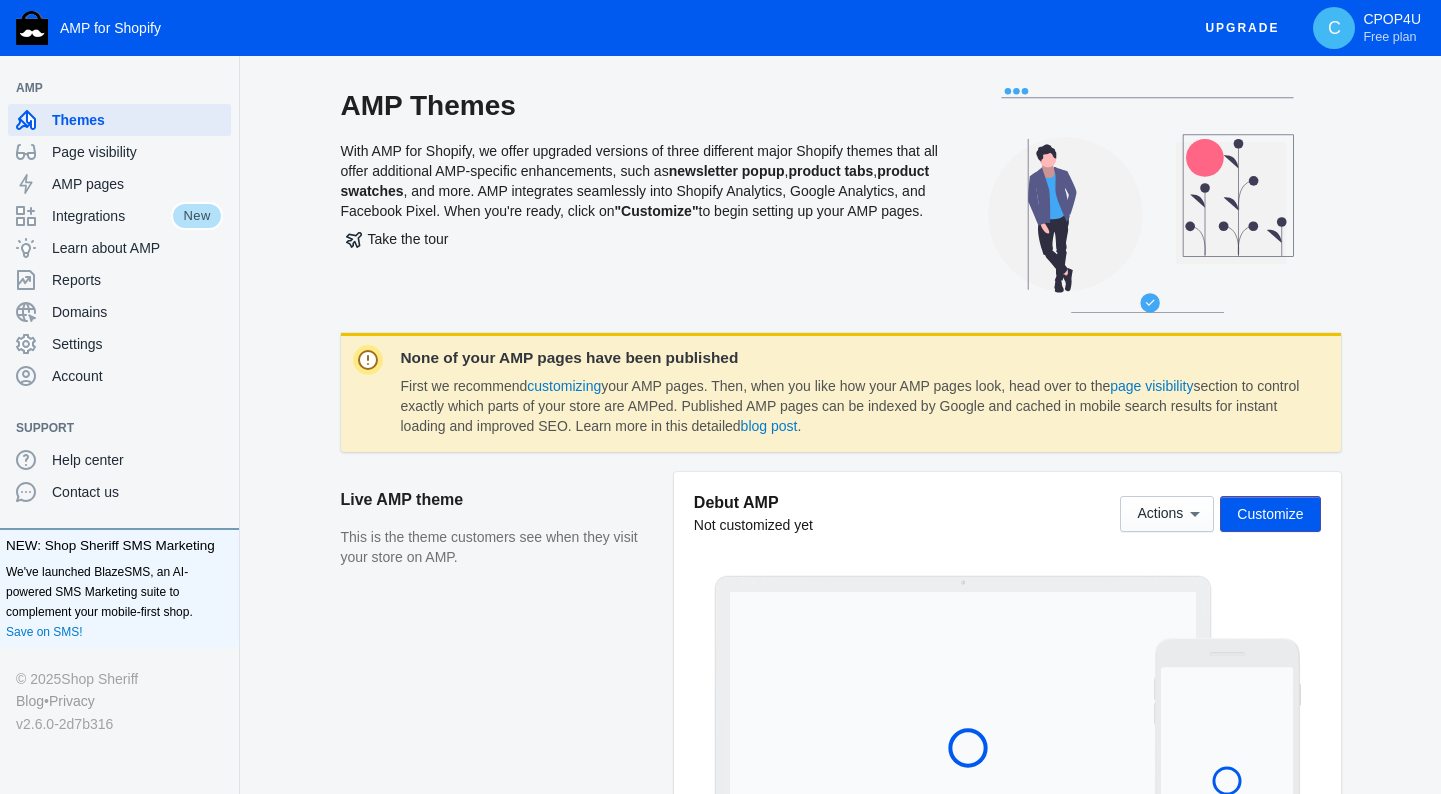 click on "Upgrade" at bounding box center (1242, 28) 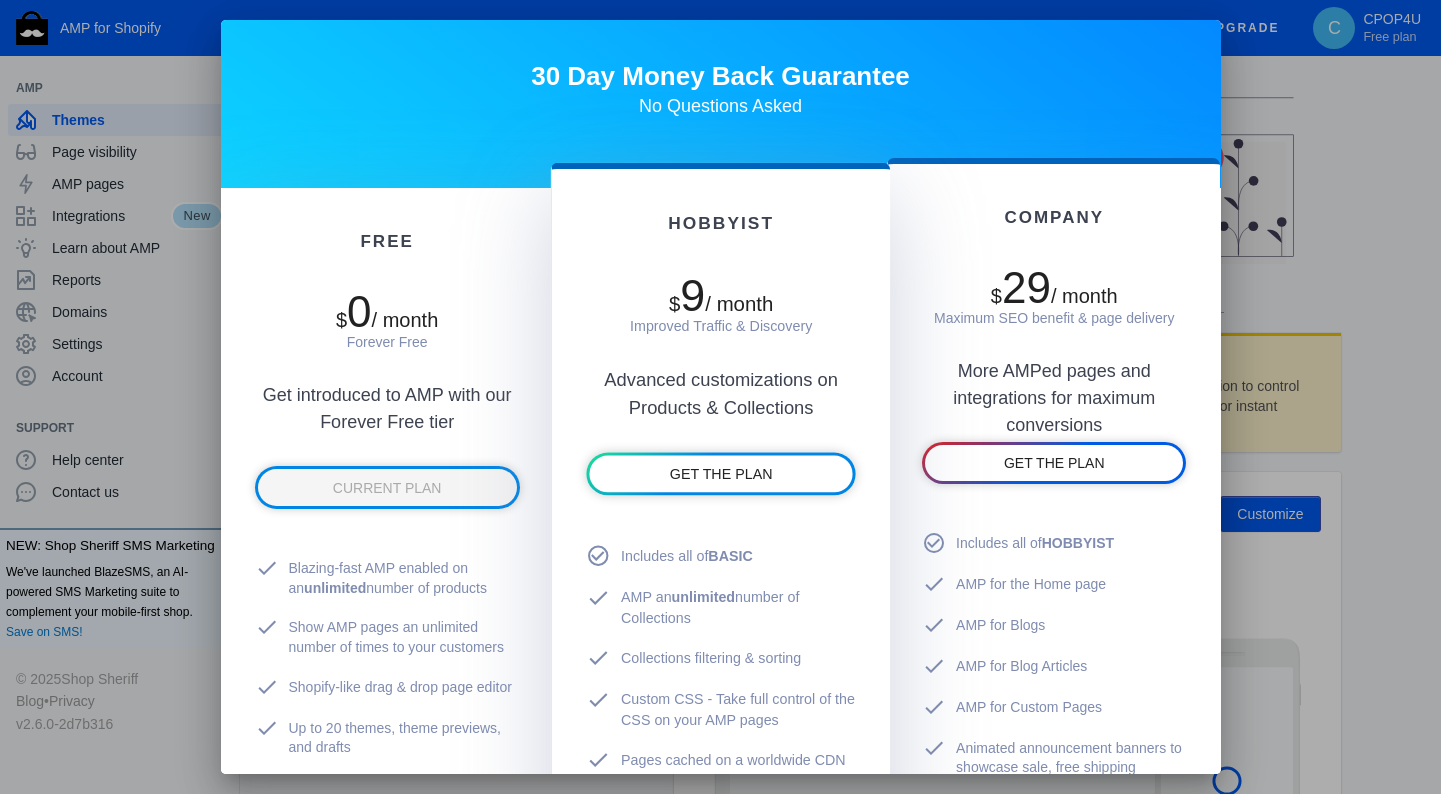 scroll, scrollTop: 47, scrollLeft: 0, axis: vertical 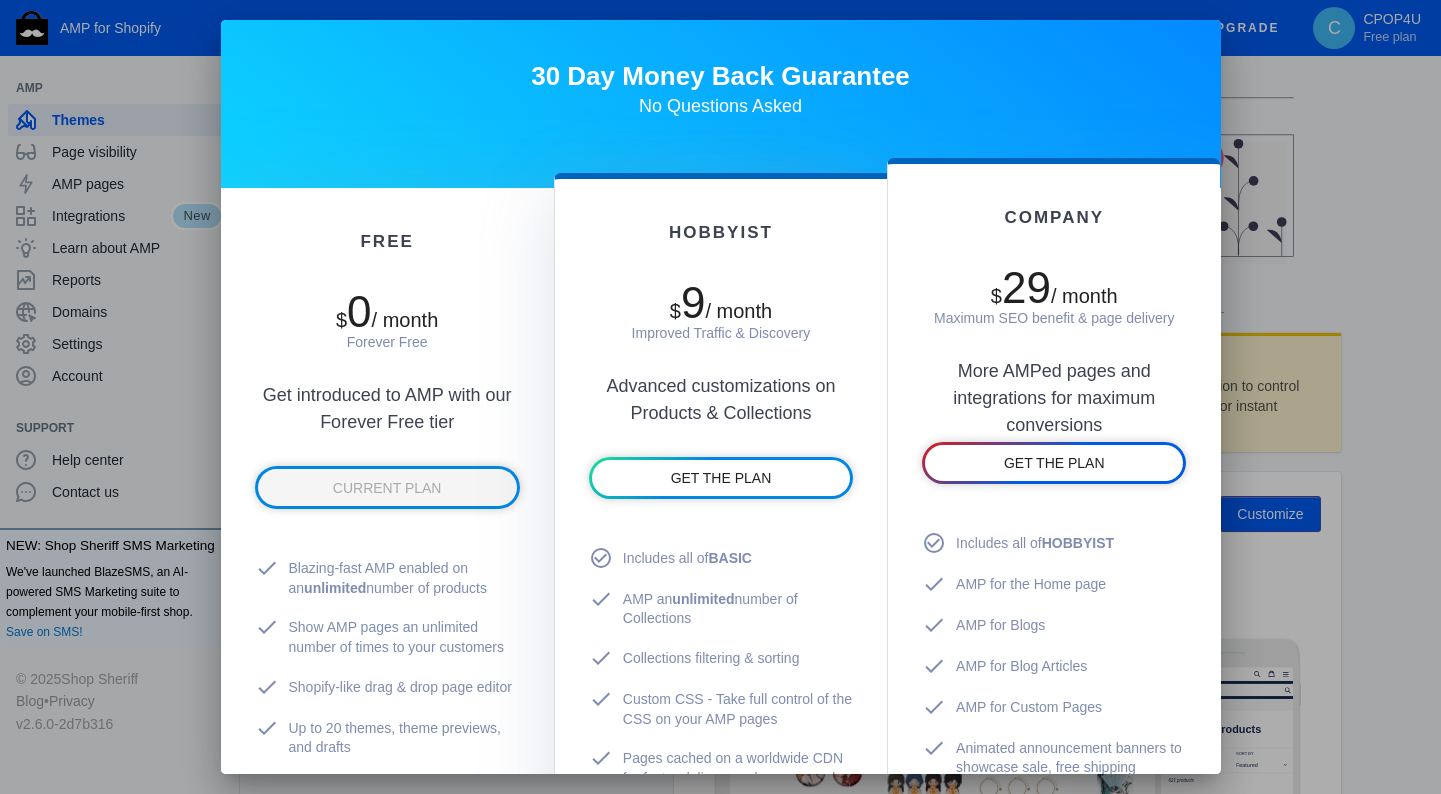 click at bounding box center [720, 397] 